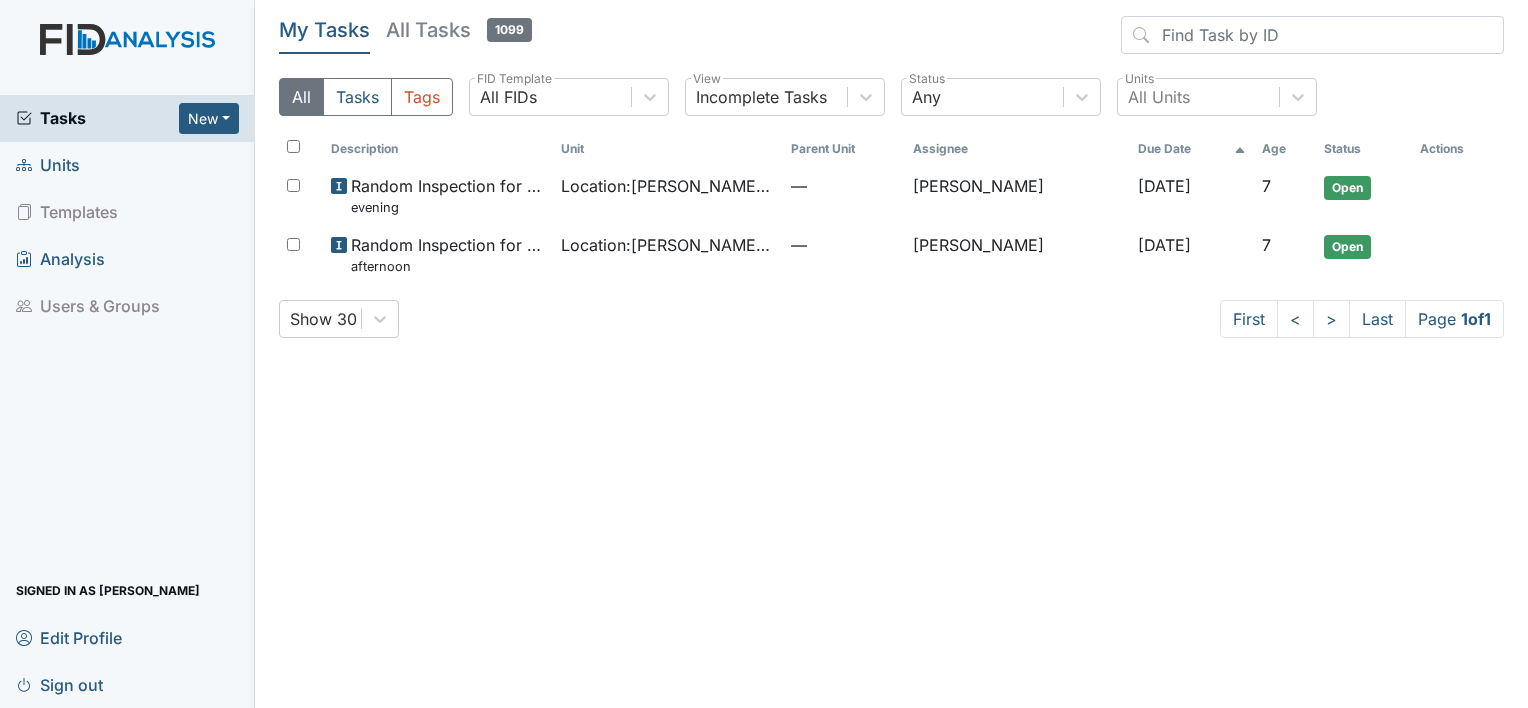 scroll, scrollTop: 0, scrollLeft: 0, axis: both 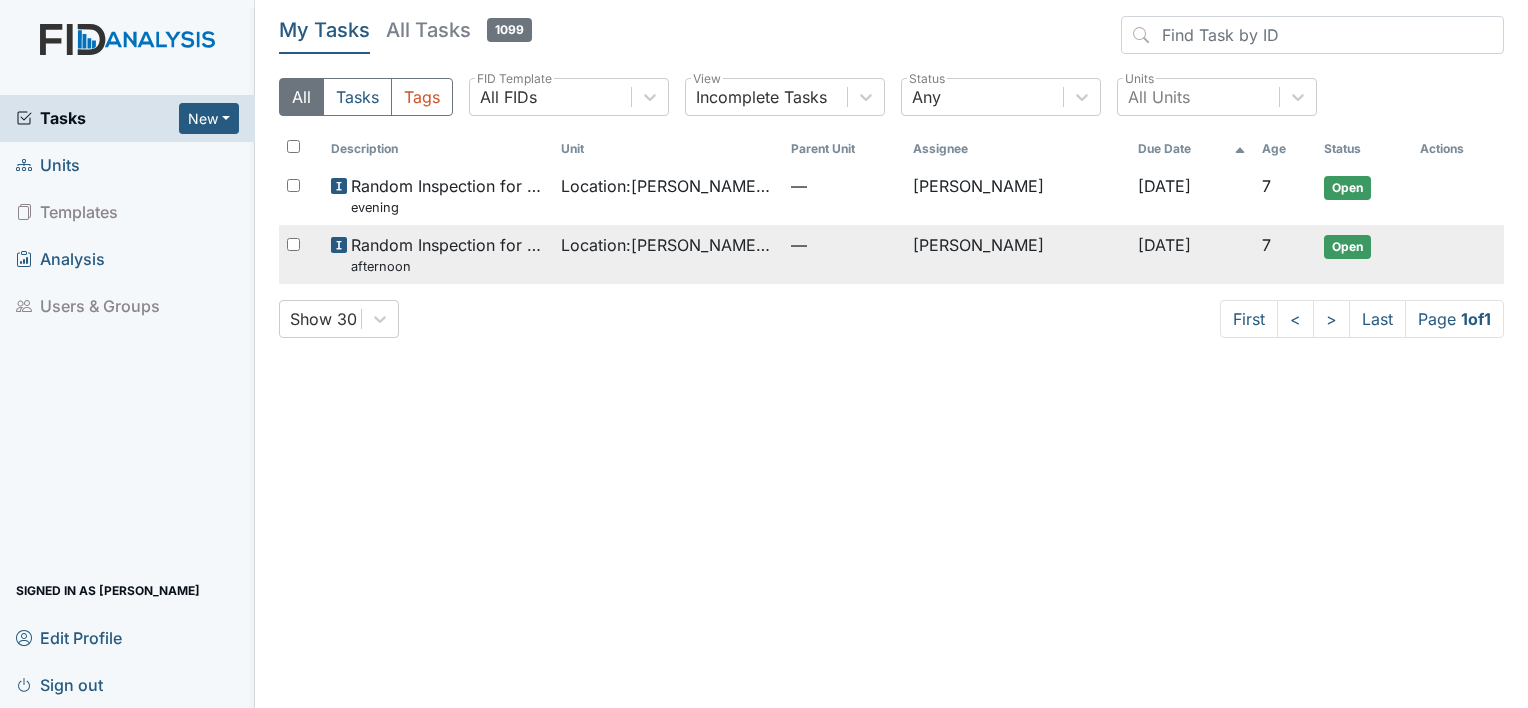 click on "afternoon" at bounding box center [448, 266] 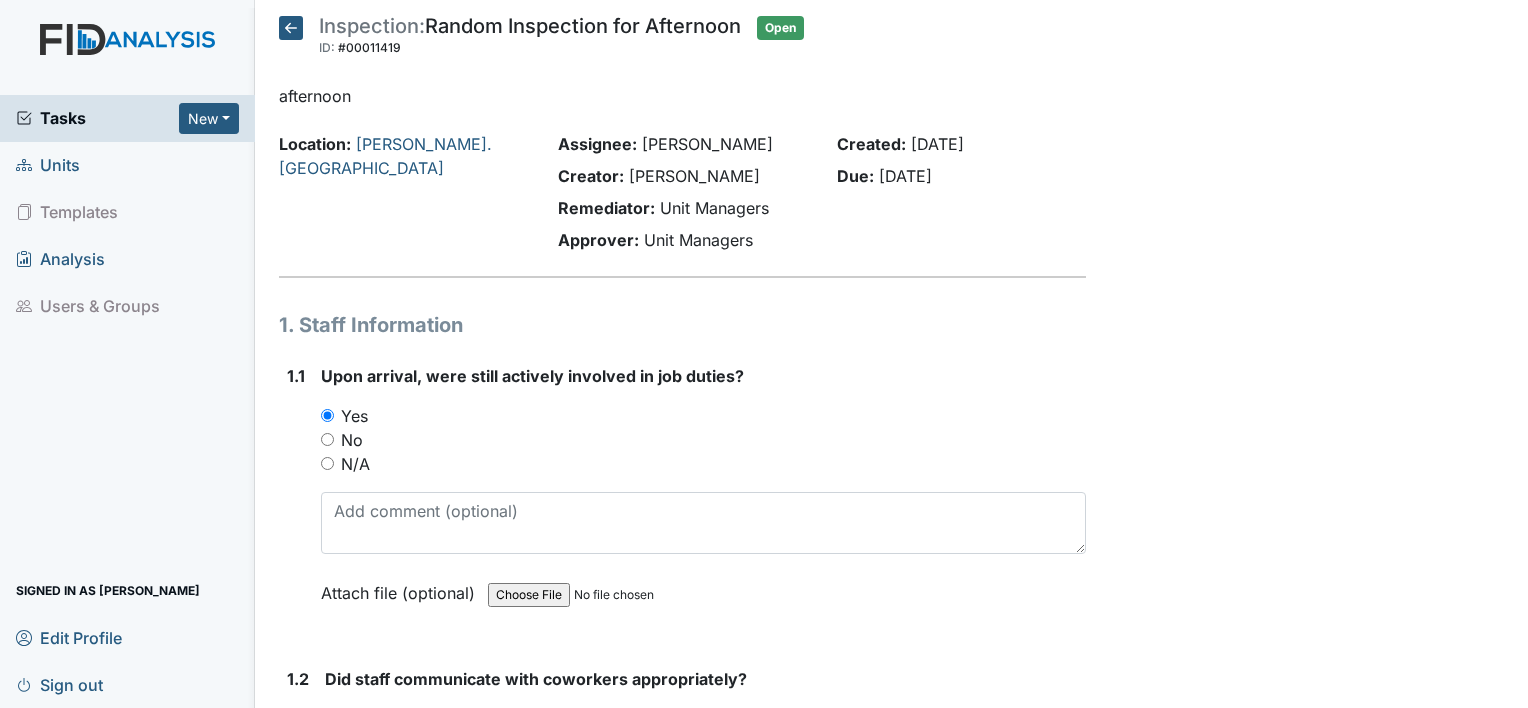 scroll, scrollTop: 0, scrollLeft: 0, axis: both 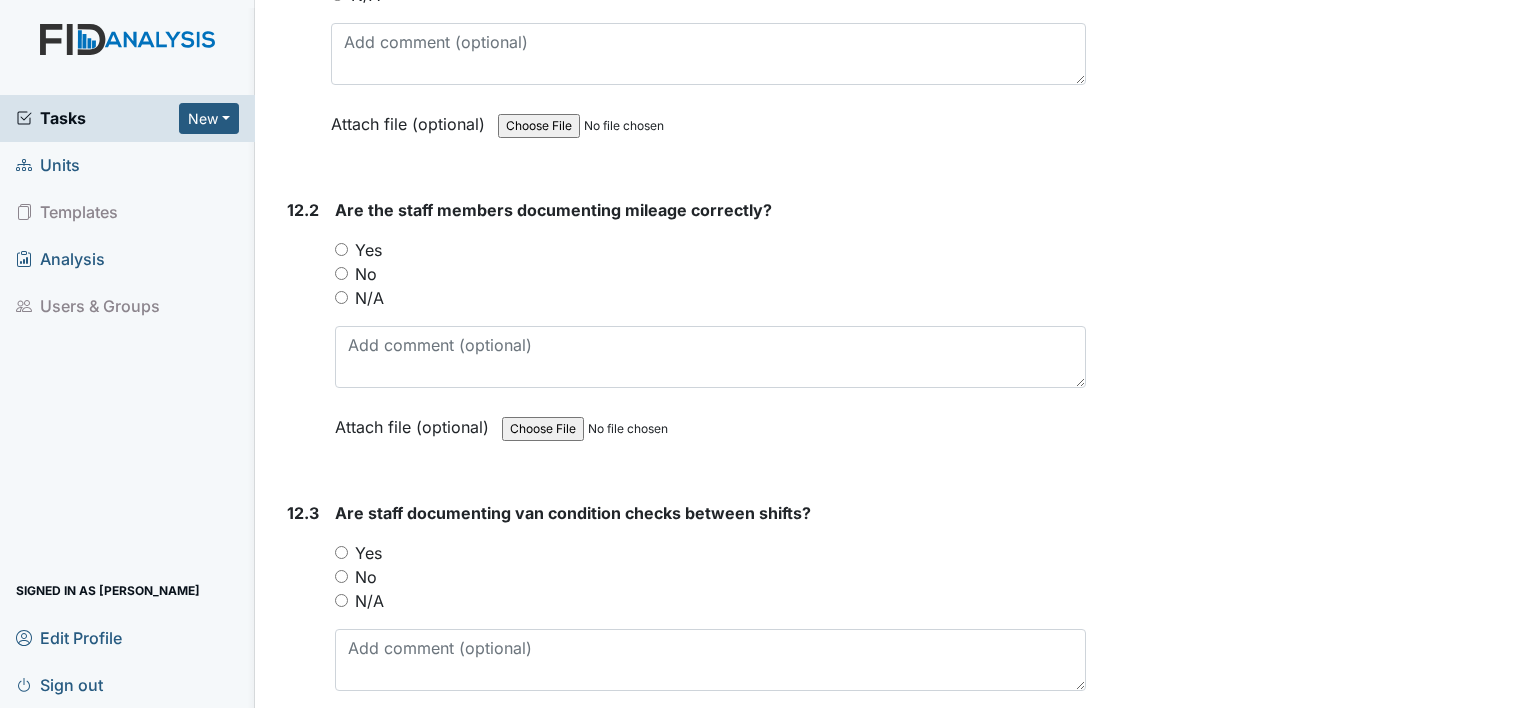 click on "Yes" at bounding box center [341, 552] 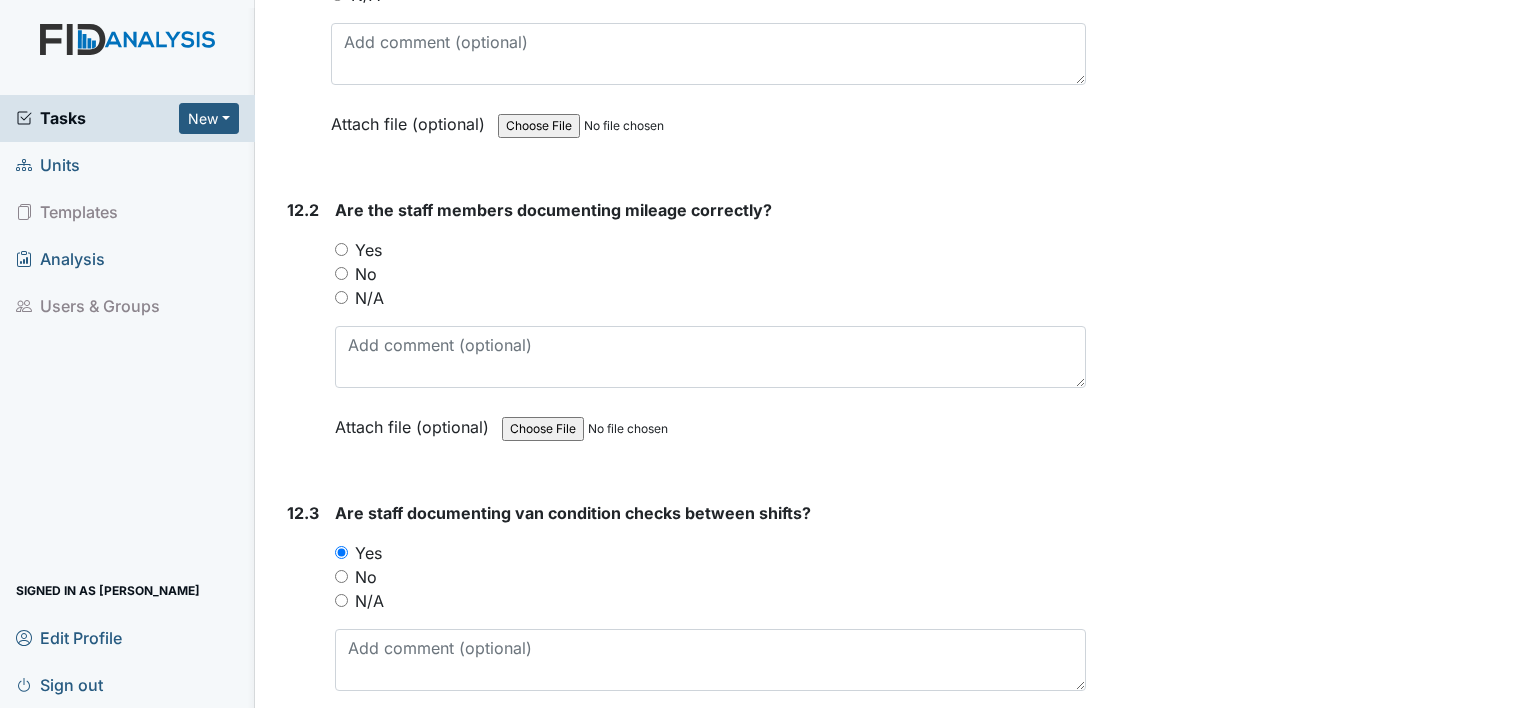 click on "Yes" at bounding box center [710, 250] 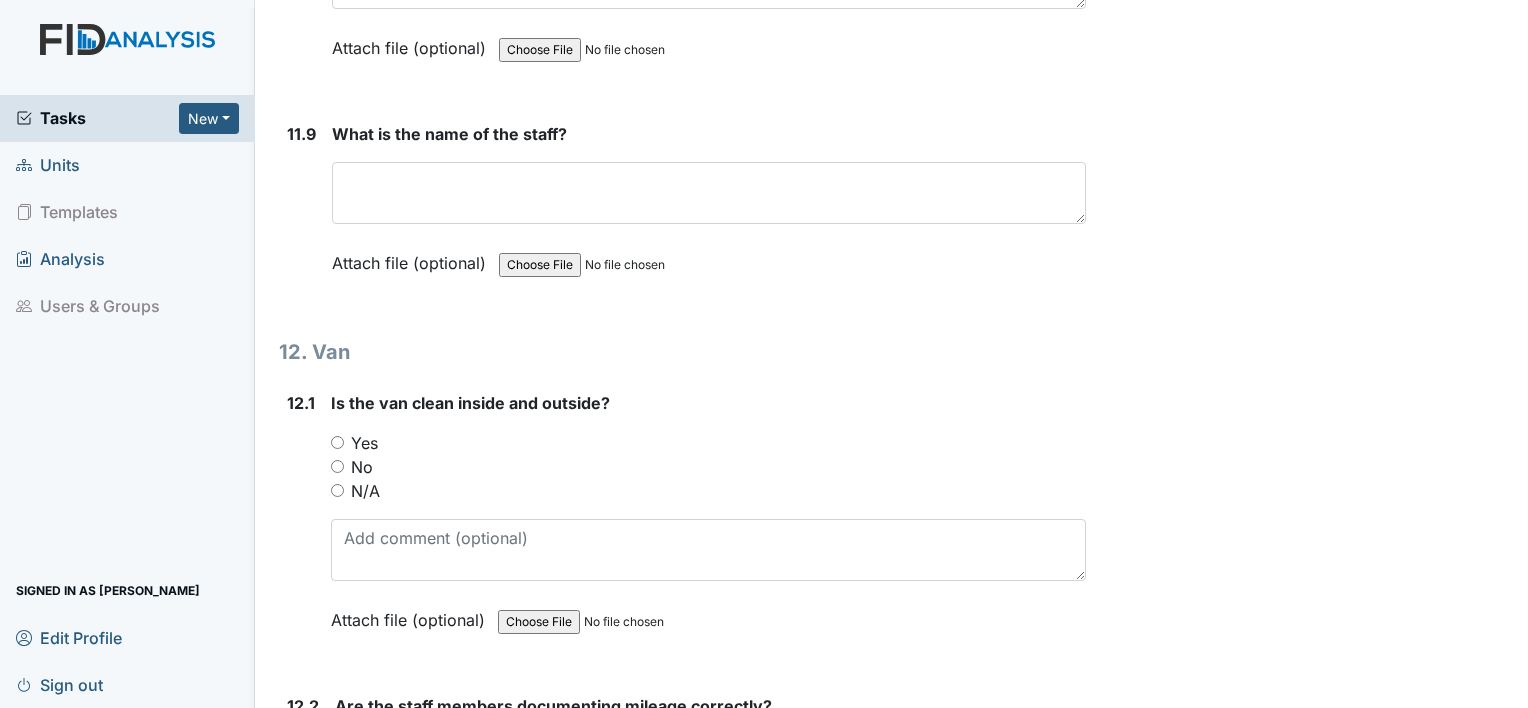 scroll, scrollTop: 34148, scrollLeft: 0, axis: vertical 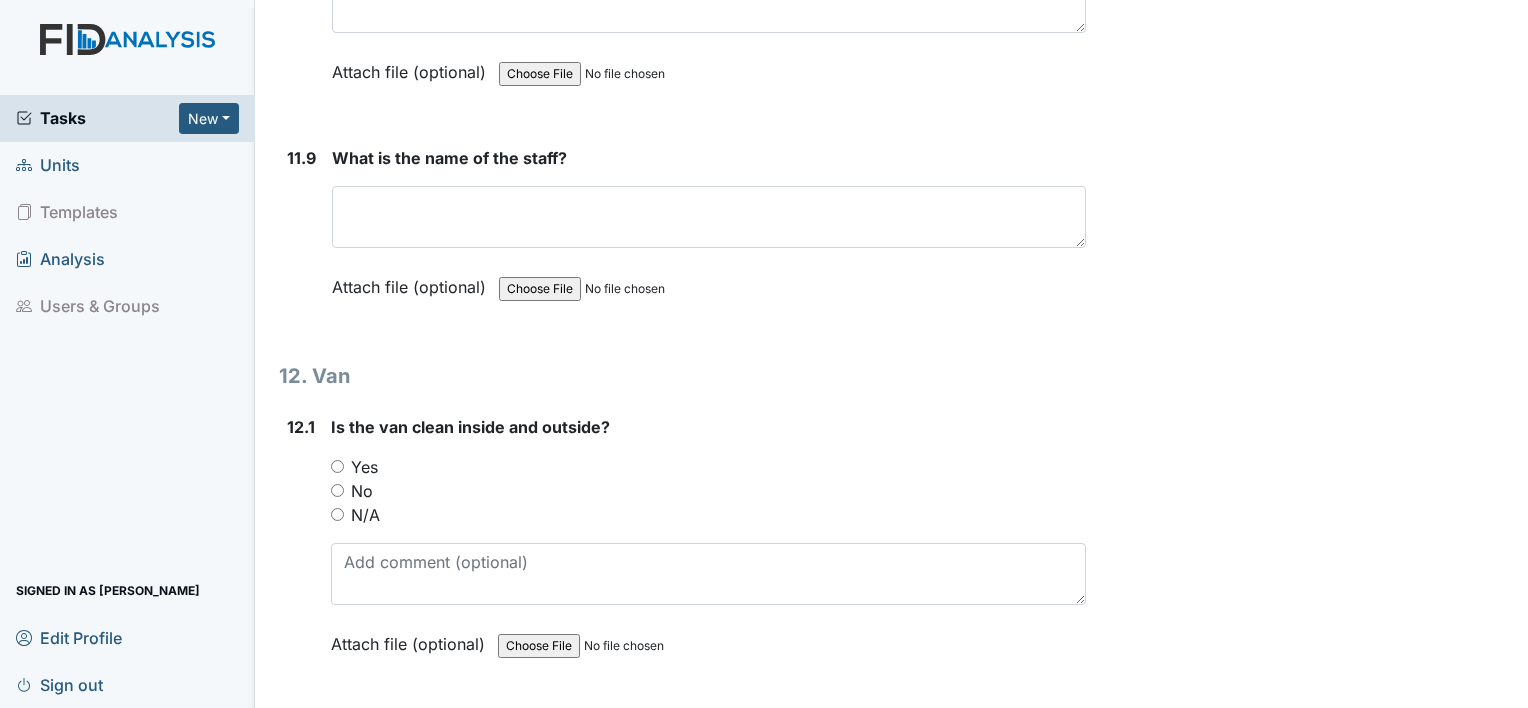 click on "Yes" at bounding box center (337, 466) 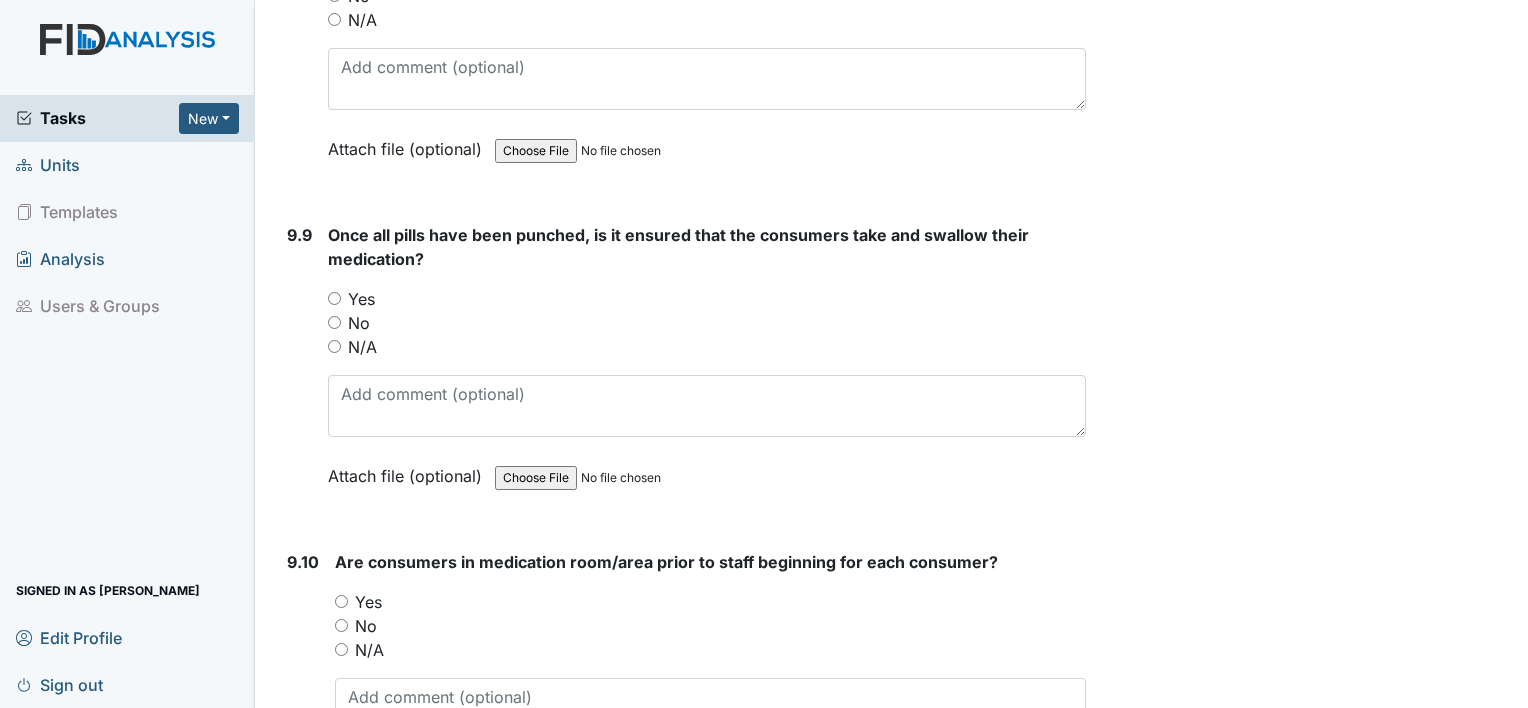 scroll, scrollTop: 24588, scrollLeft: 0, axis: vertical 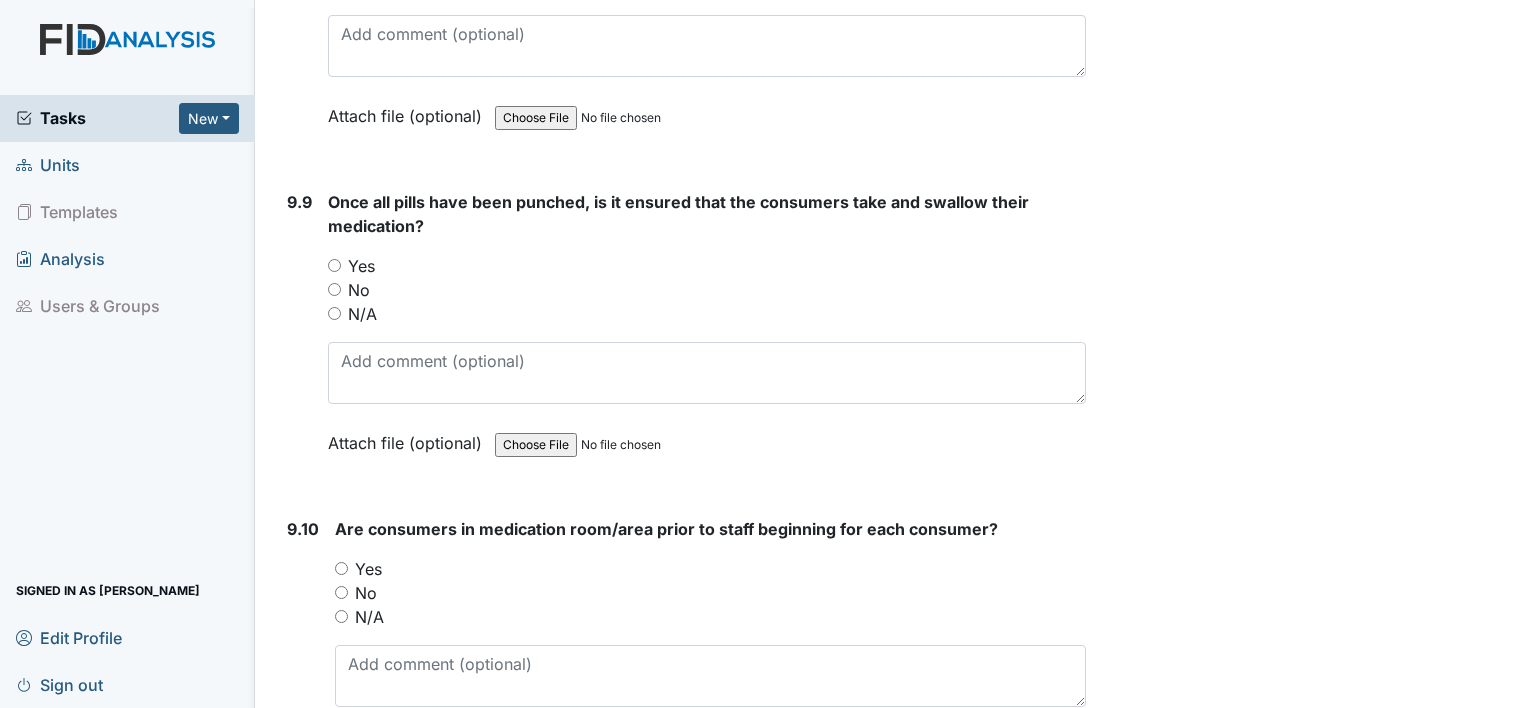 click on "Yes" at bounding box center [334, 265] 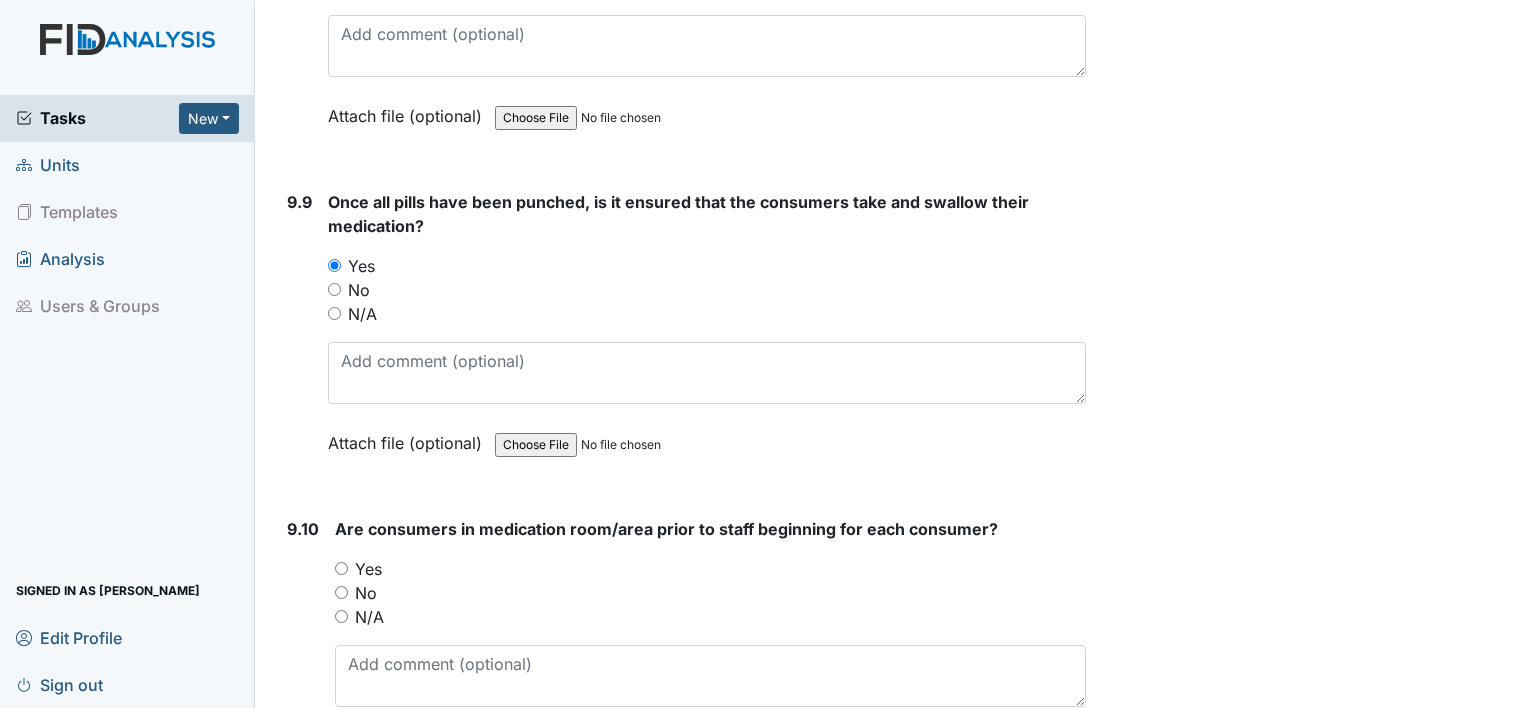 click on "Yes" at bounding box center (341, 568) 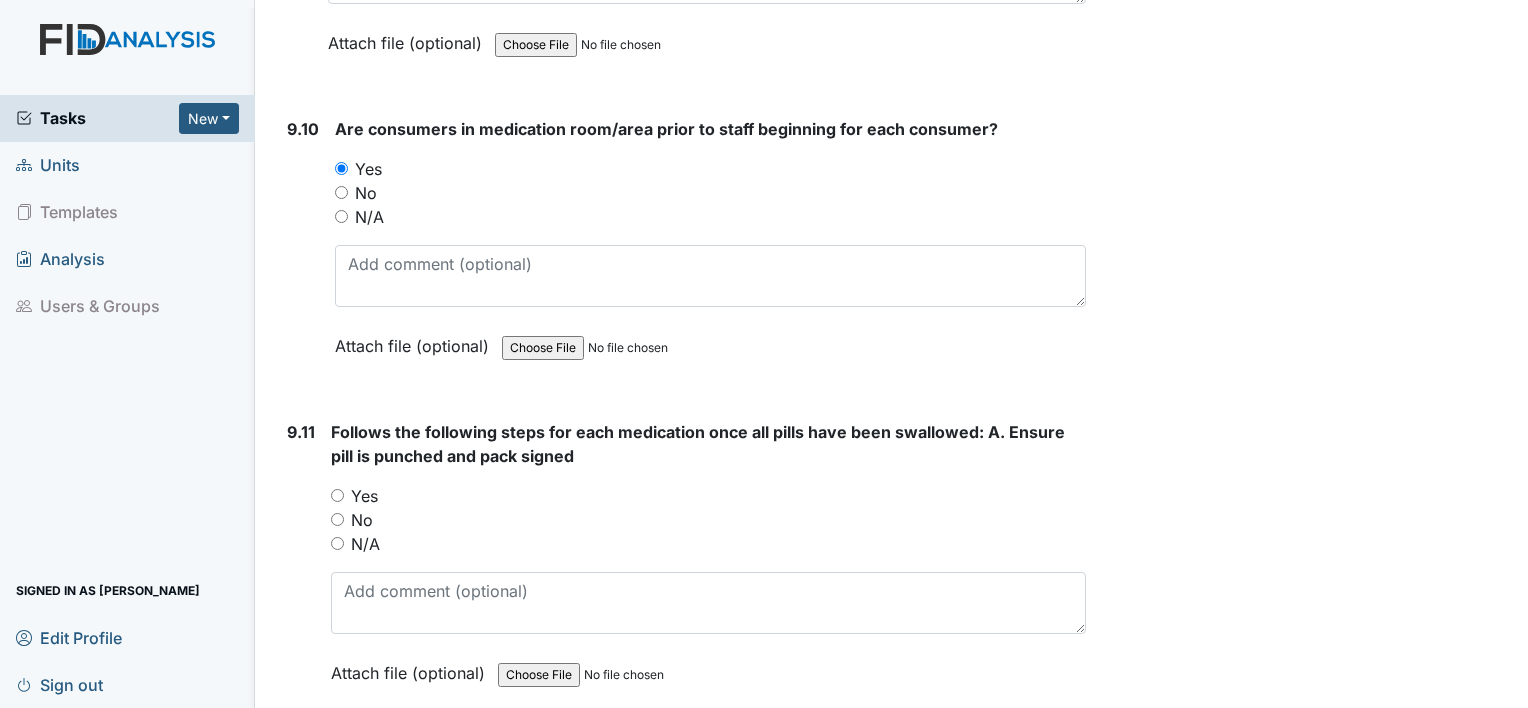 scroll, scrollTop: 25068, scrollLeft: 0, axis: vertical 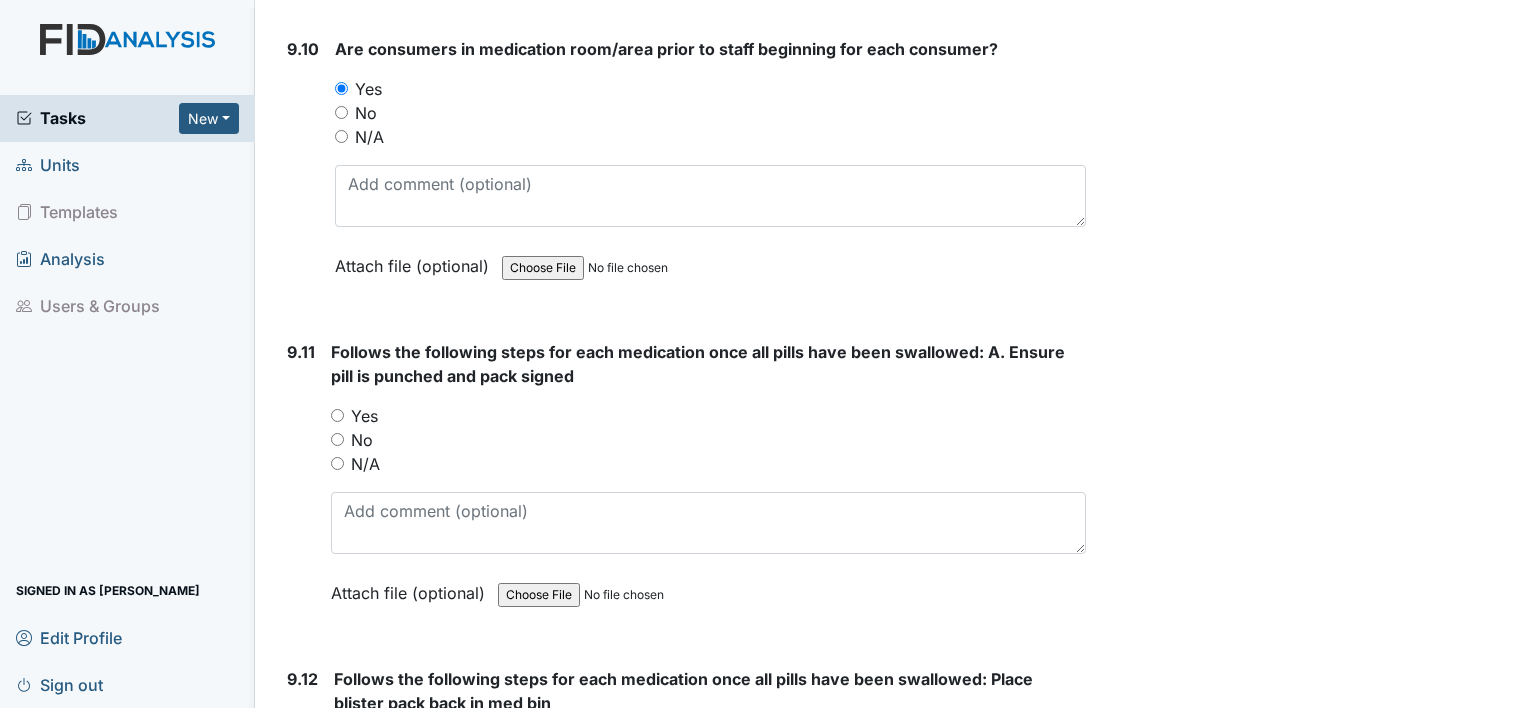click on "Yes" at bounding box center [337, 415] 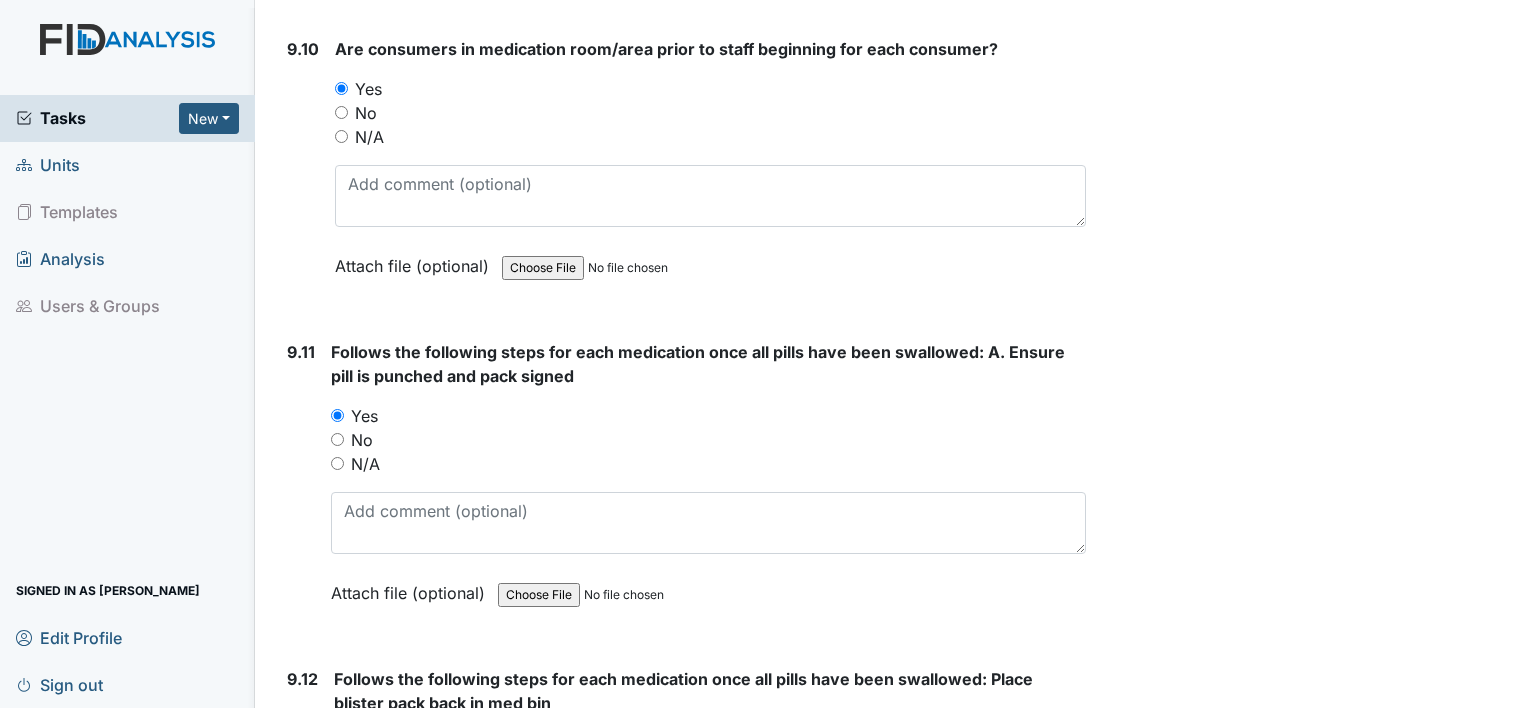 click on "Yes" at bounding box center [340, 742] 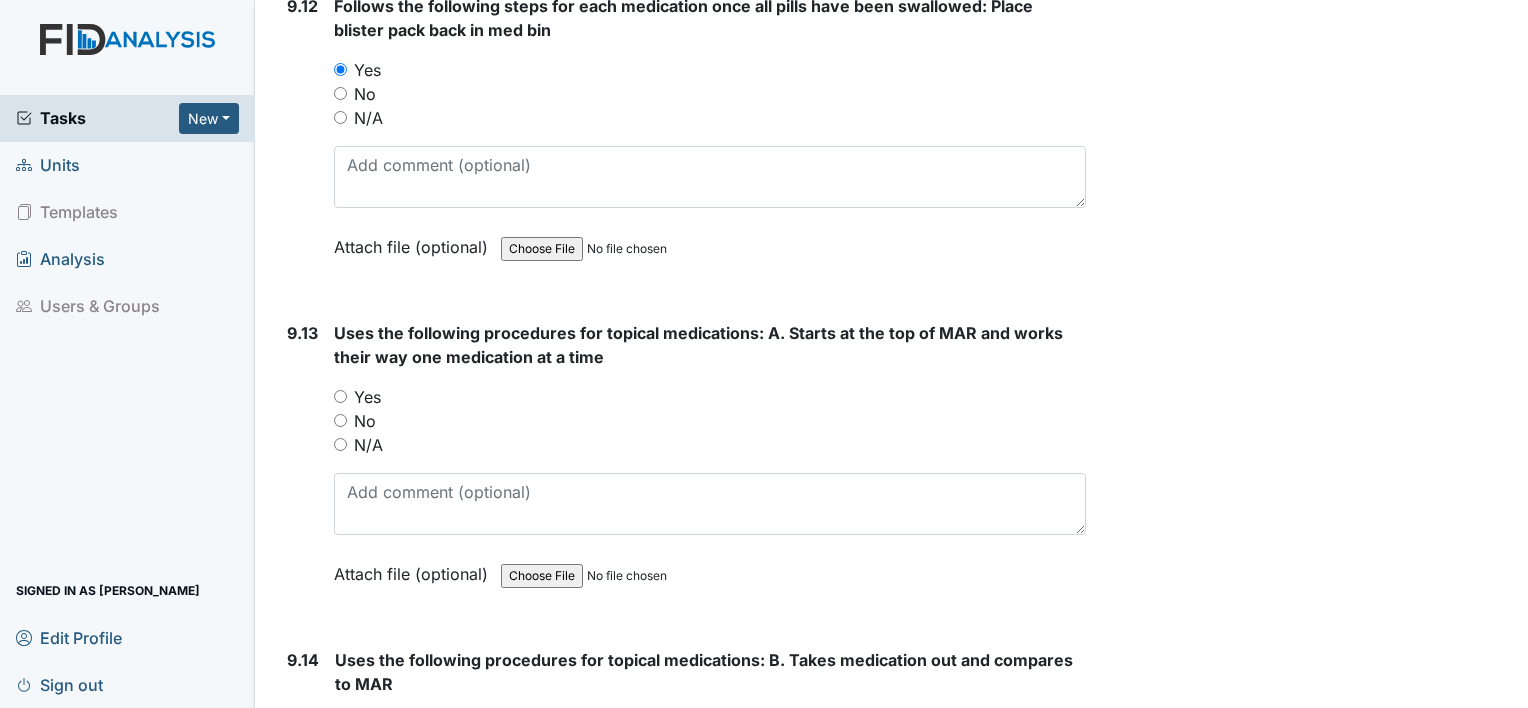 scroll, scrollTop: 25808, scrollLeft: 0, axis: vertical 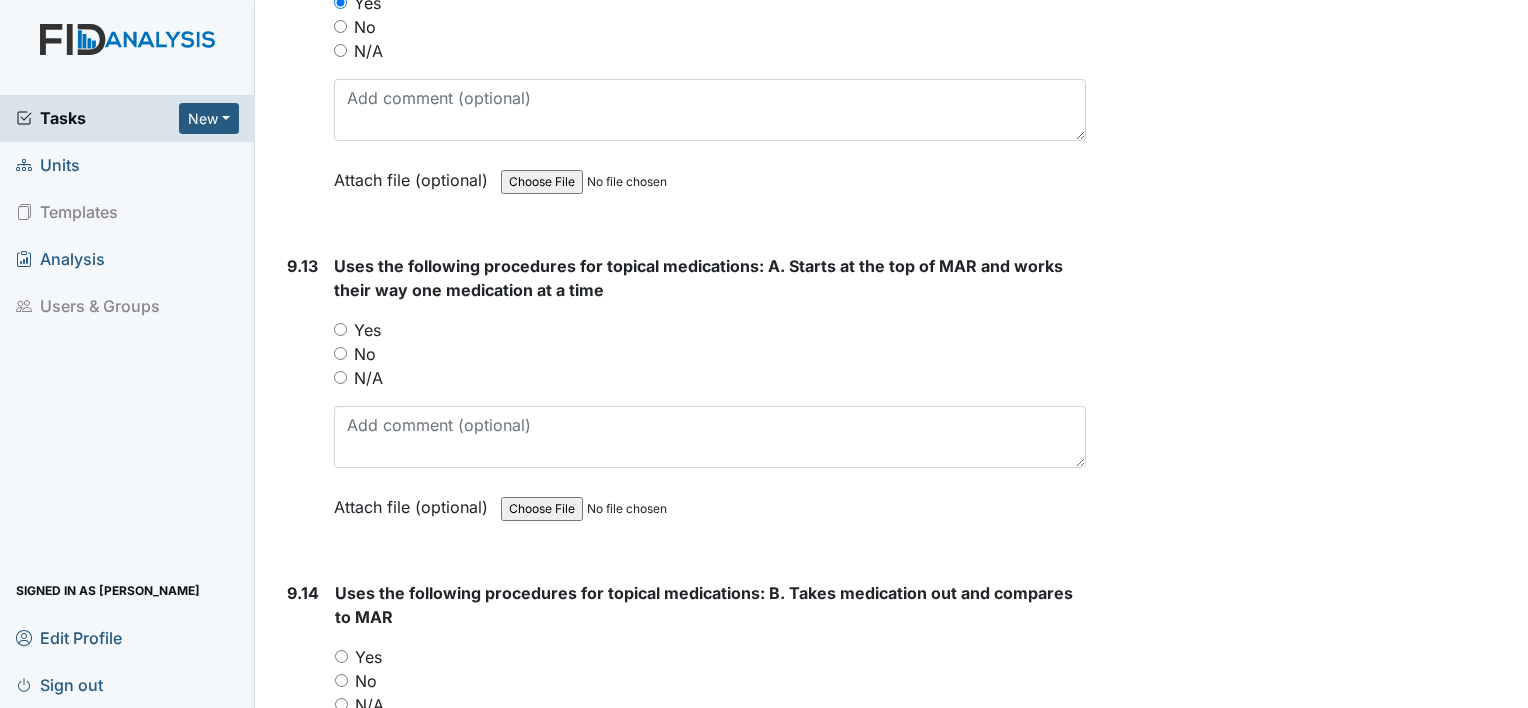 click on "Yes" at bounding box center (340, 329) 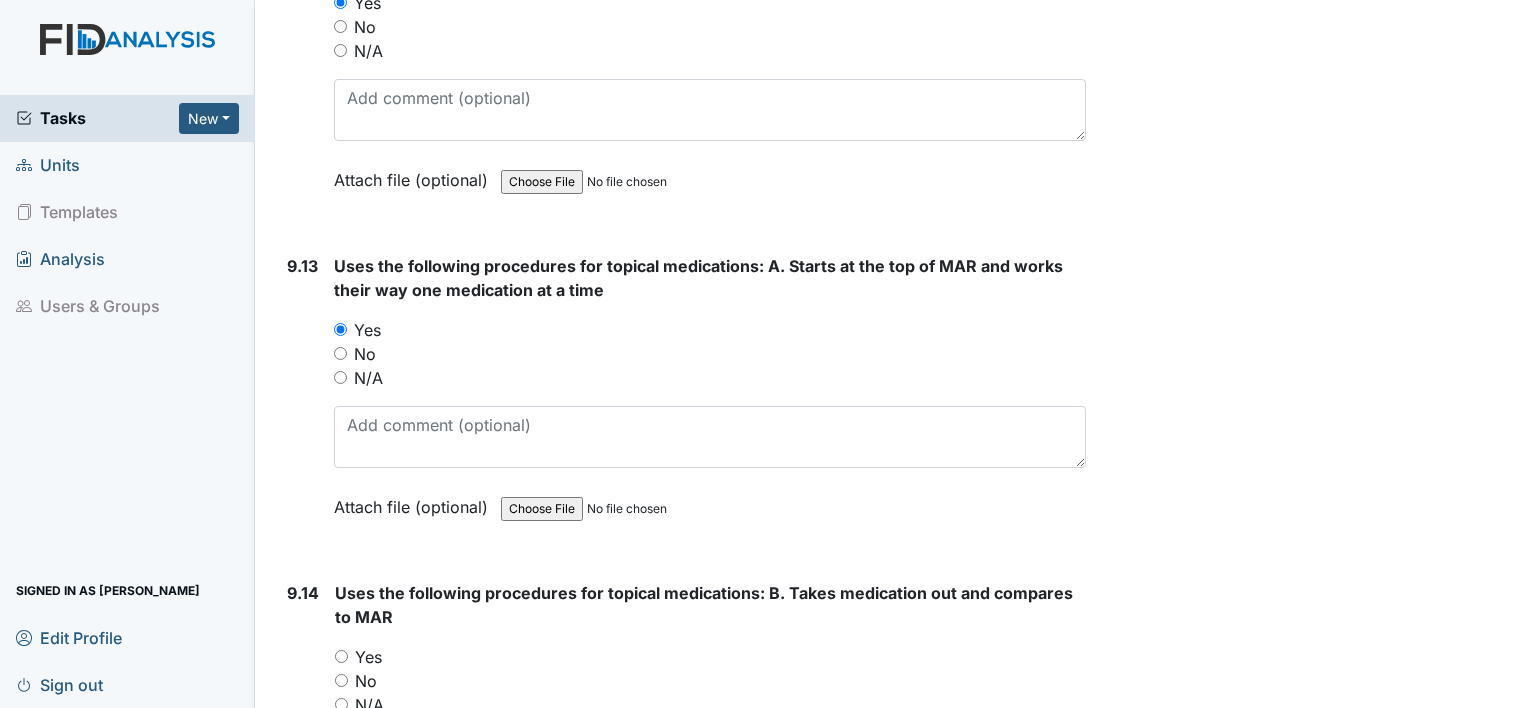 click on "Yes" at bounding box center [341, 656] 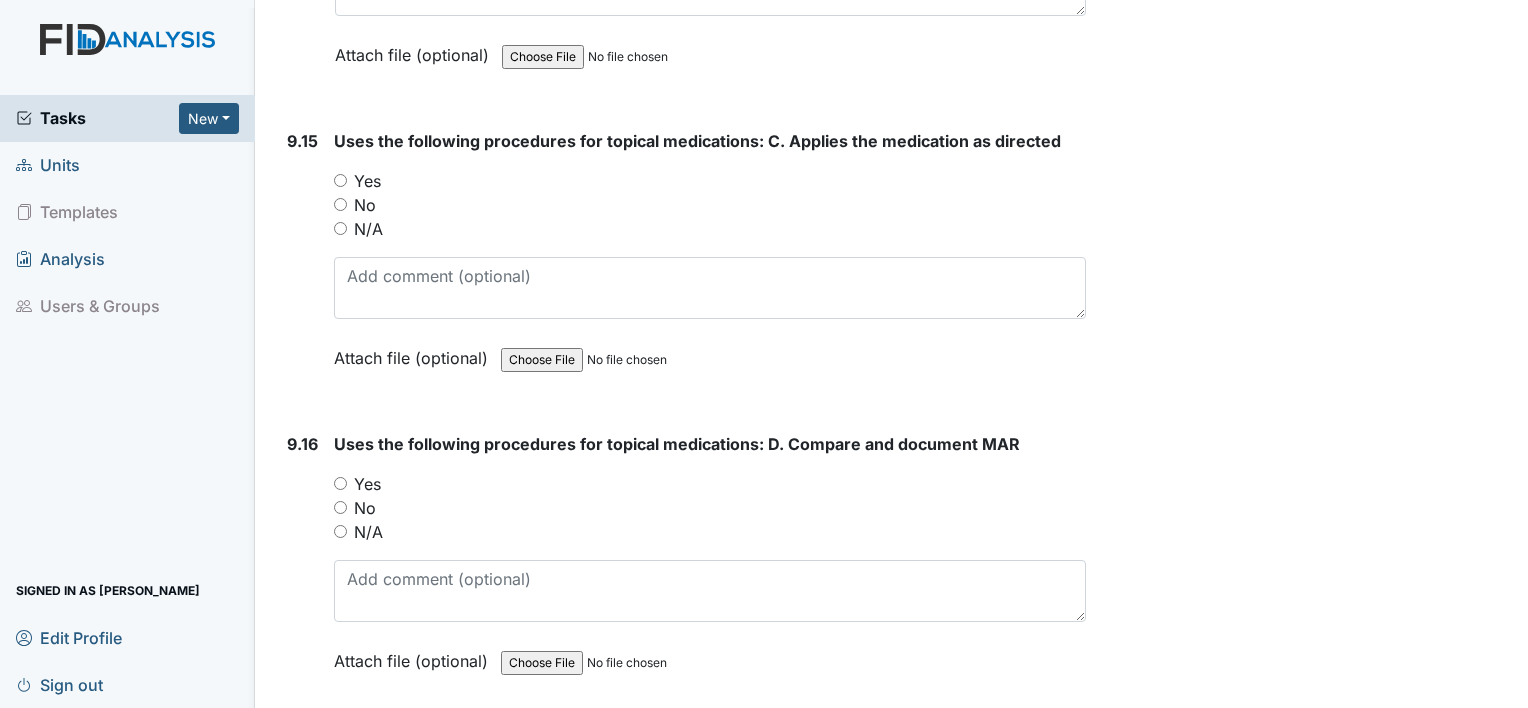 scroll, scrollTop: 26588, scrollLeft: 0, axis: vertical 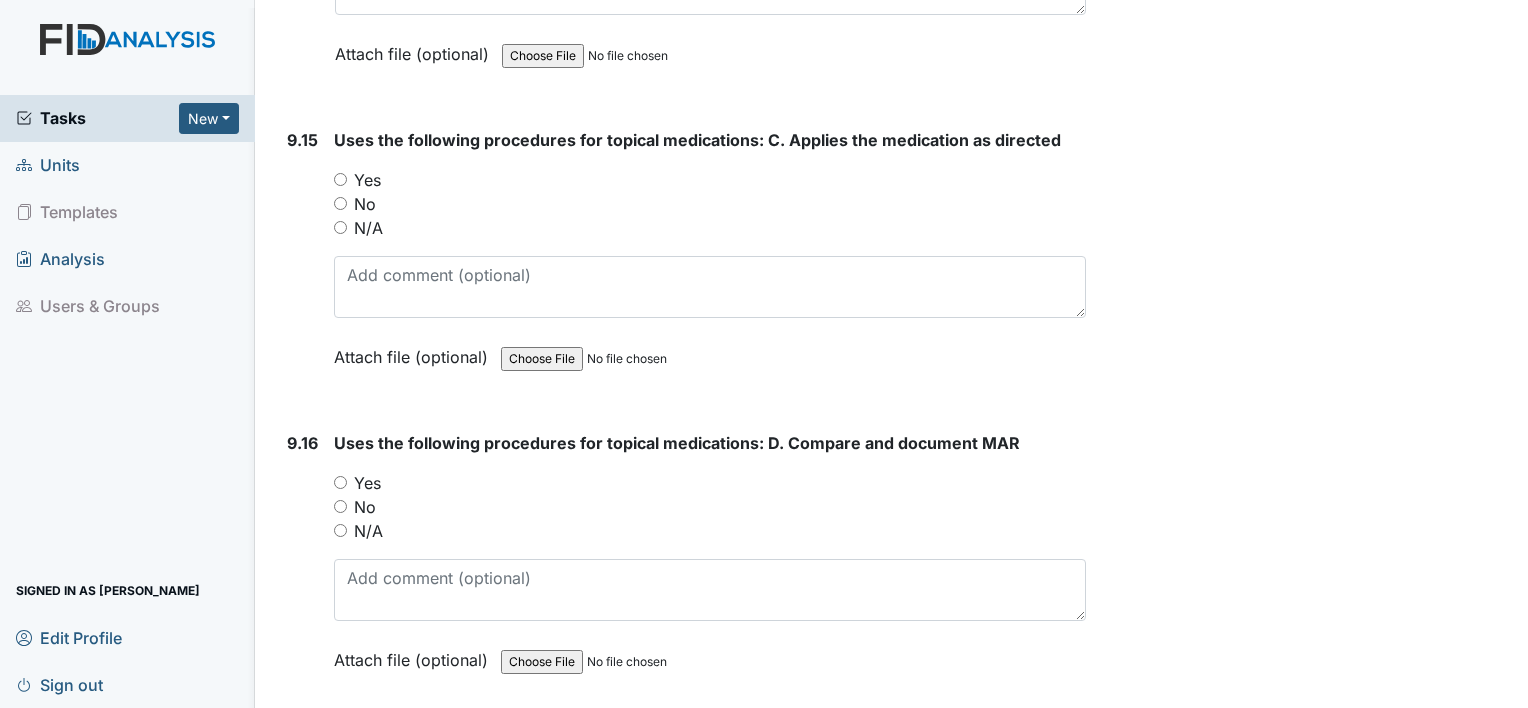click on "Yes" at bounding box center (340, 179) 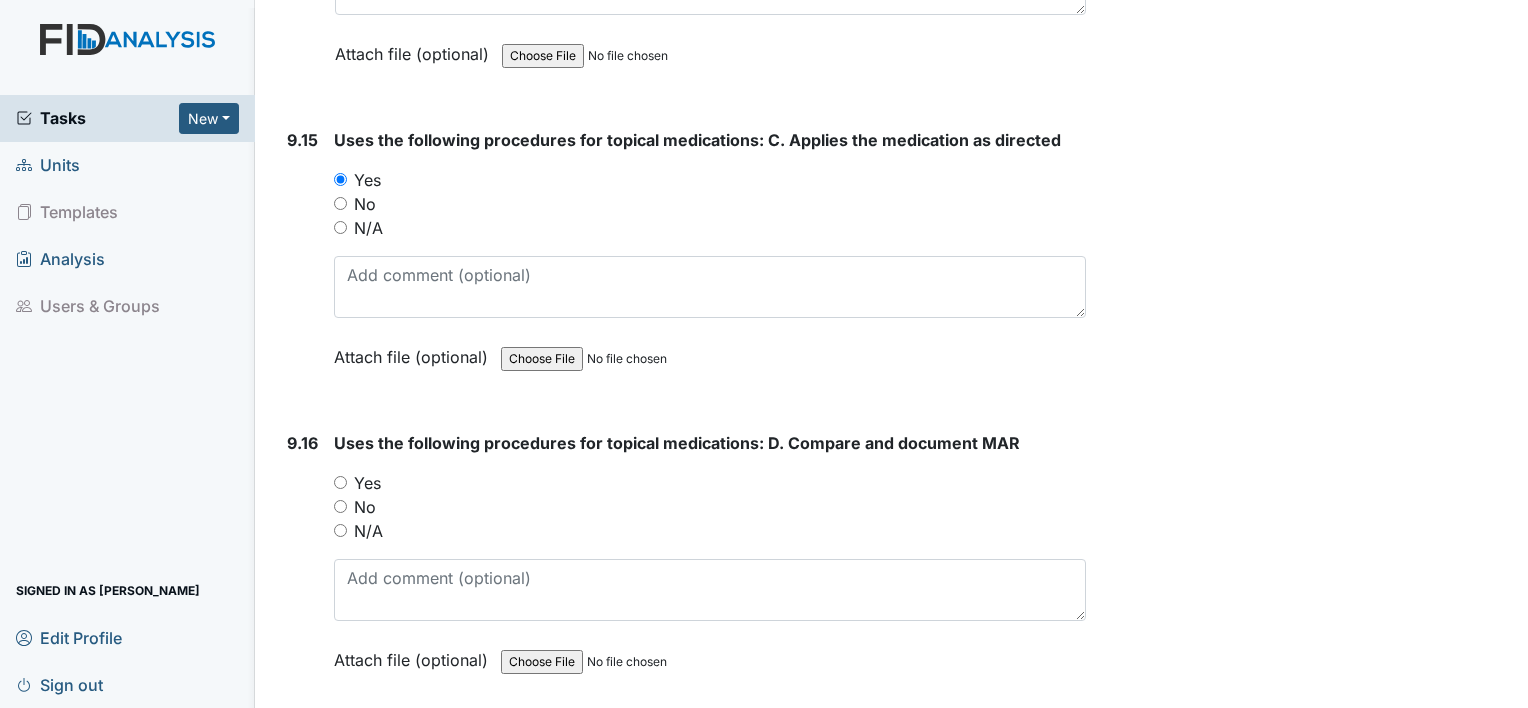 click on "Yes" at bounding box center [340, 482] 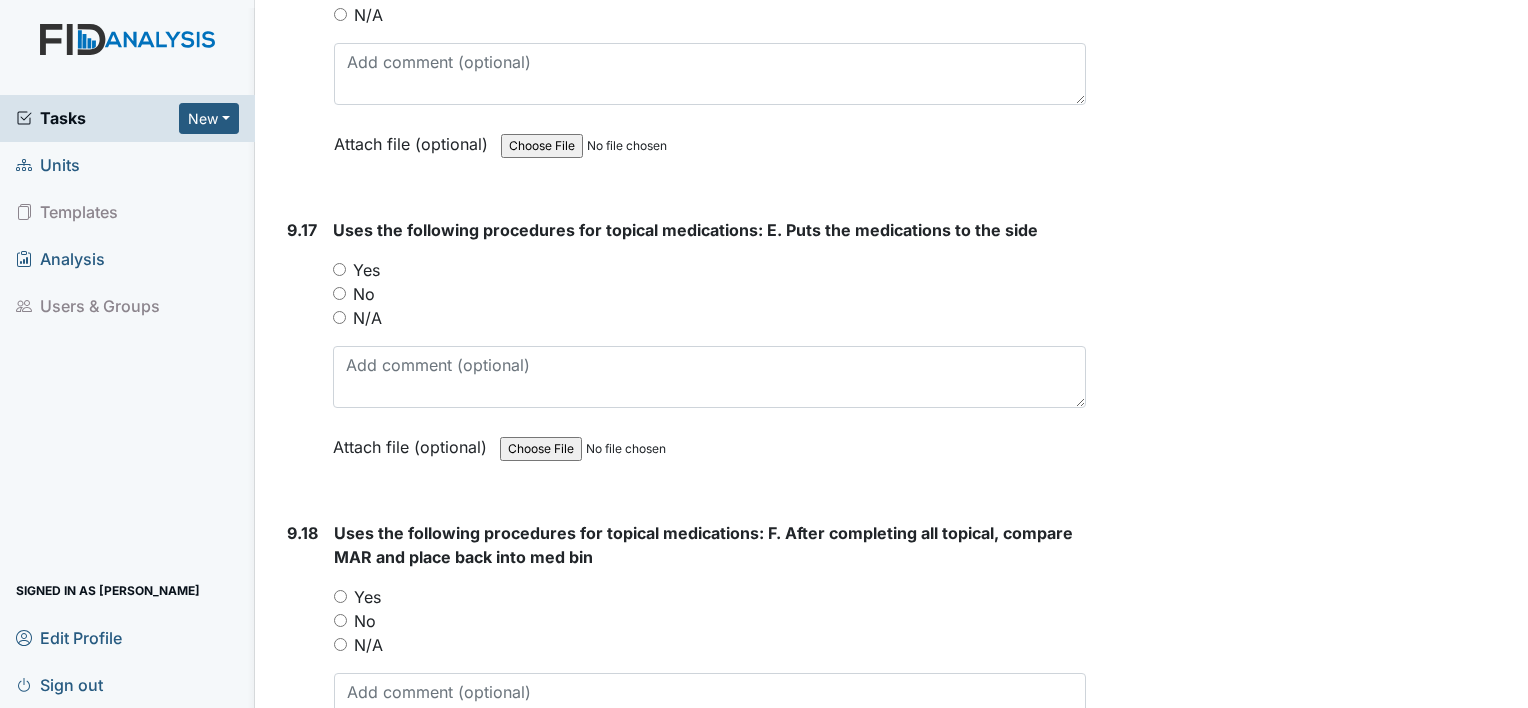scroll, scrollTop: 27108, scrollLeft: 0, axis: vertical 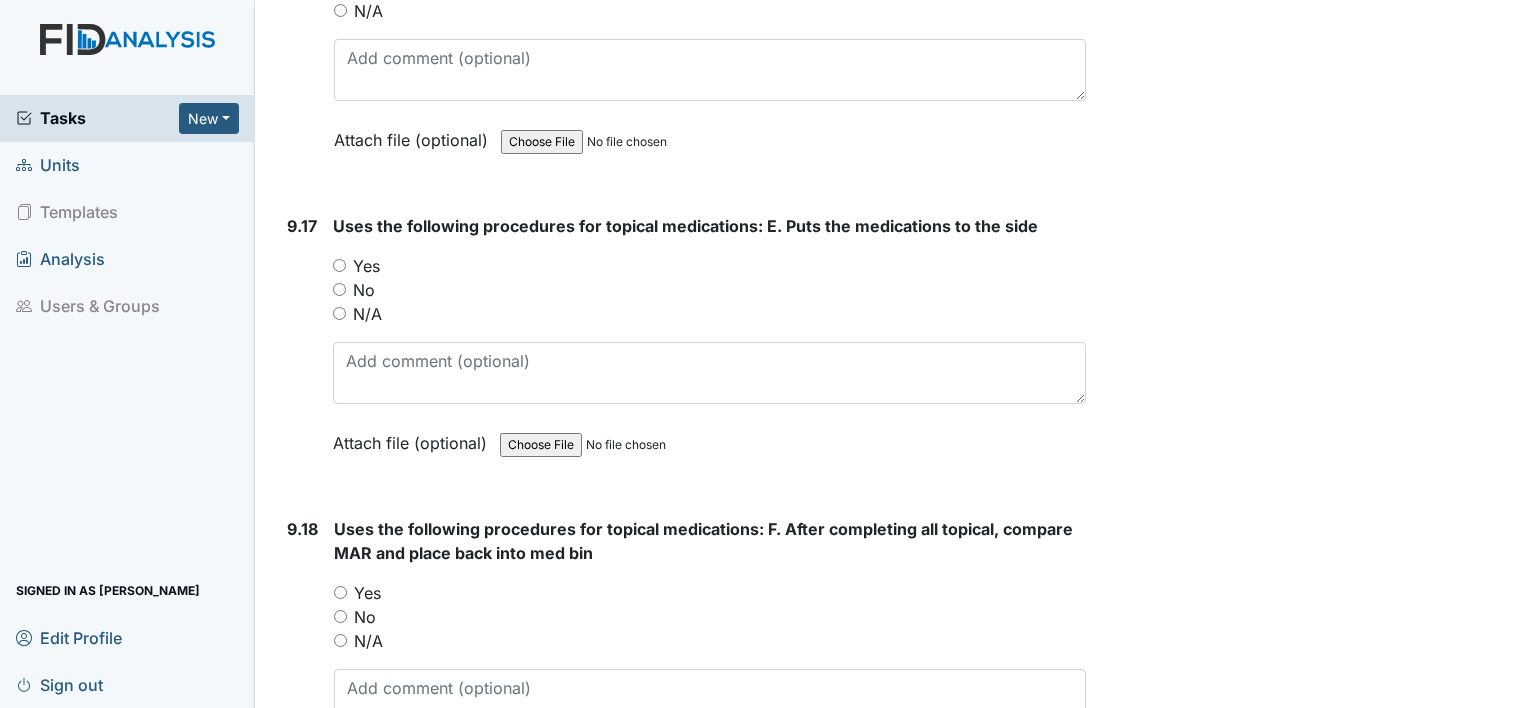 click on "Yes" at bounding box center [339, 265] 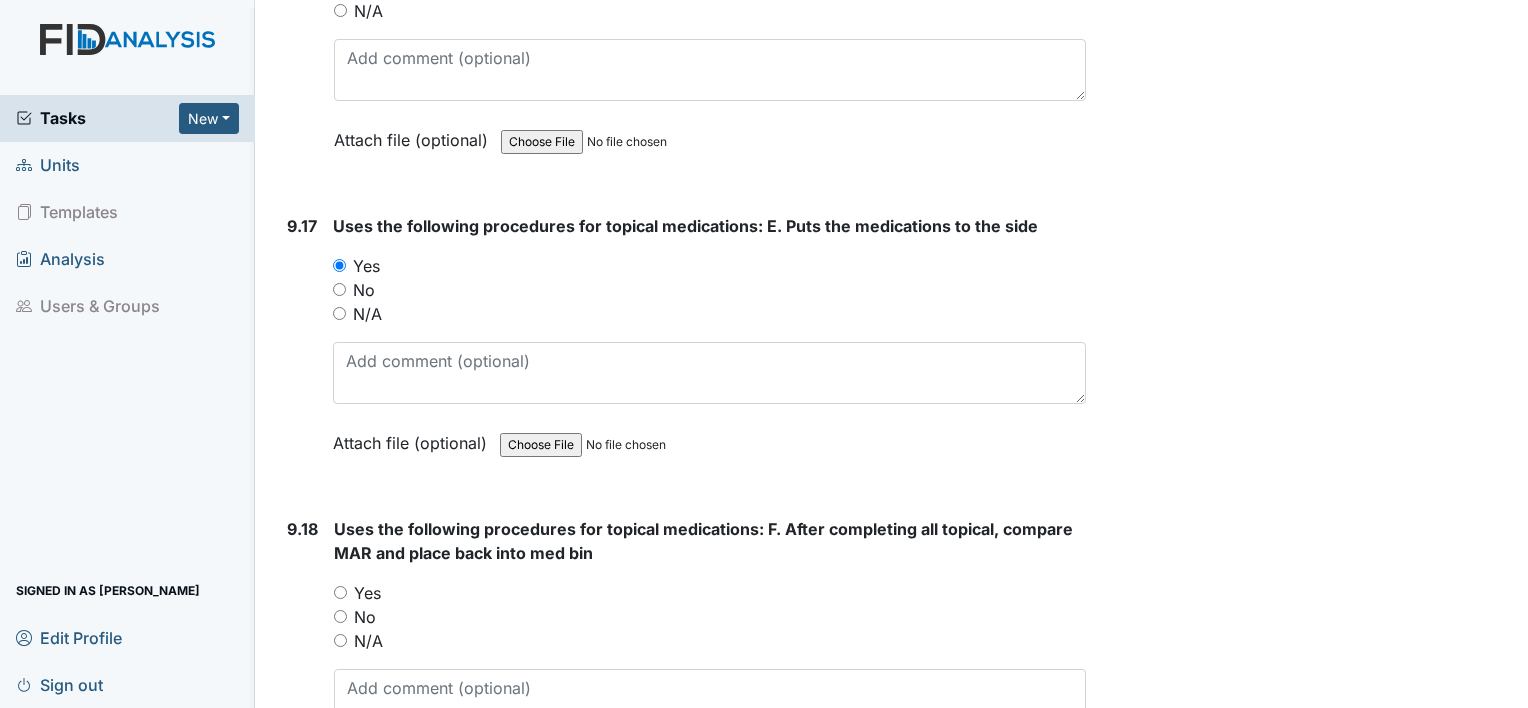 click on "Yes" at bounding box center (340, 592) 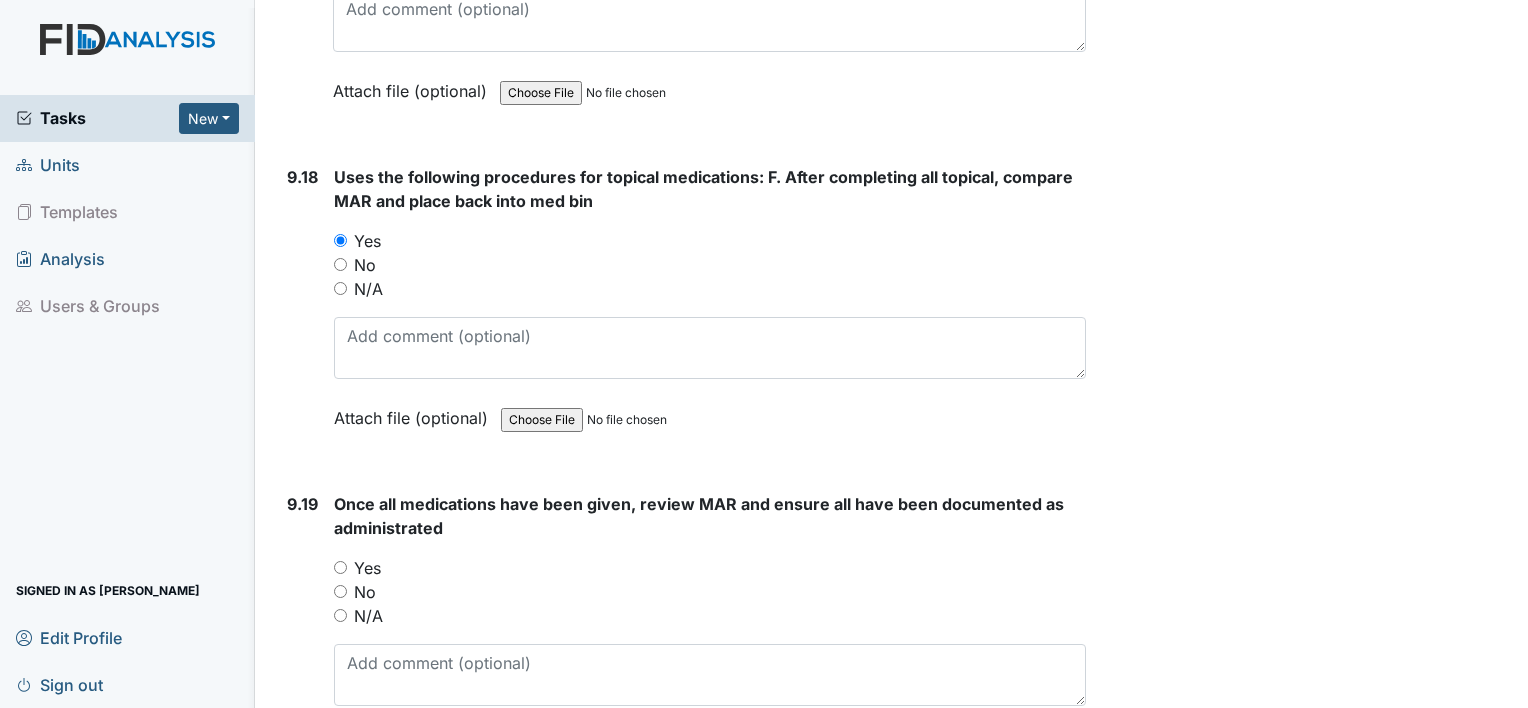 scroll, scrollTop: 27561, scrollLeft: 0, axis: vertical 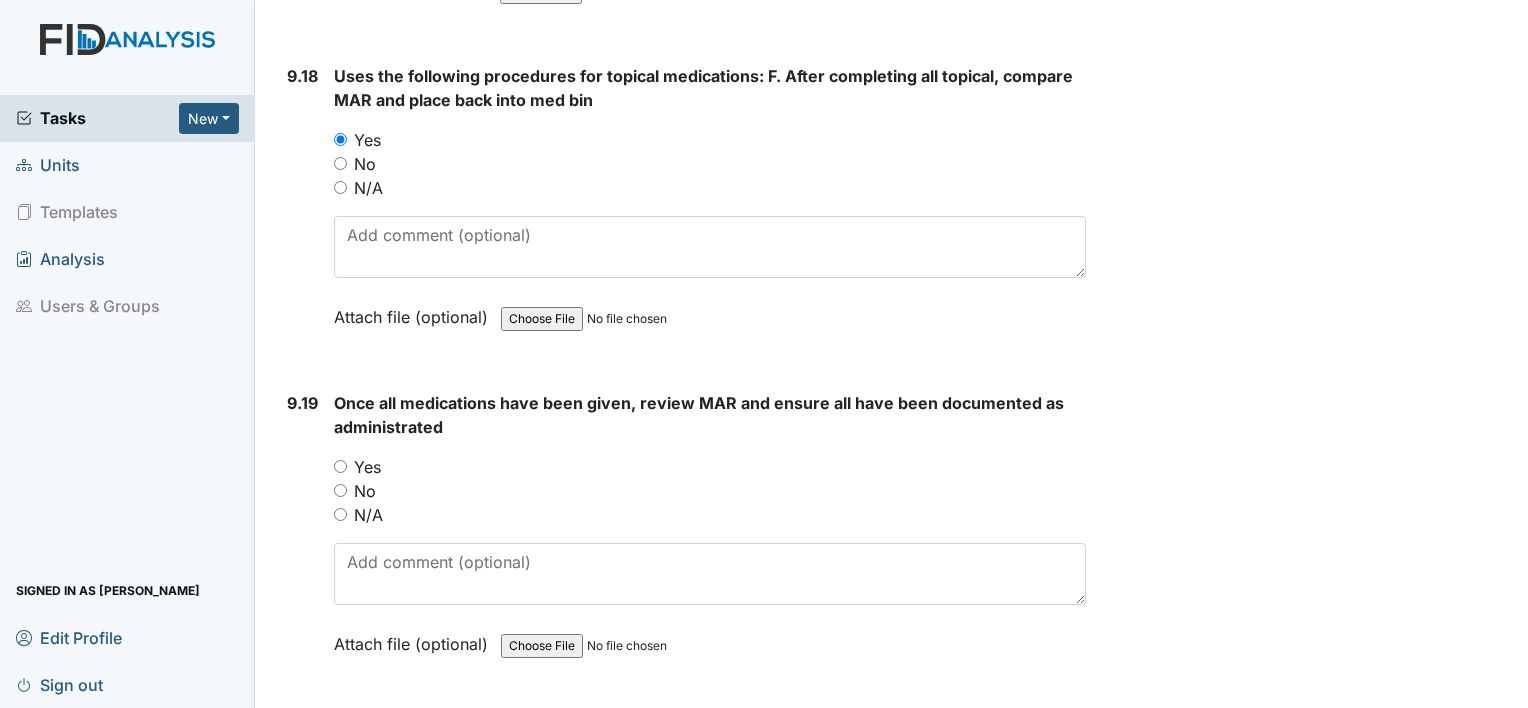 click on "Yes" at bounding box center (340, 466) 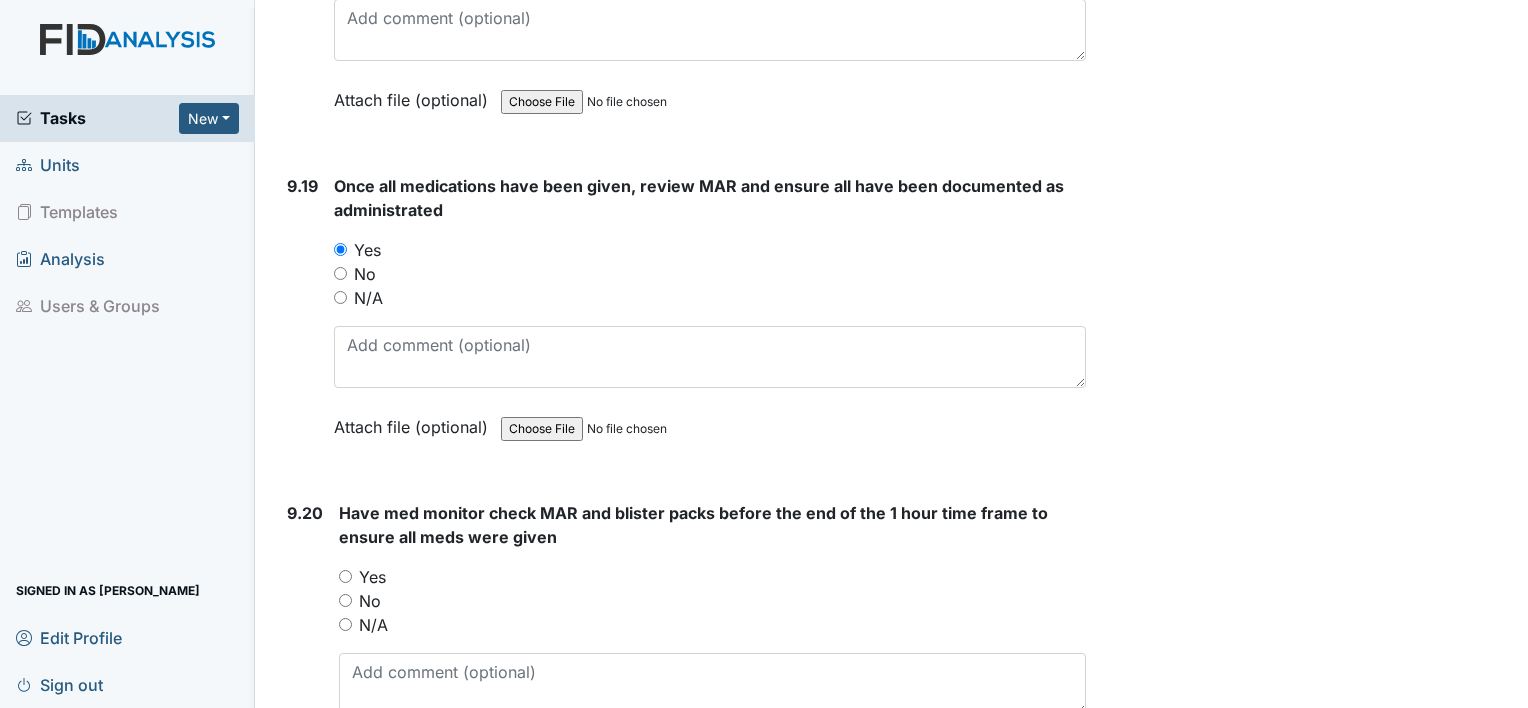 scroll, scrollTop: 27801, scrollLeft: 0, axis: vertical 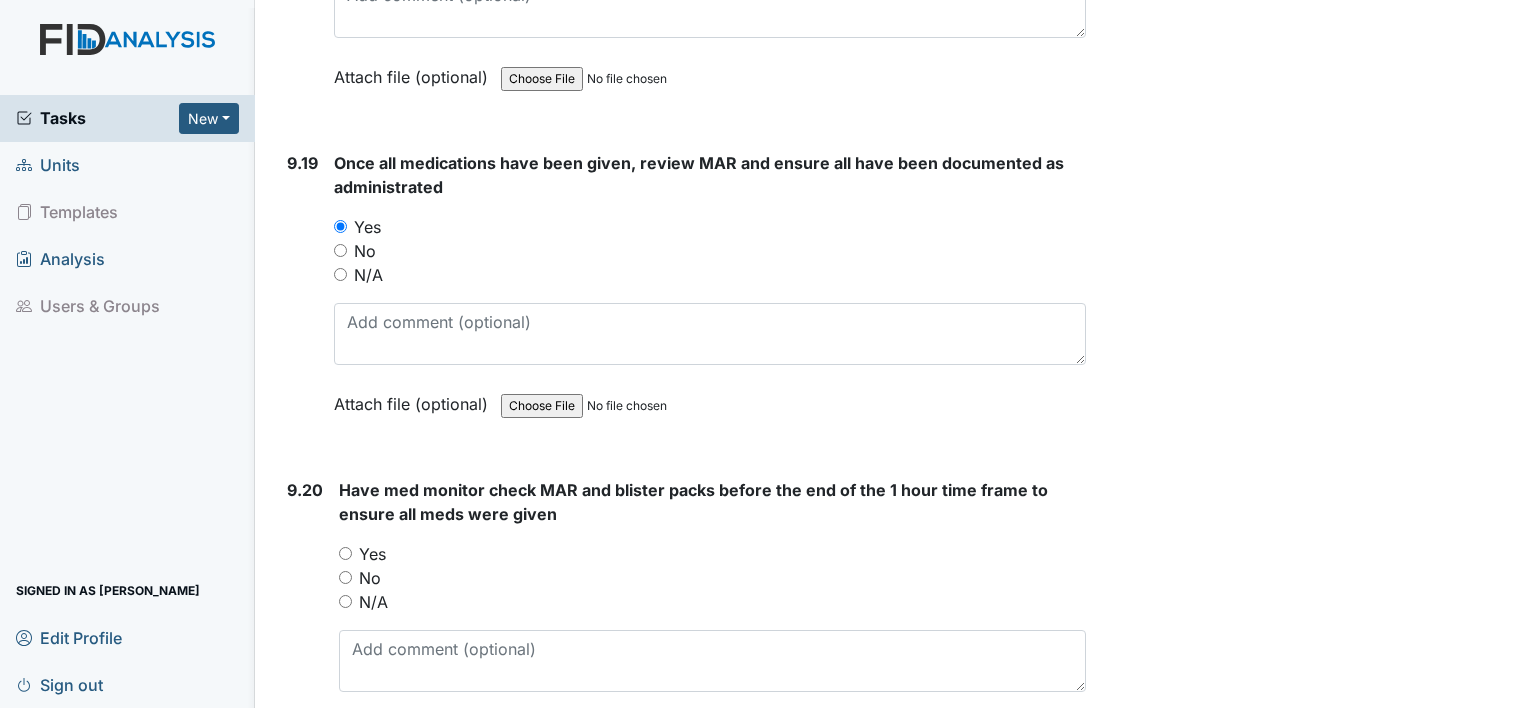 click on "Yes" at bounding box center (345, 553) 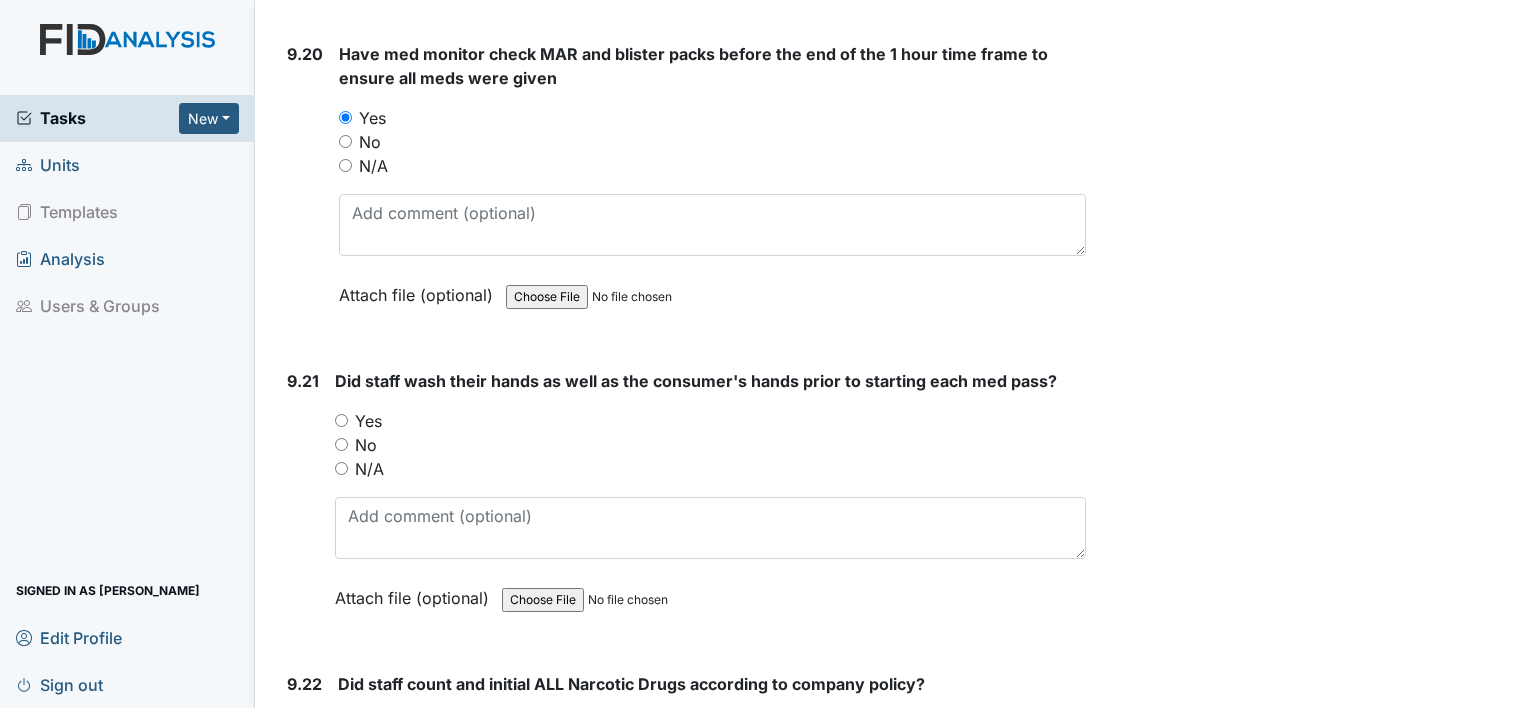 scroll, scrollTop: 28241, scrollLeft: 0, axis: vertical 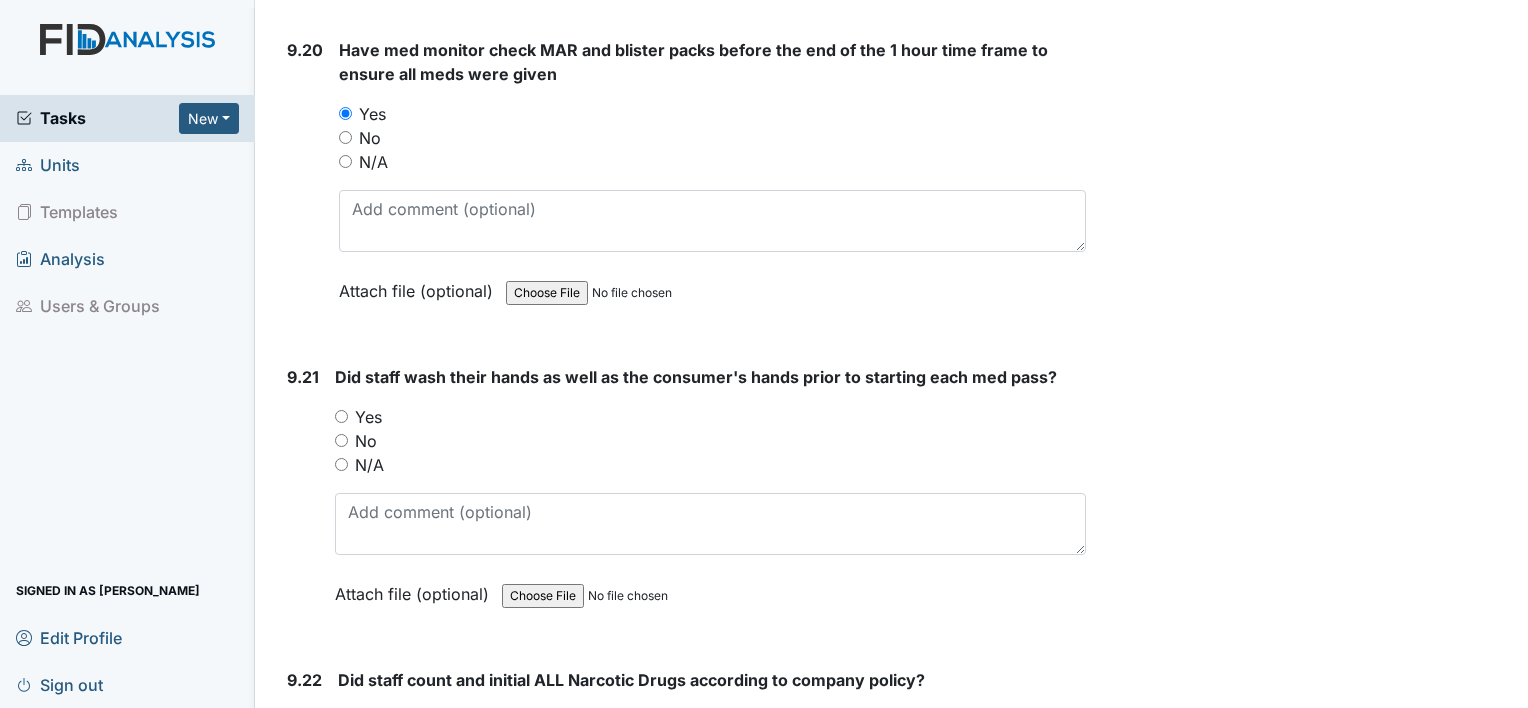 click on "Yes" at bounding box center [341, 416] 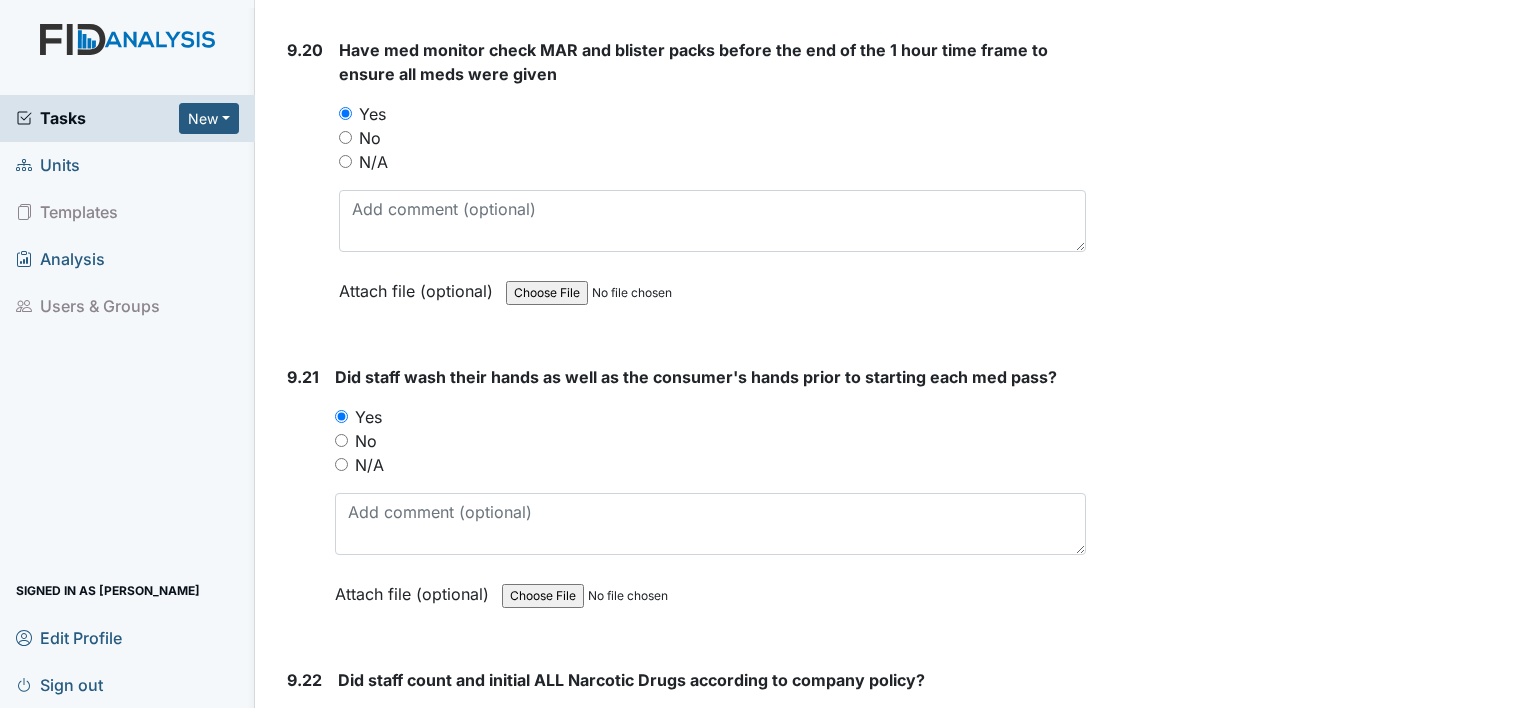 click on "Yes" at bounding box center (344, 719) 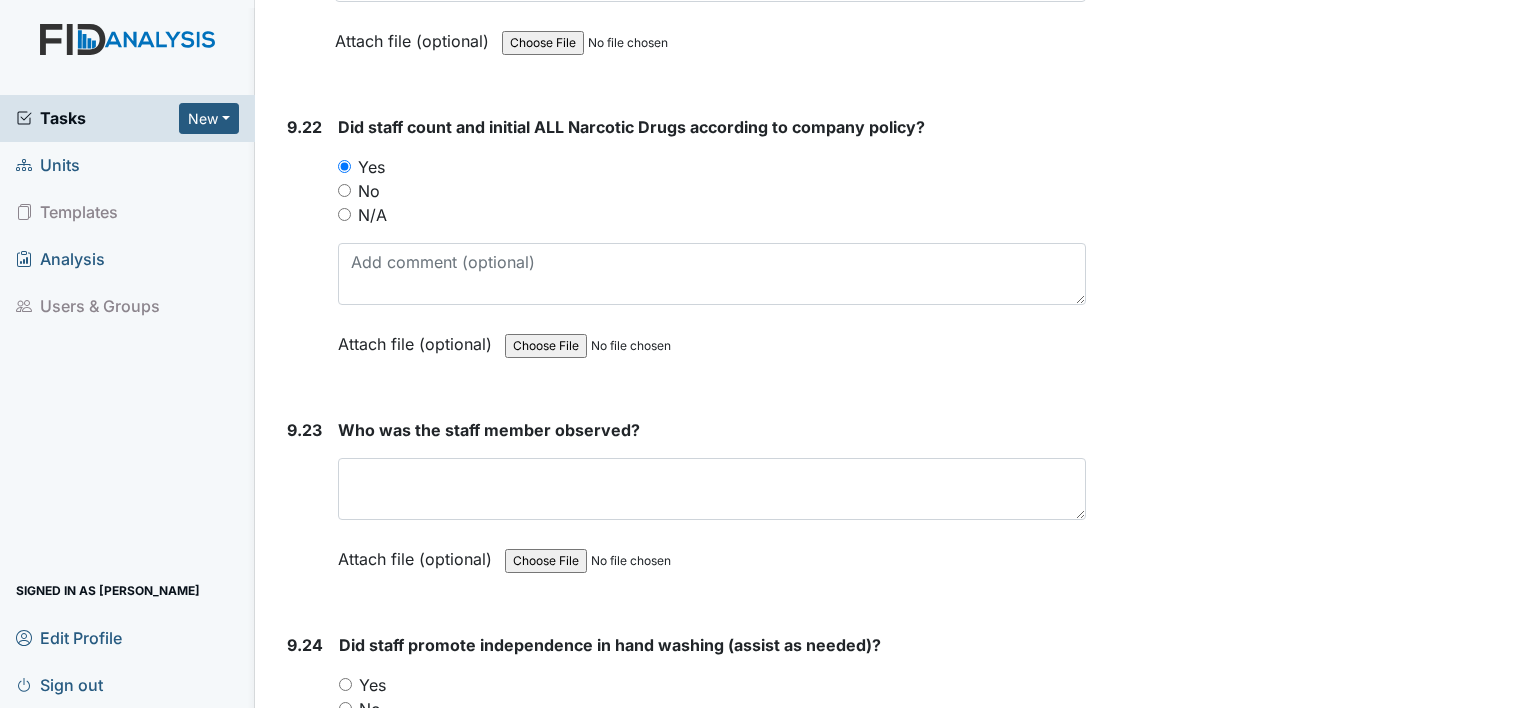 scroll, scrollTop: 28808, scrollLeft: 0, axis: vertical 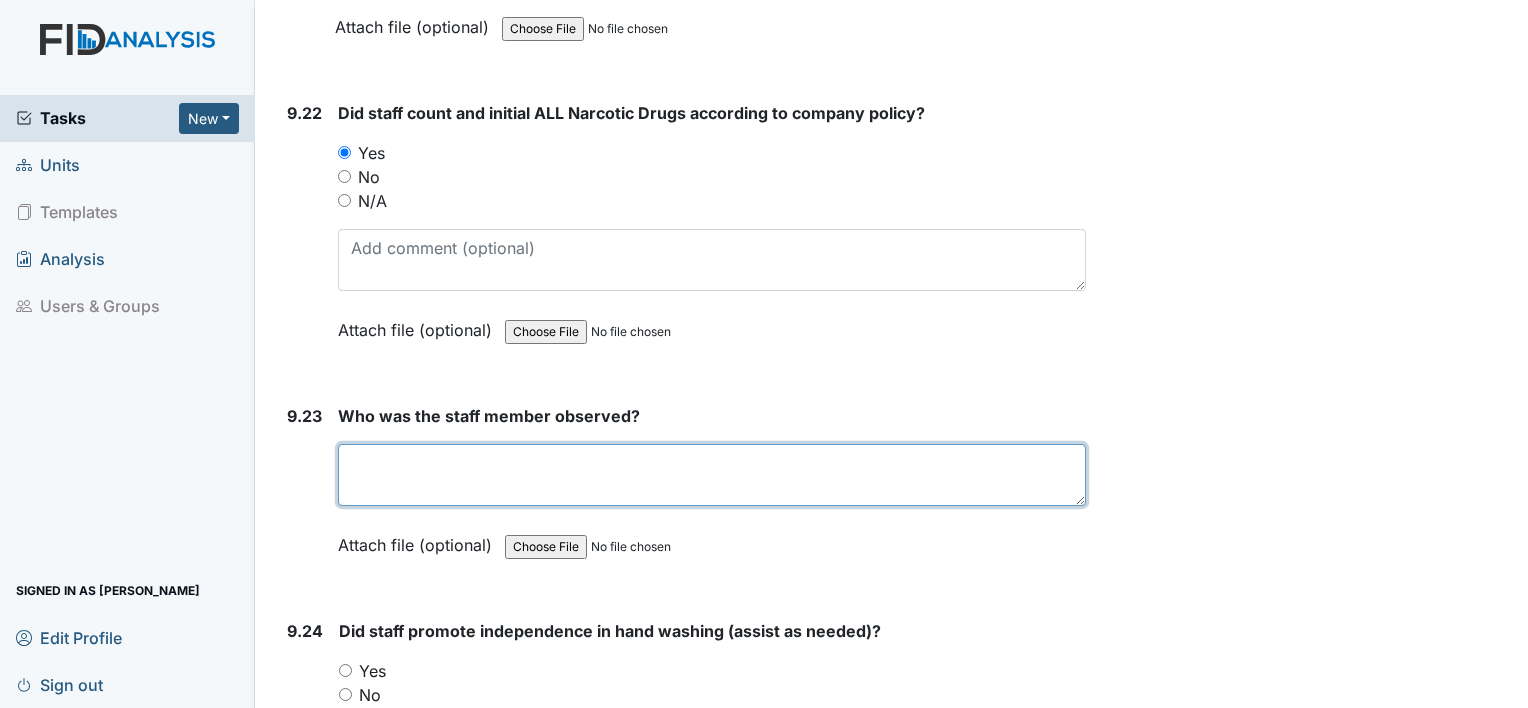 click at bounding box center [712, 475] 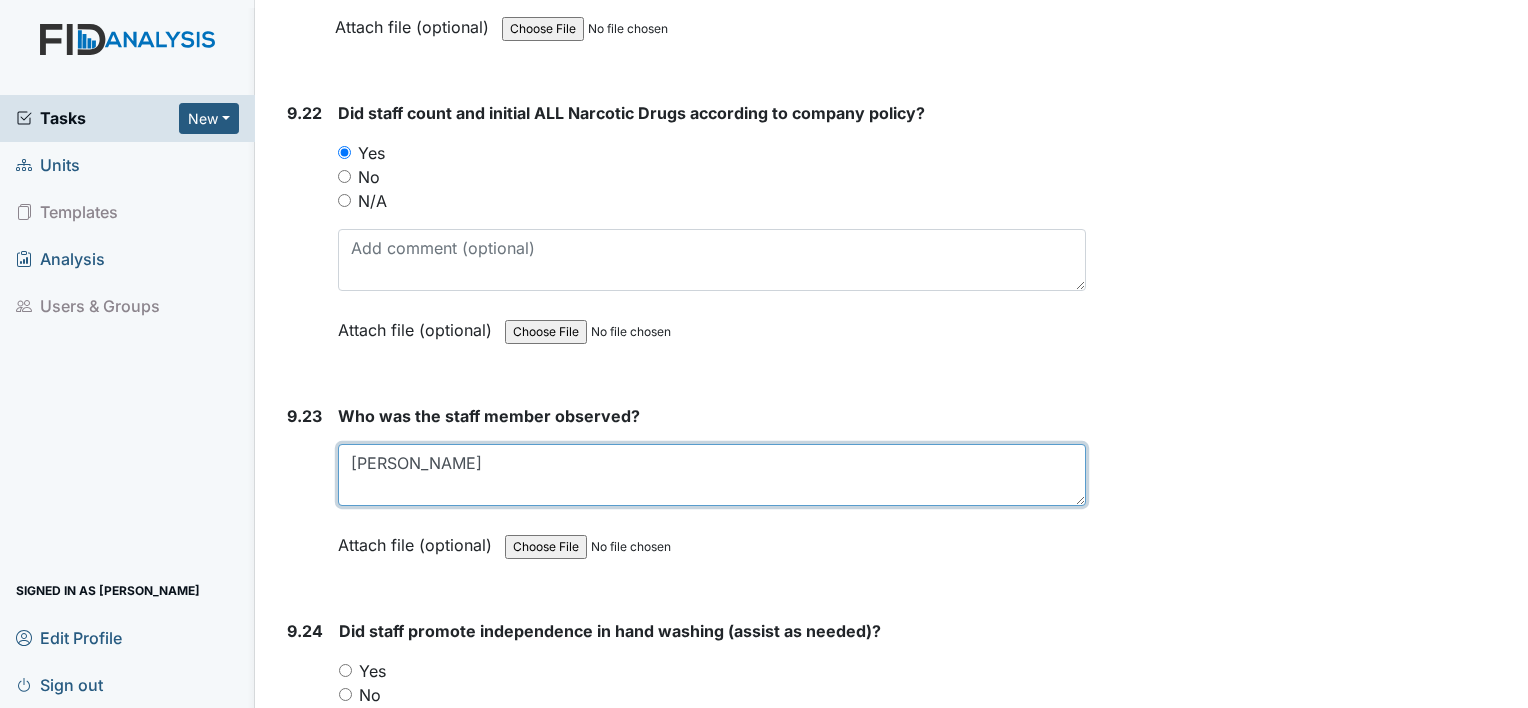 type on "[PERSON_NAME]" 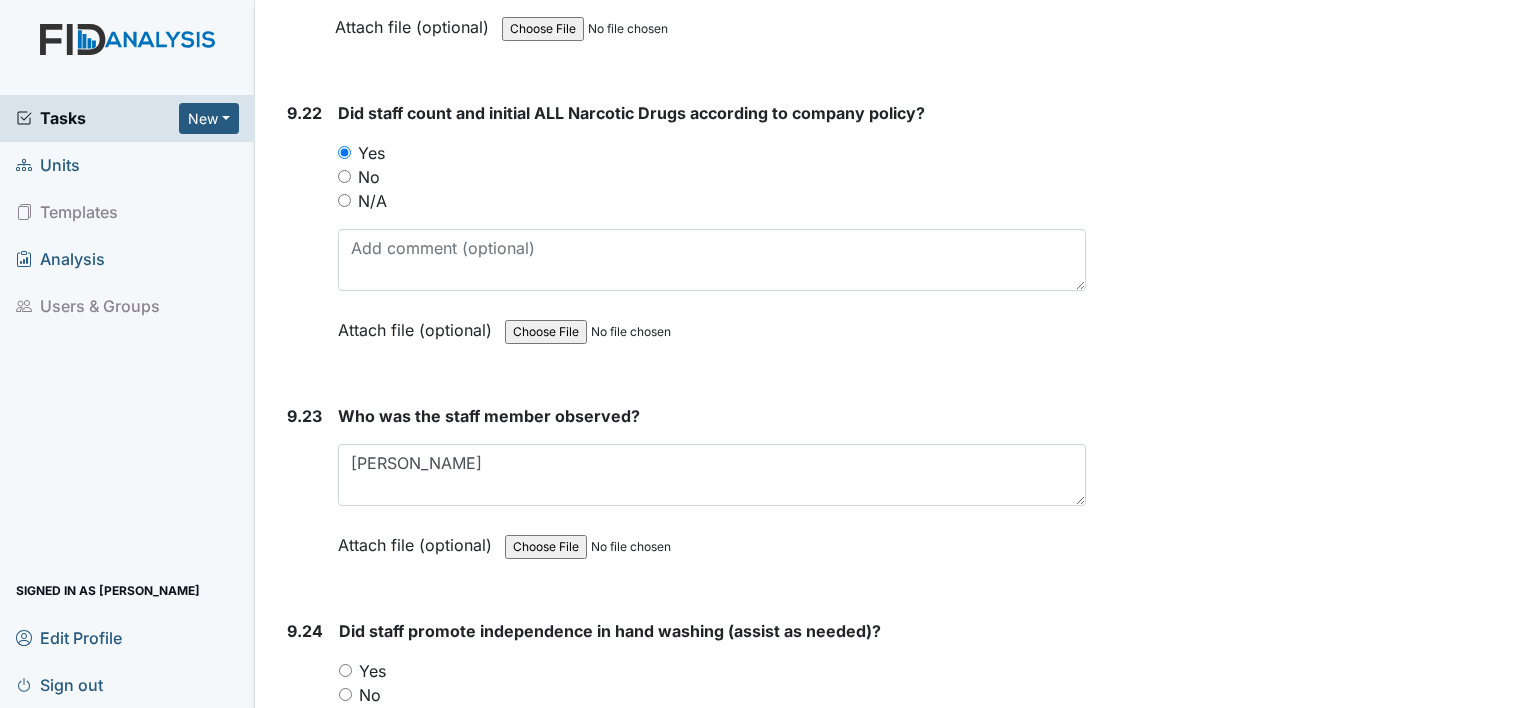 click on "Yes" at bounding box center [345, 670] 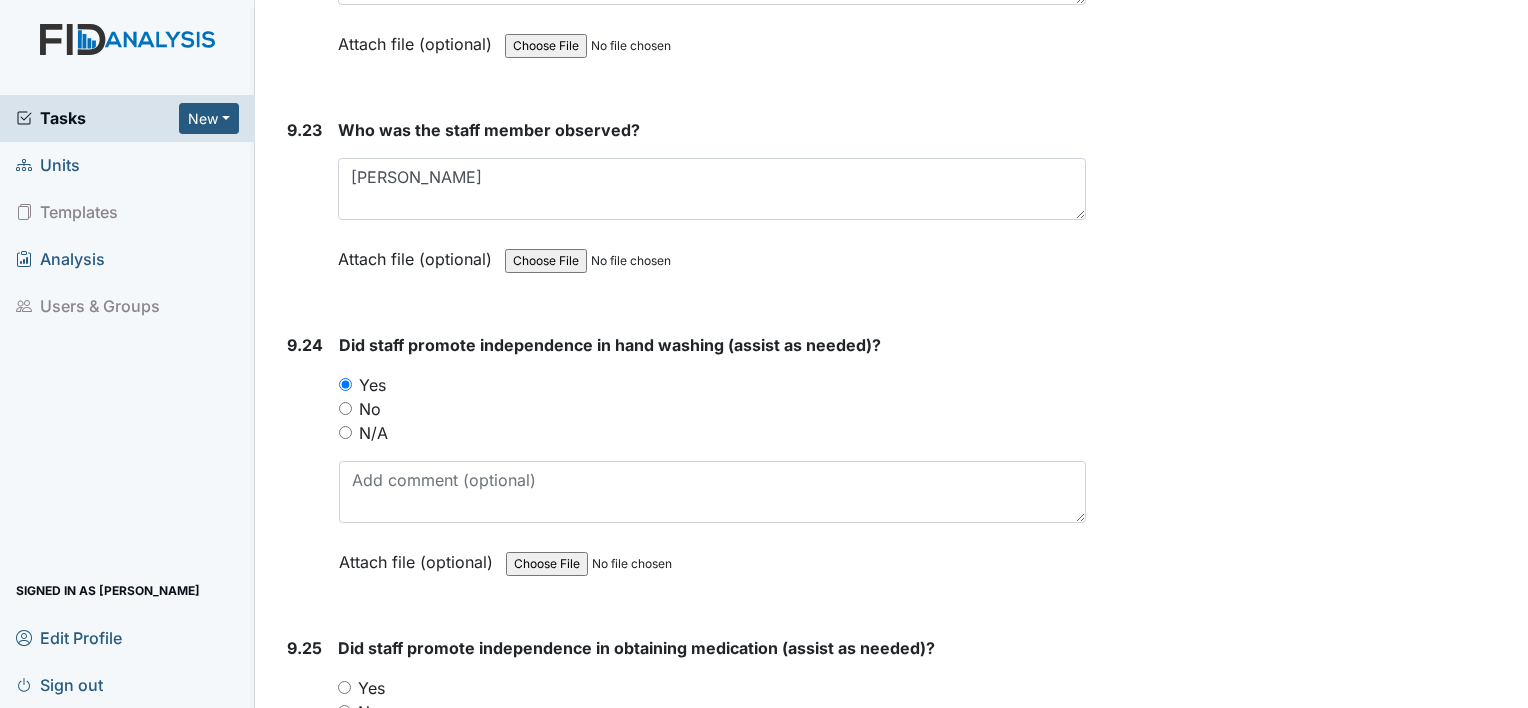 scroll, scrollTop: 29214, scrollLeft: 0, axis: vertical 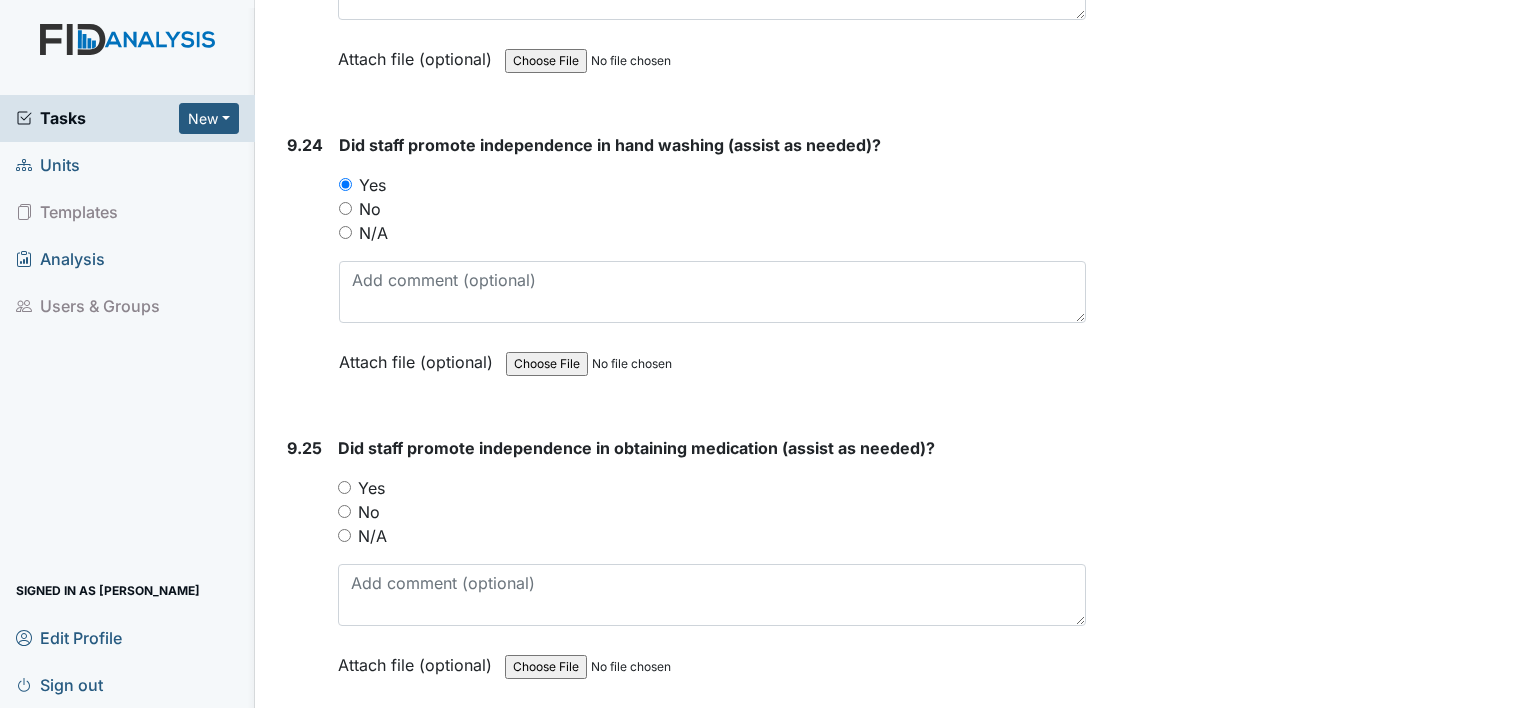 click on "Yes" at bounding box center (344, 487) 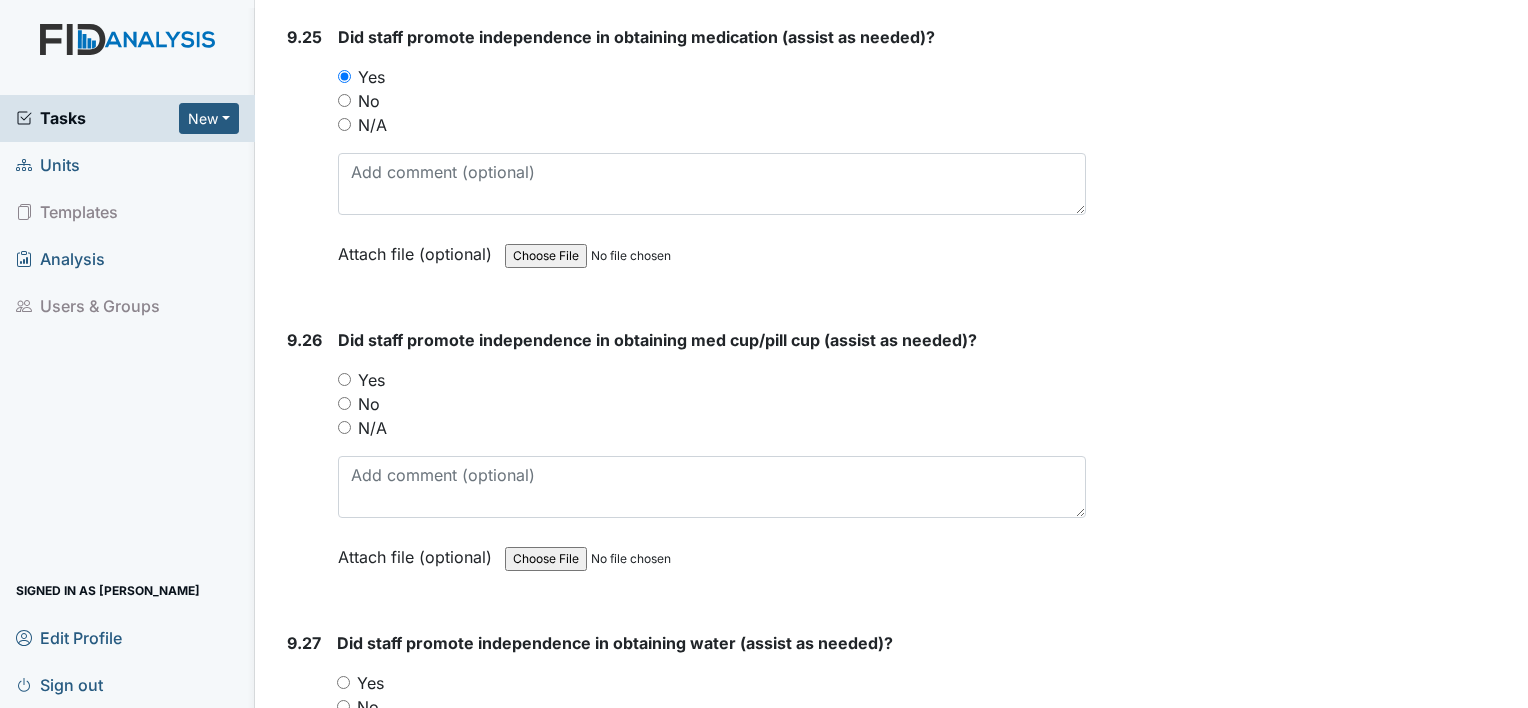 scroll, scrollTop: 29734, scrollLeft: 0, axis: vertical 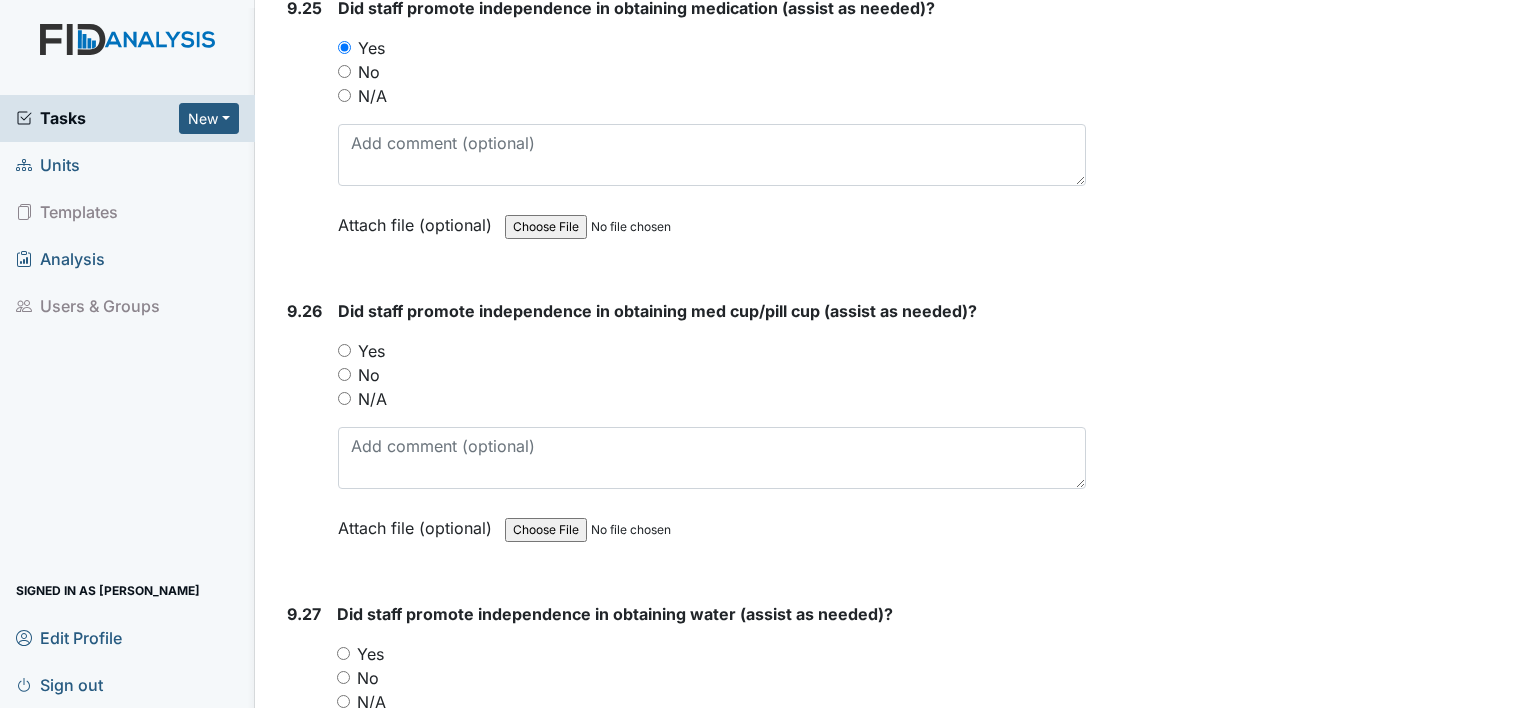 click on "Yes" at bounding box center [344, 350] 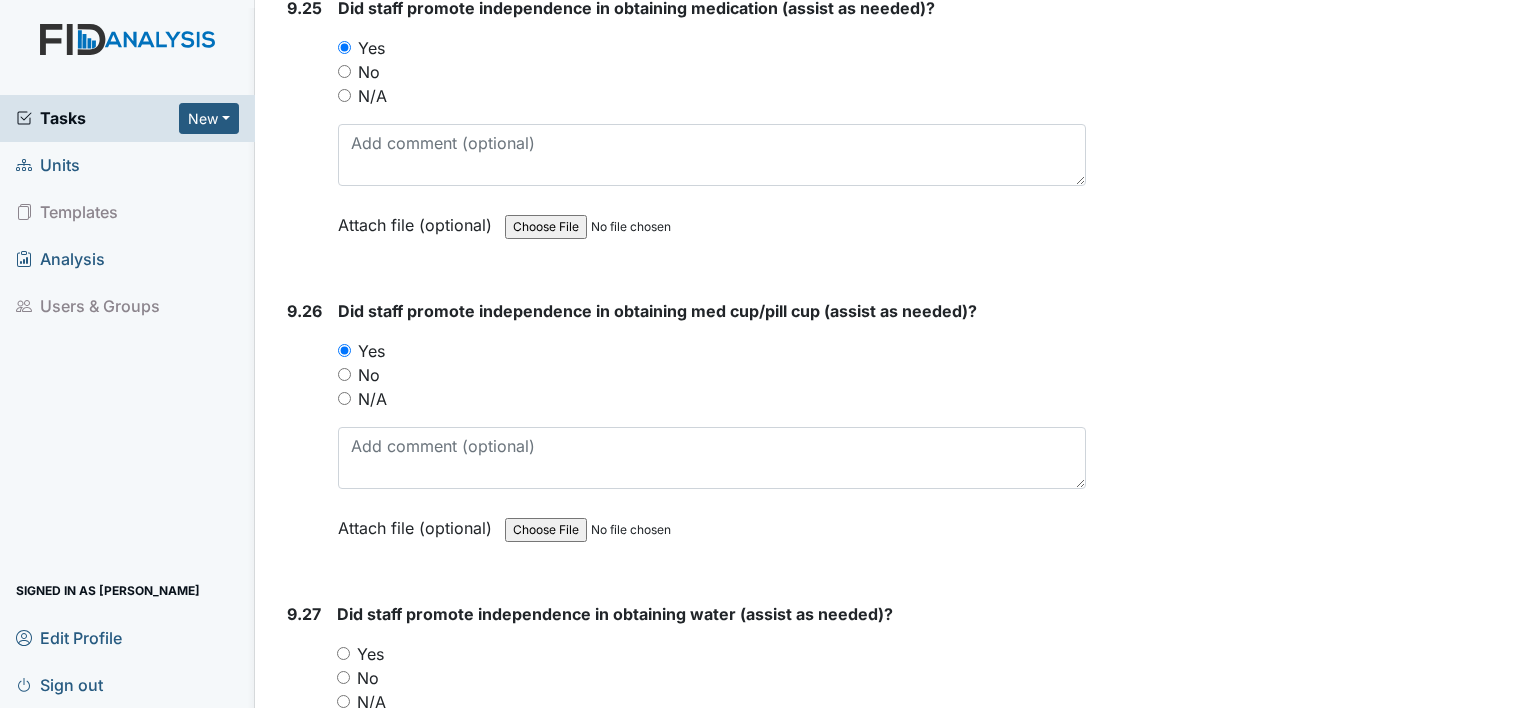 click on "Yes" at bounding box center [343, 653] 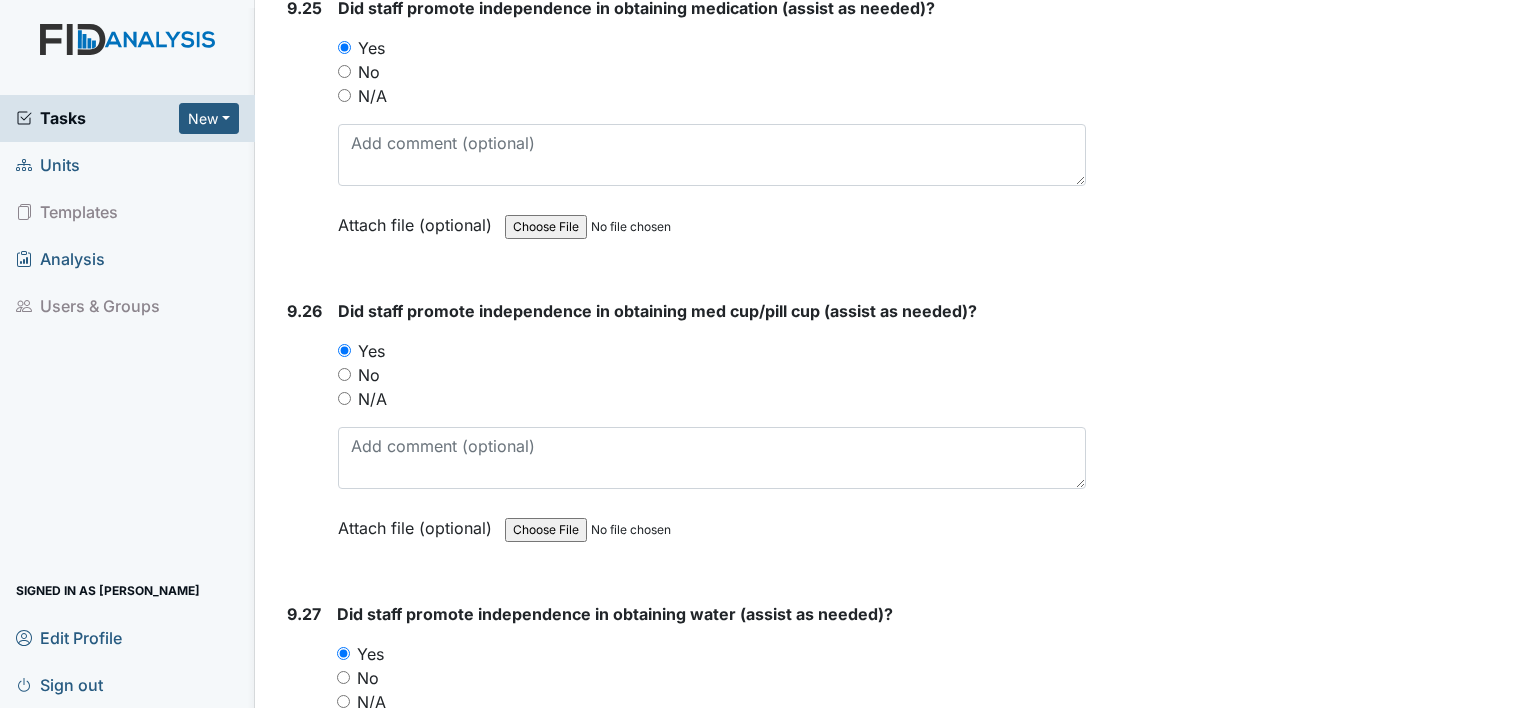 click on "Archive Task
×
Are you sure you want to archive this task? It will appear as incomplete on reports.
Archive
Delete Task
×
Are you sure you want to delete this task?
[GEOGRAPHIC_DATA]
Save
[PERSON_NAME] assigned on [DATE]." at bounding box center [1310, -11668] 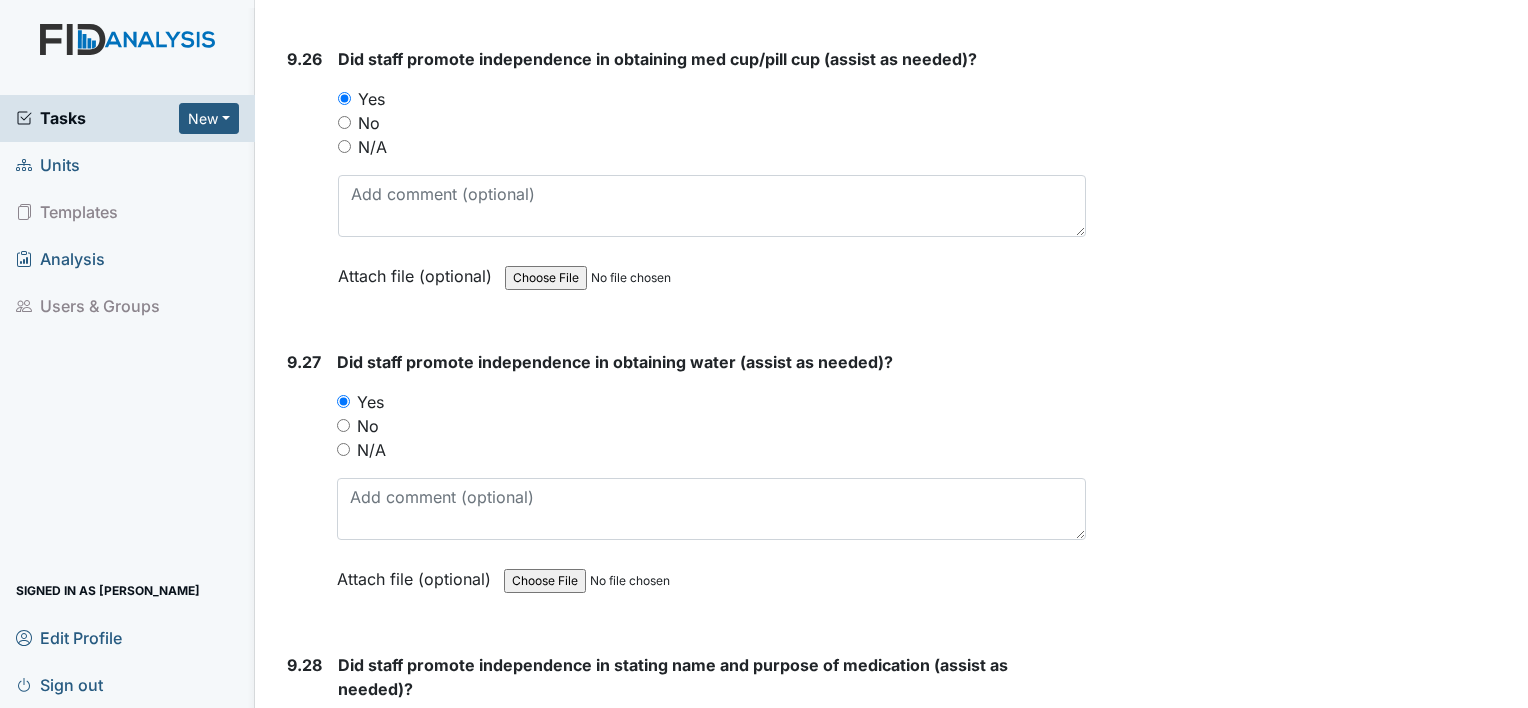 scroll, scrollTop: 30014, scrollLeft: 0, axis: vertical 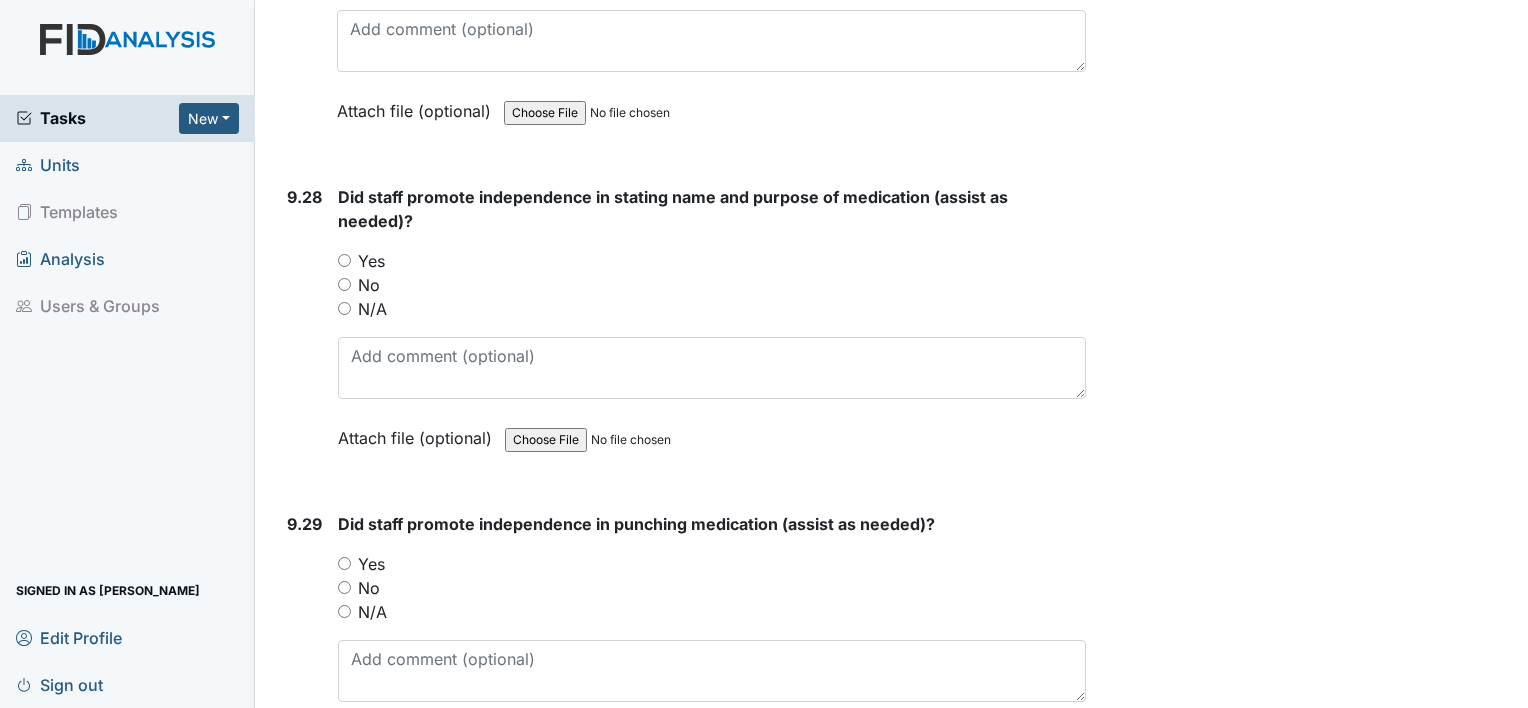 click on "Yes" at bounding box center (344, 260) 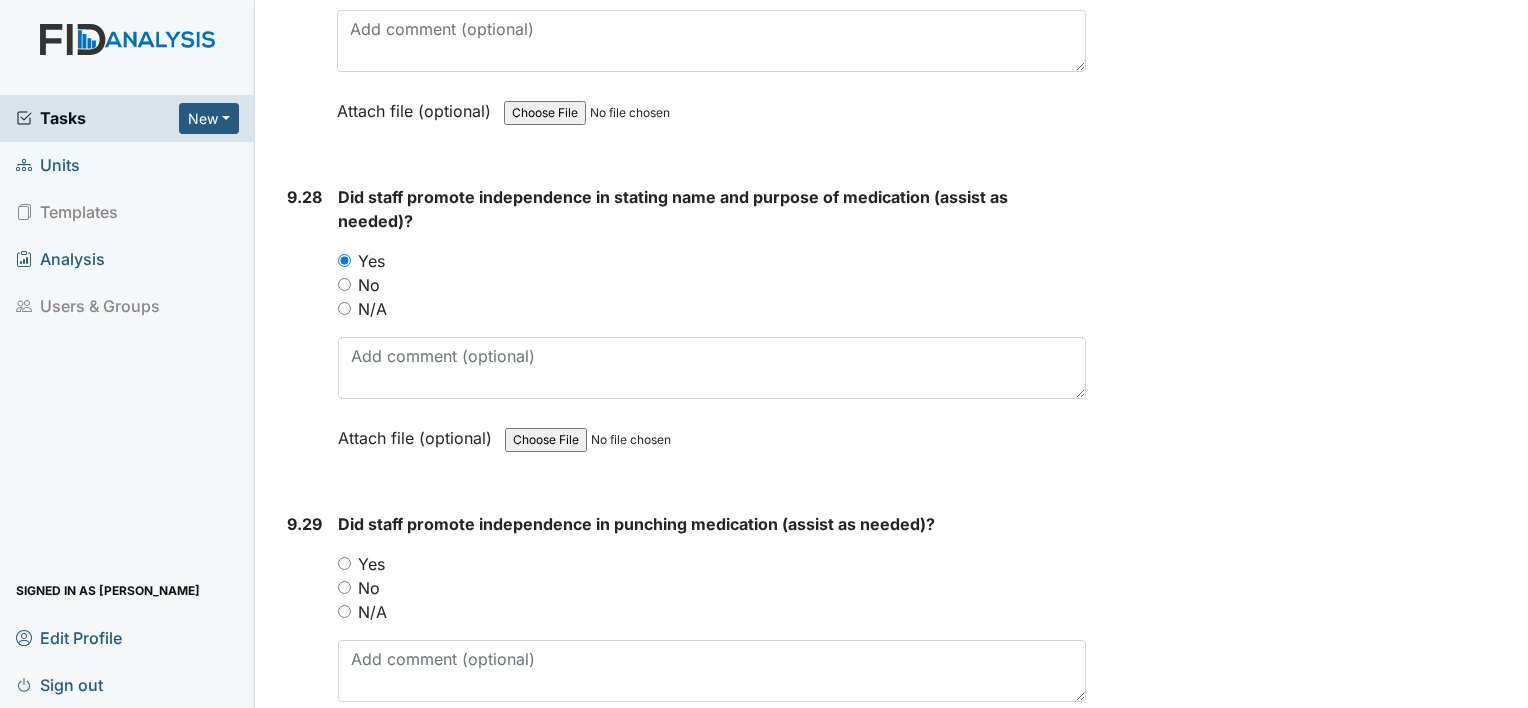click on "Yes" at bounding box center (344, 563) 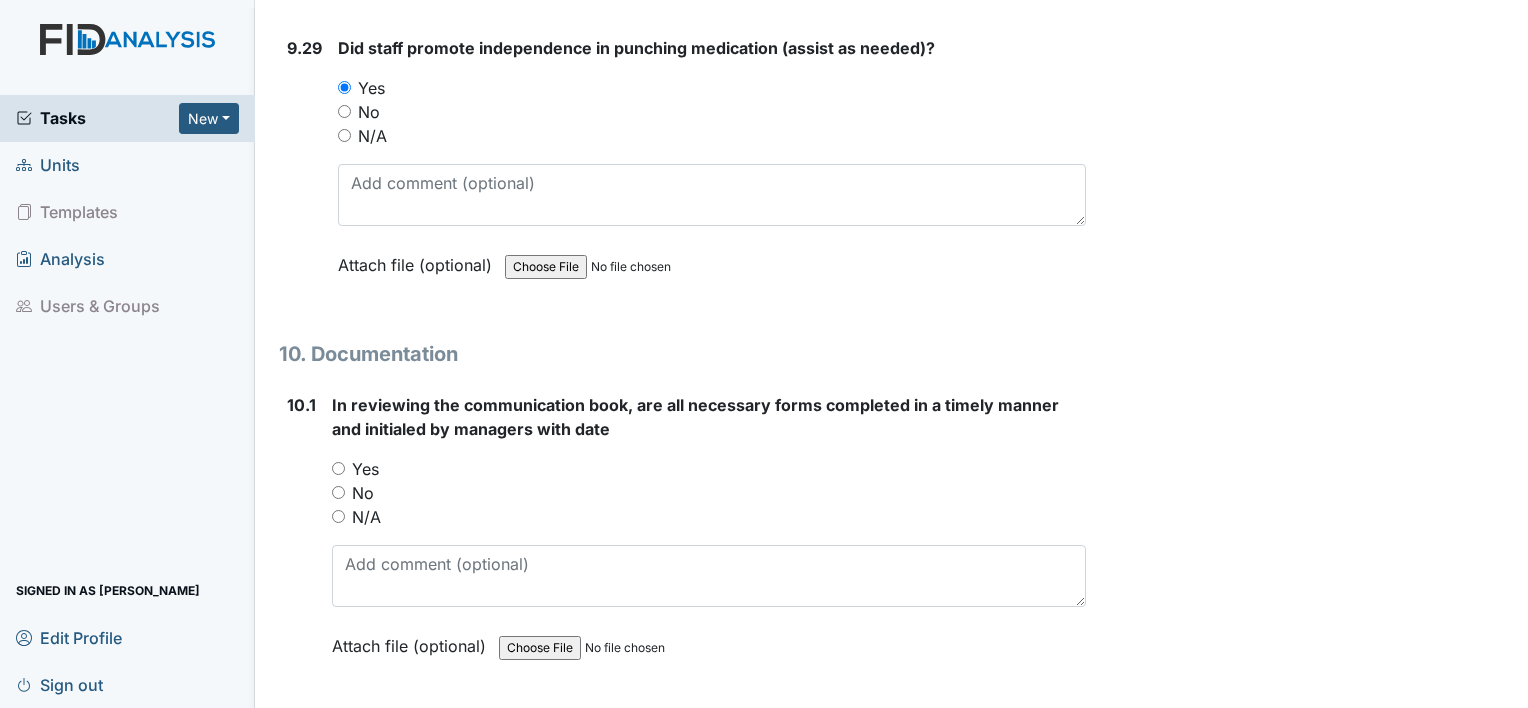 scroll, scrollTop: 30934, scrollLeft: 0, axis: vertical 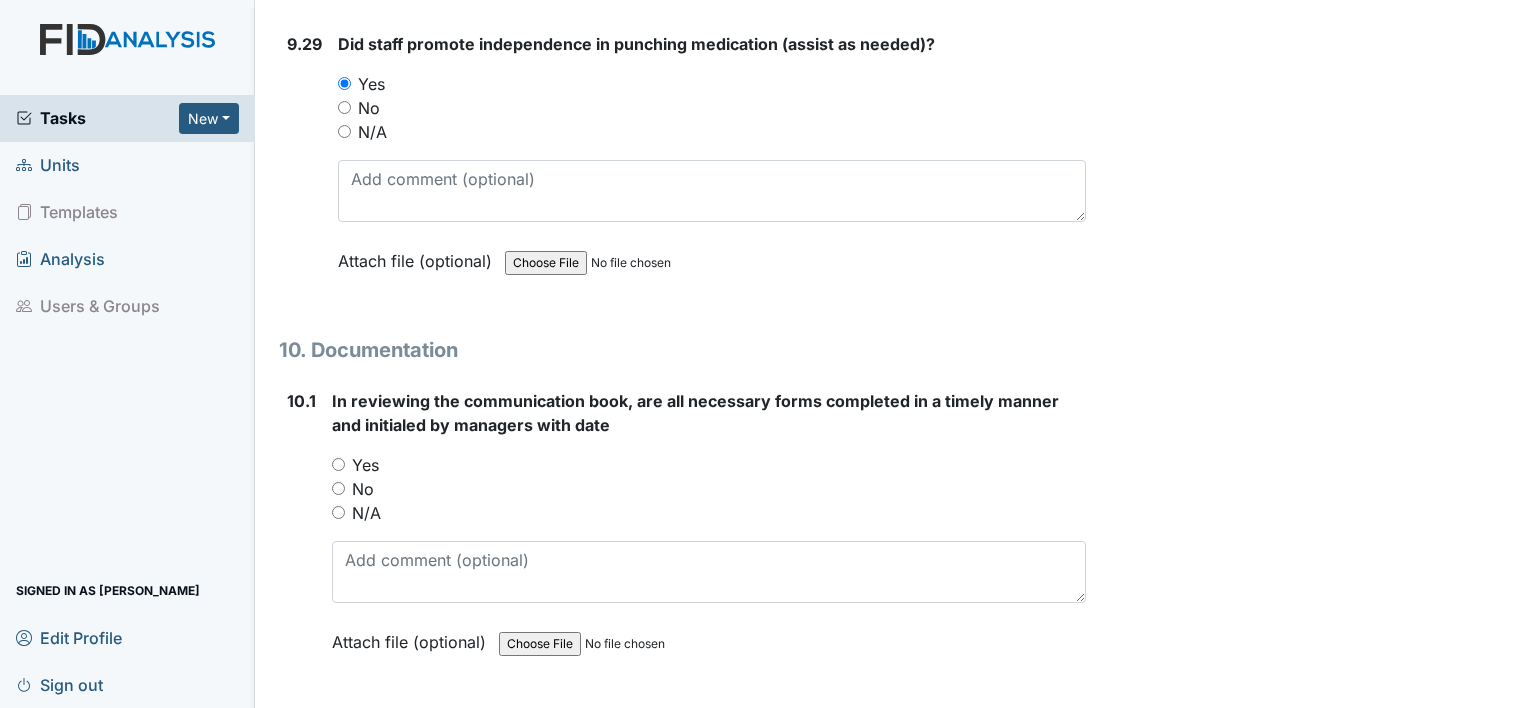 click on "Yes" at bounding box center [338, 464] 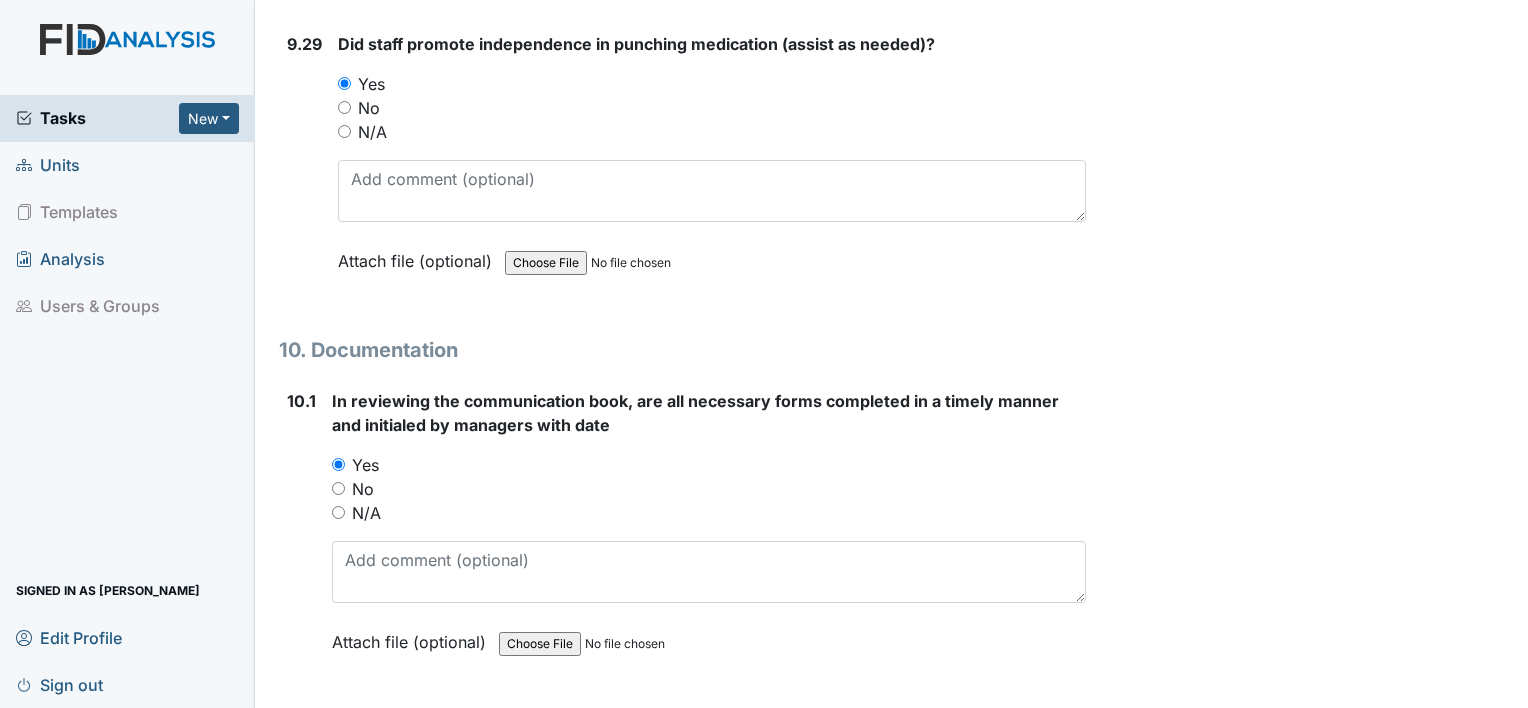 scroll, scrollTop: 30974, scrollLeft: 0, axis: vertical 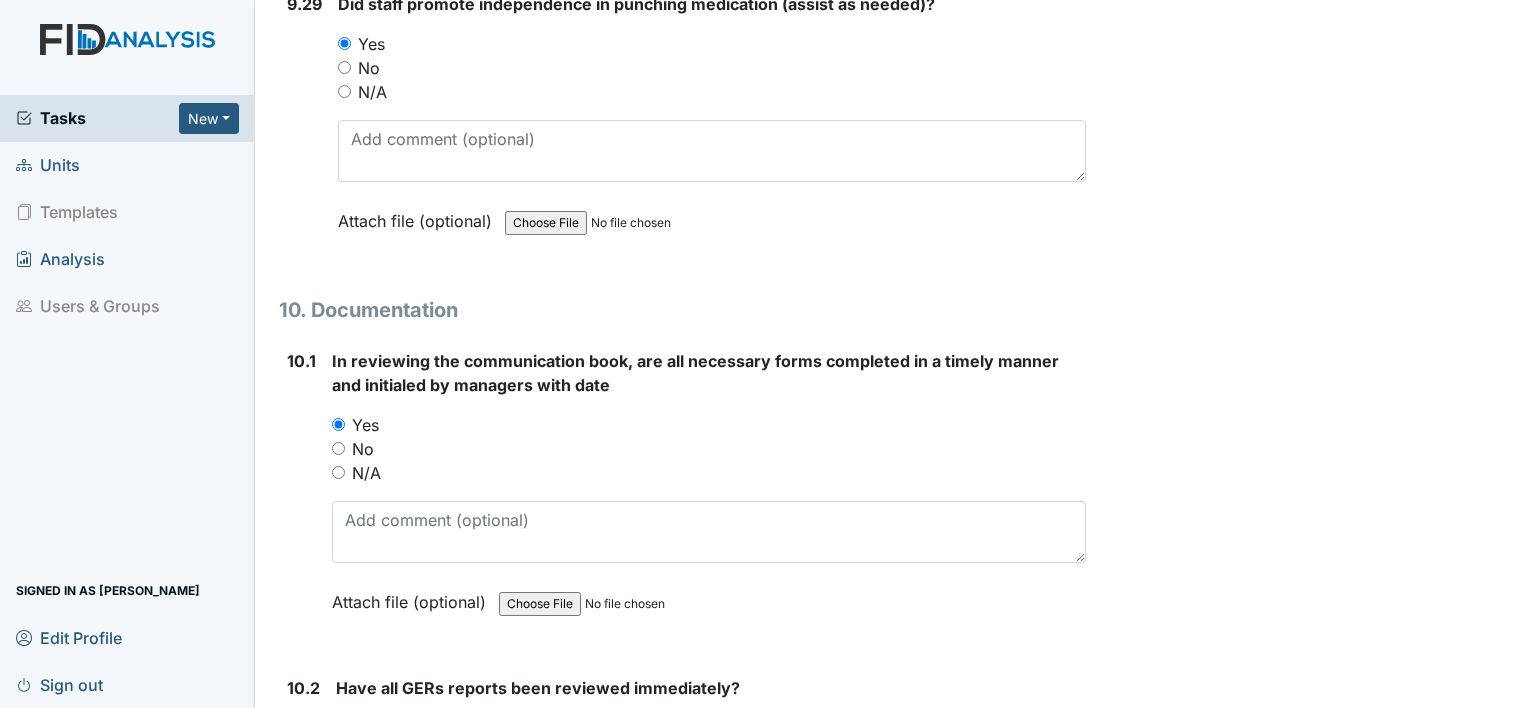click on "Yes" at bounding box center [342, 727] 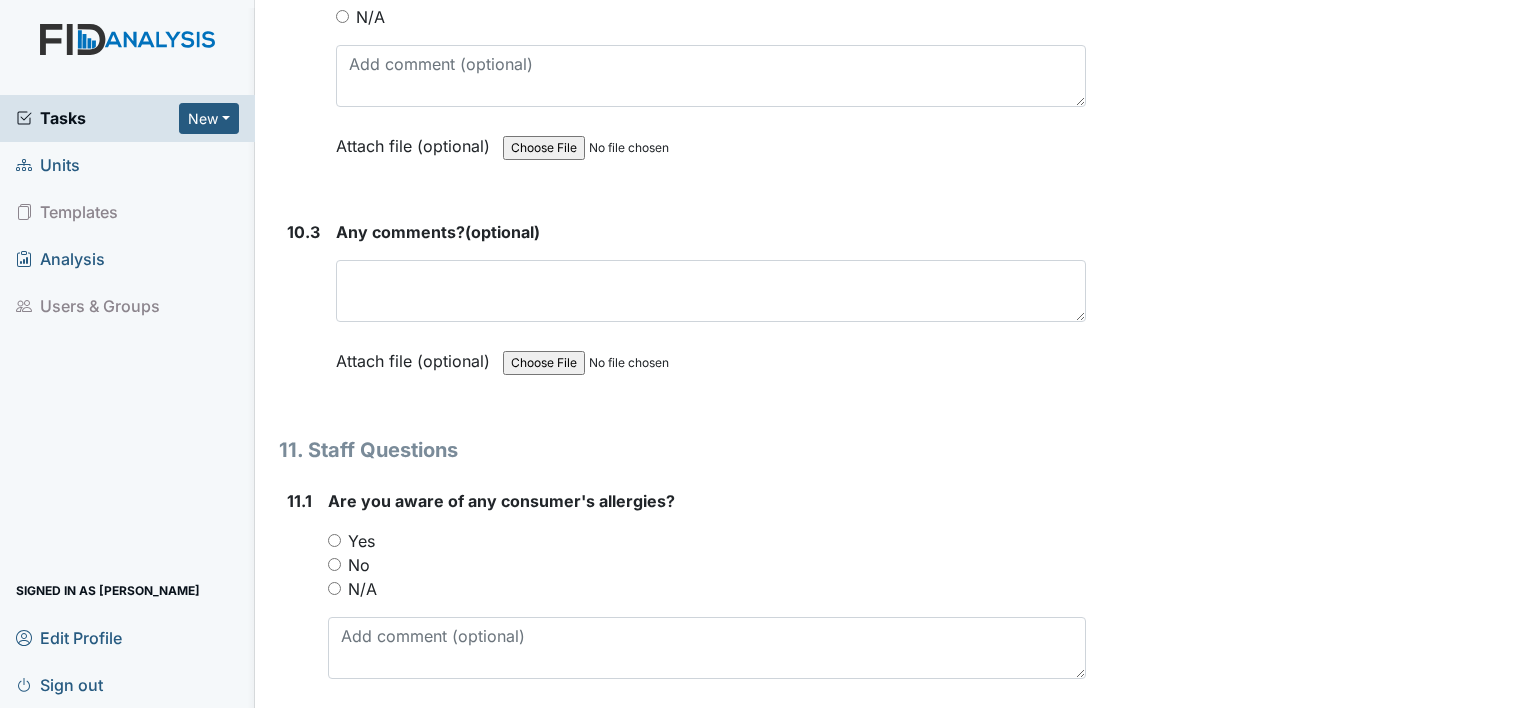 scroll, scrollTop: 31734, scrollLeft: 0, axis: vertical 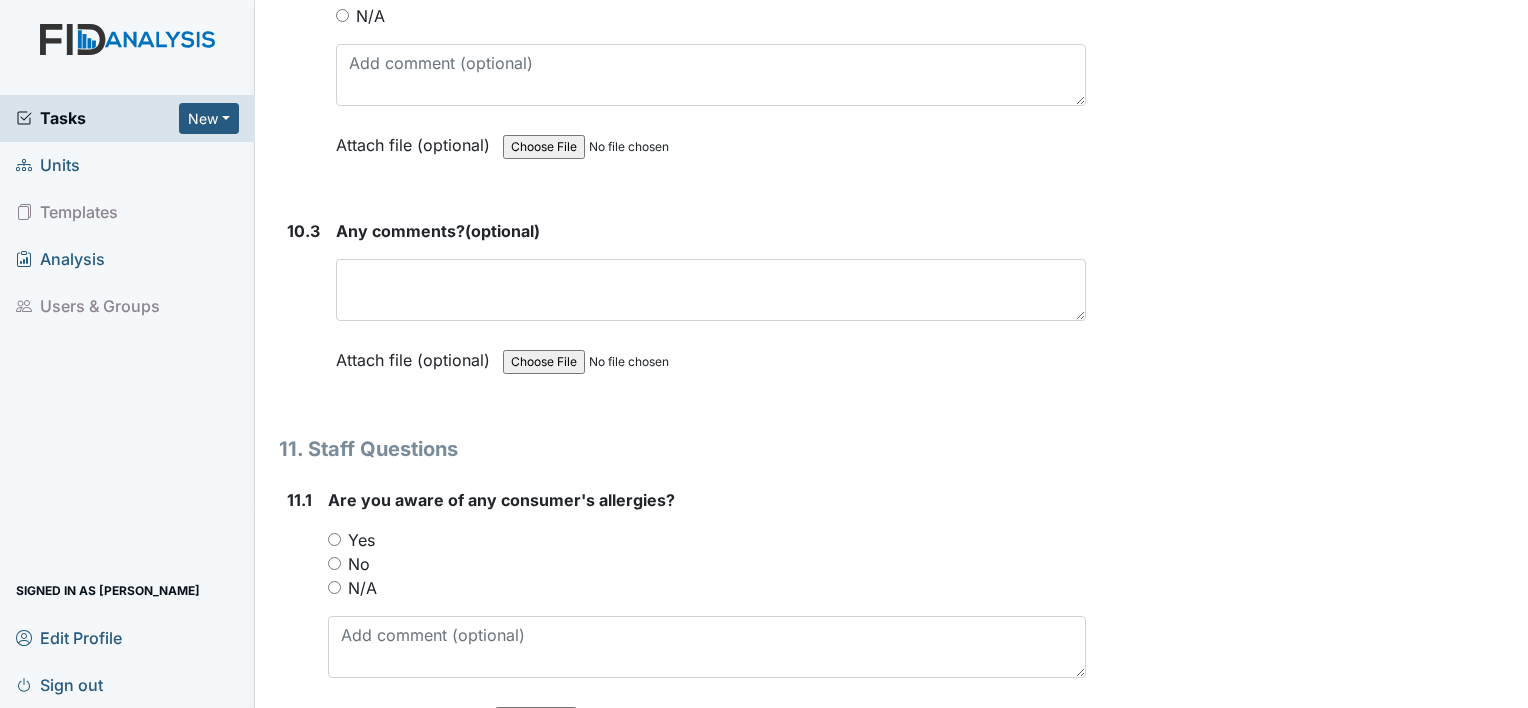 click on "Yes" at bounding box center [334, 539] 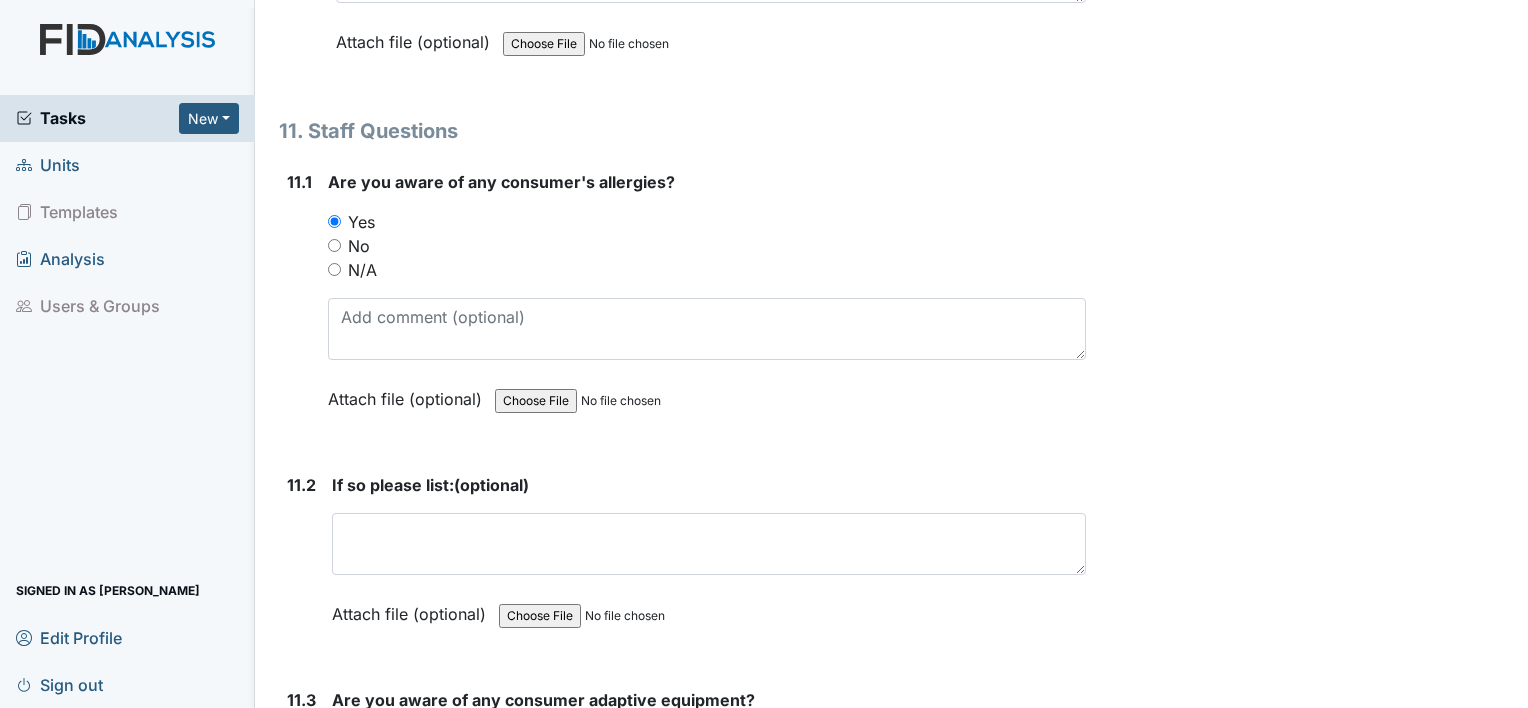 scroll, scrollTop: 32054, scrollLeft: 0, axis: vertical 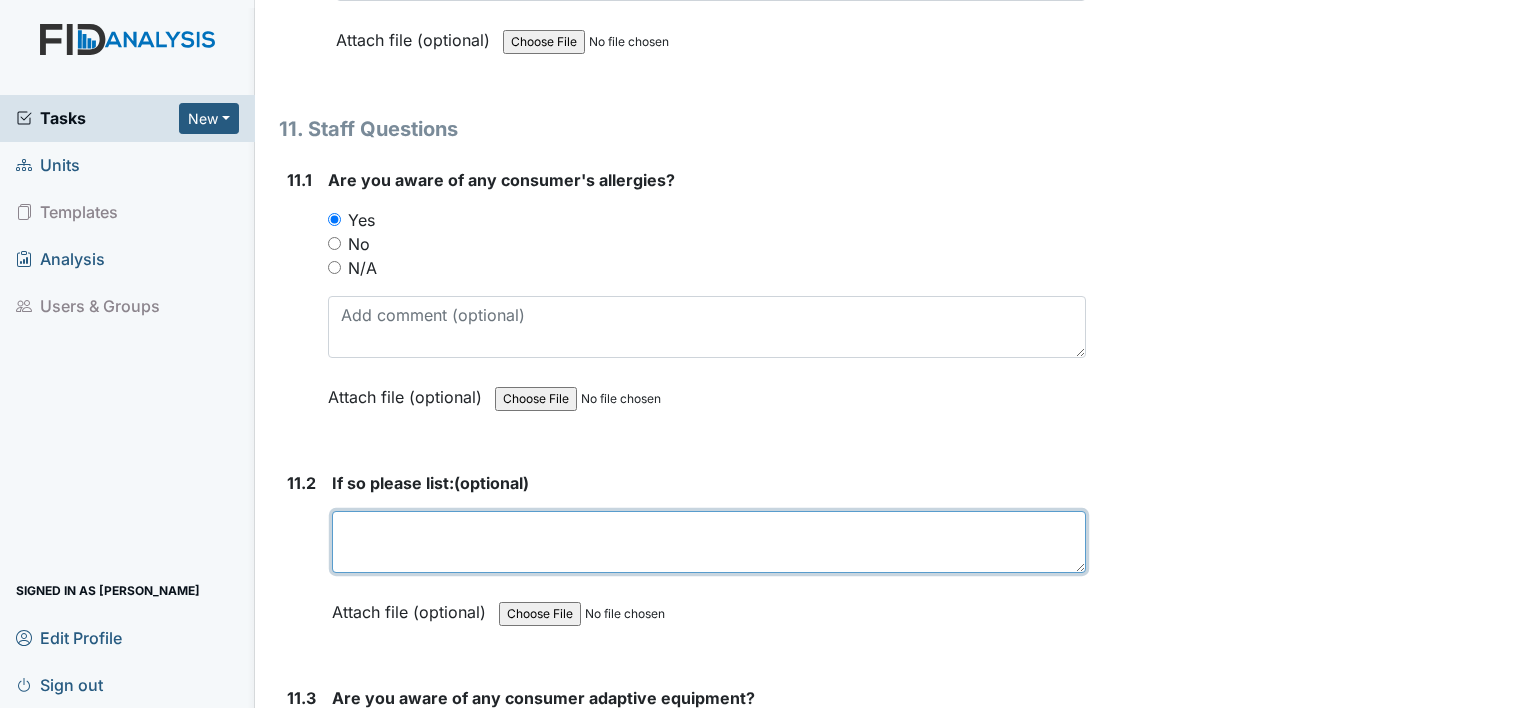 click at bounding box center (709, 542) 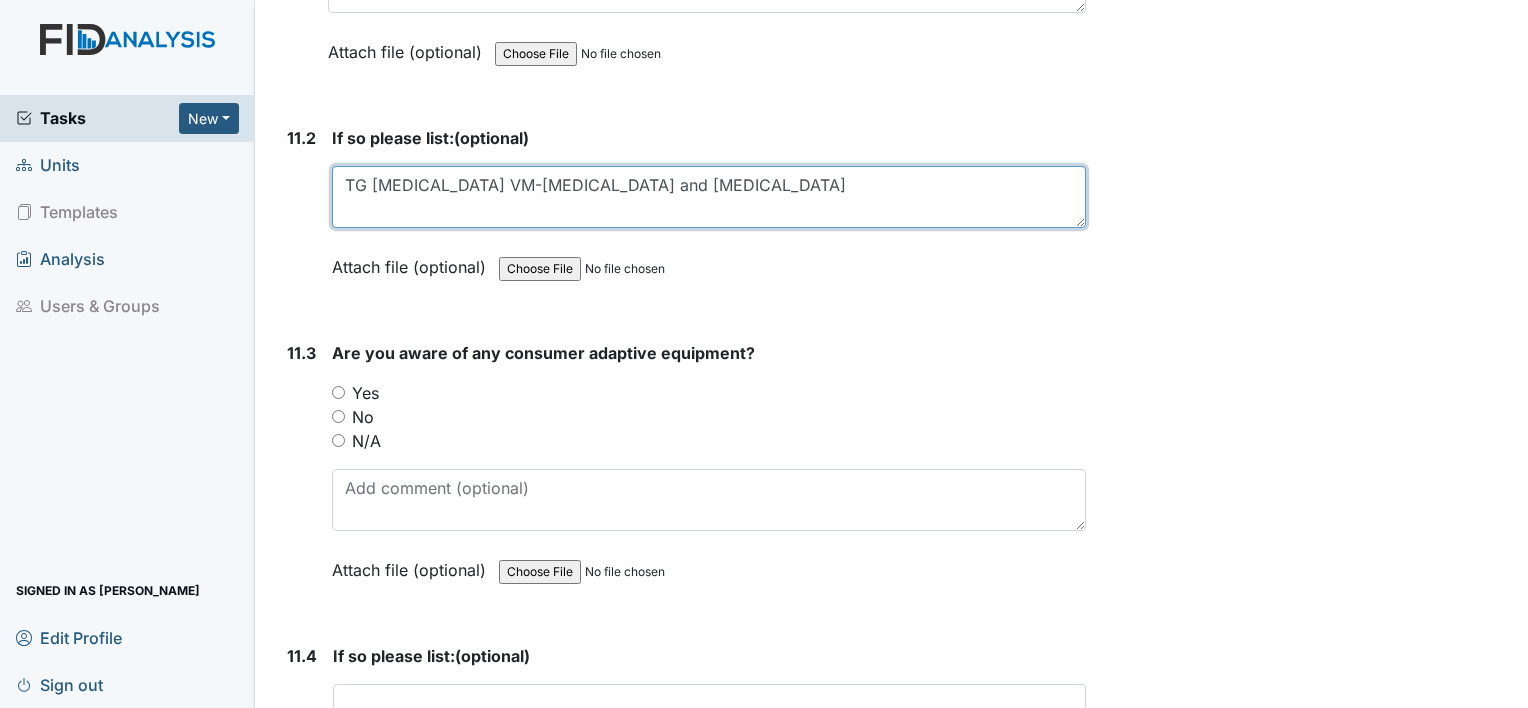 scroll, scrollTop: 32414, scrollLeft: 0, axis: vertical 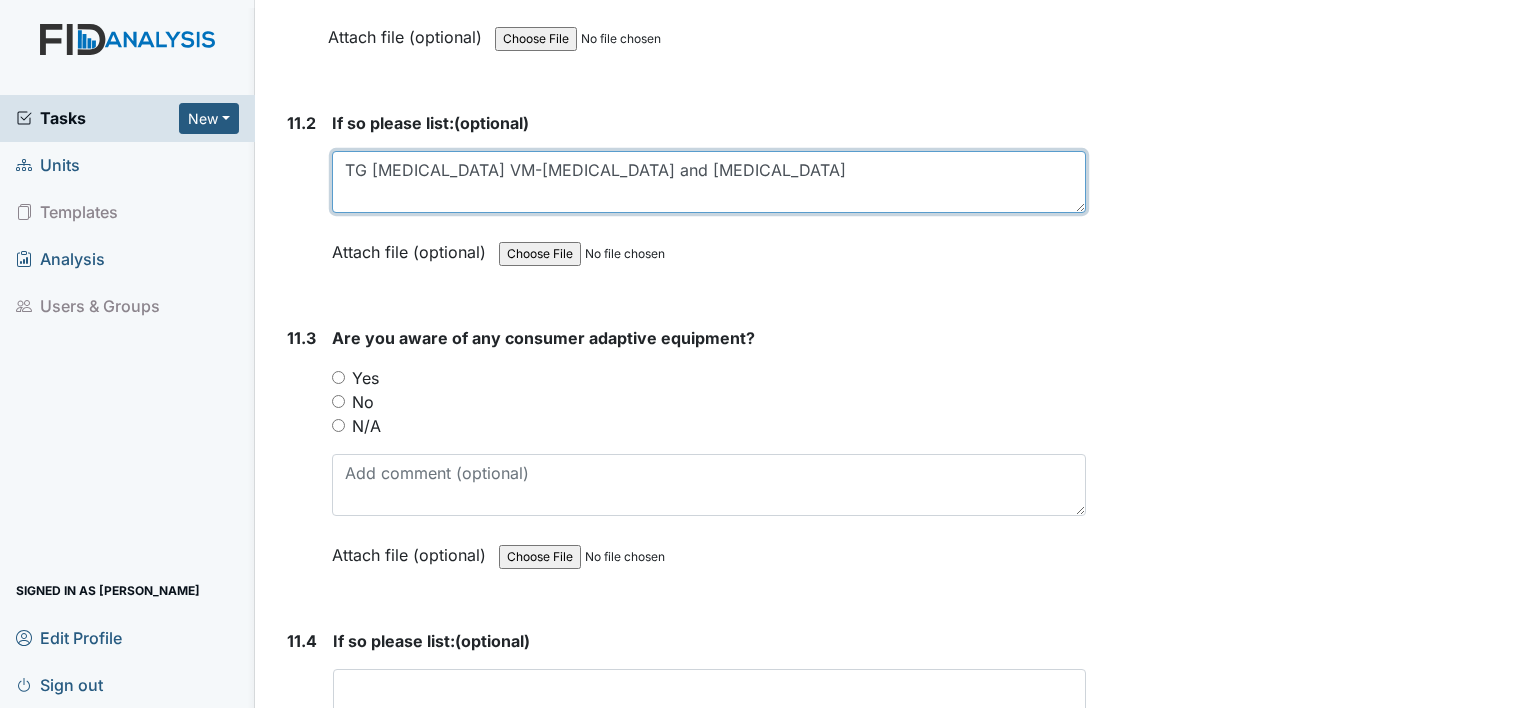 type on "TG [MEDICAL_DATA] VM-[MEDICAL_DATA] and [MEDICAL_DATA]" 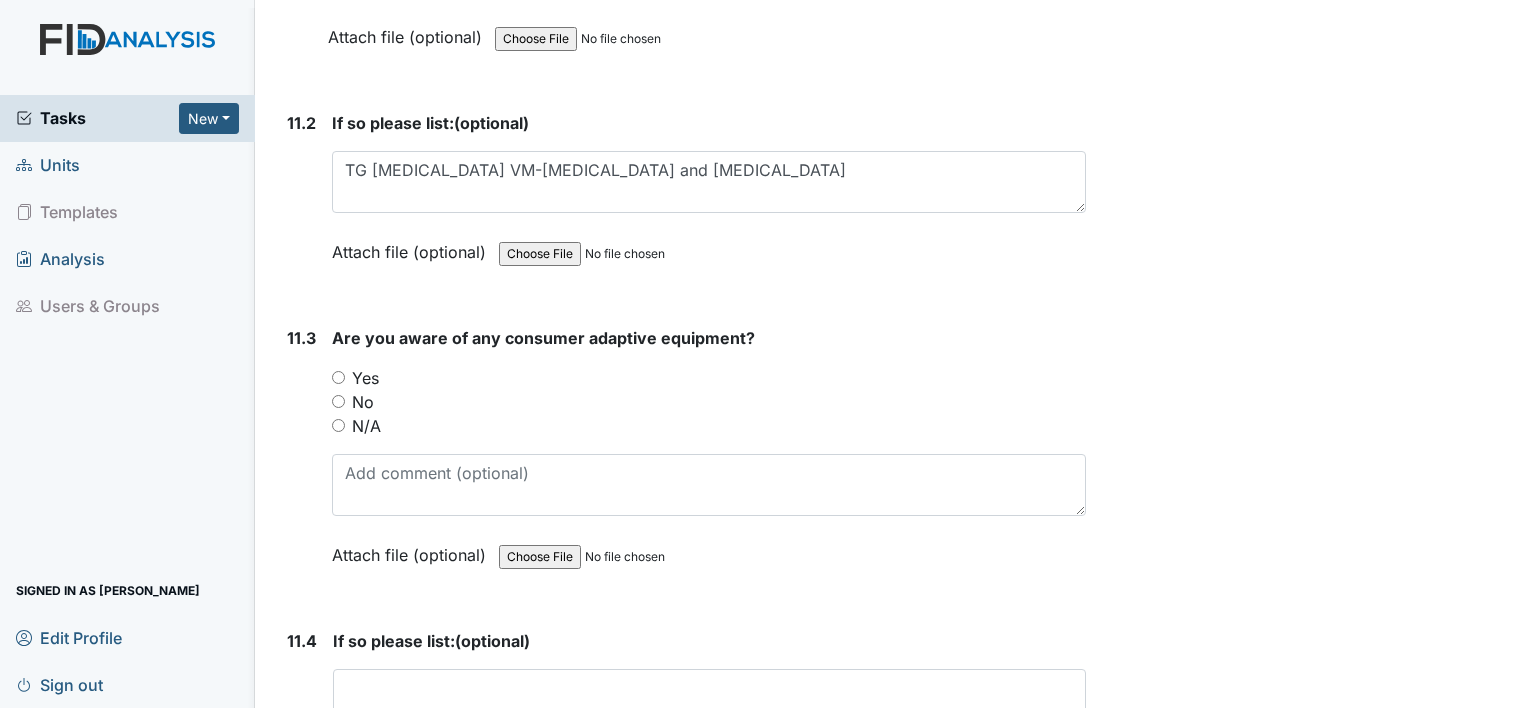 click on "Yes" at bounding box center (338, 377) 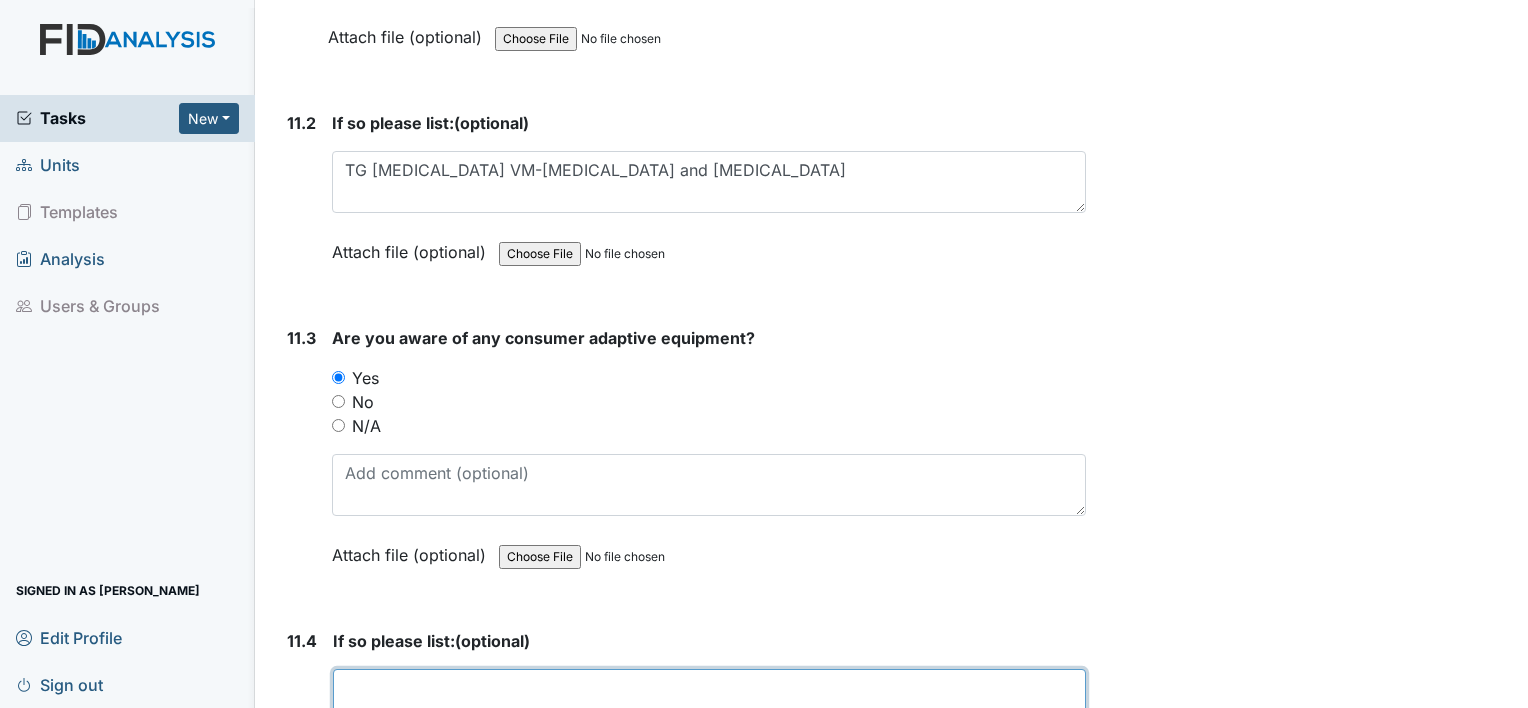 click at bounding box center [709, 700] 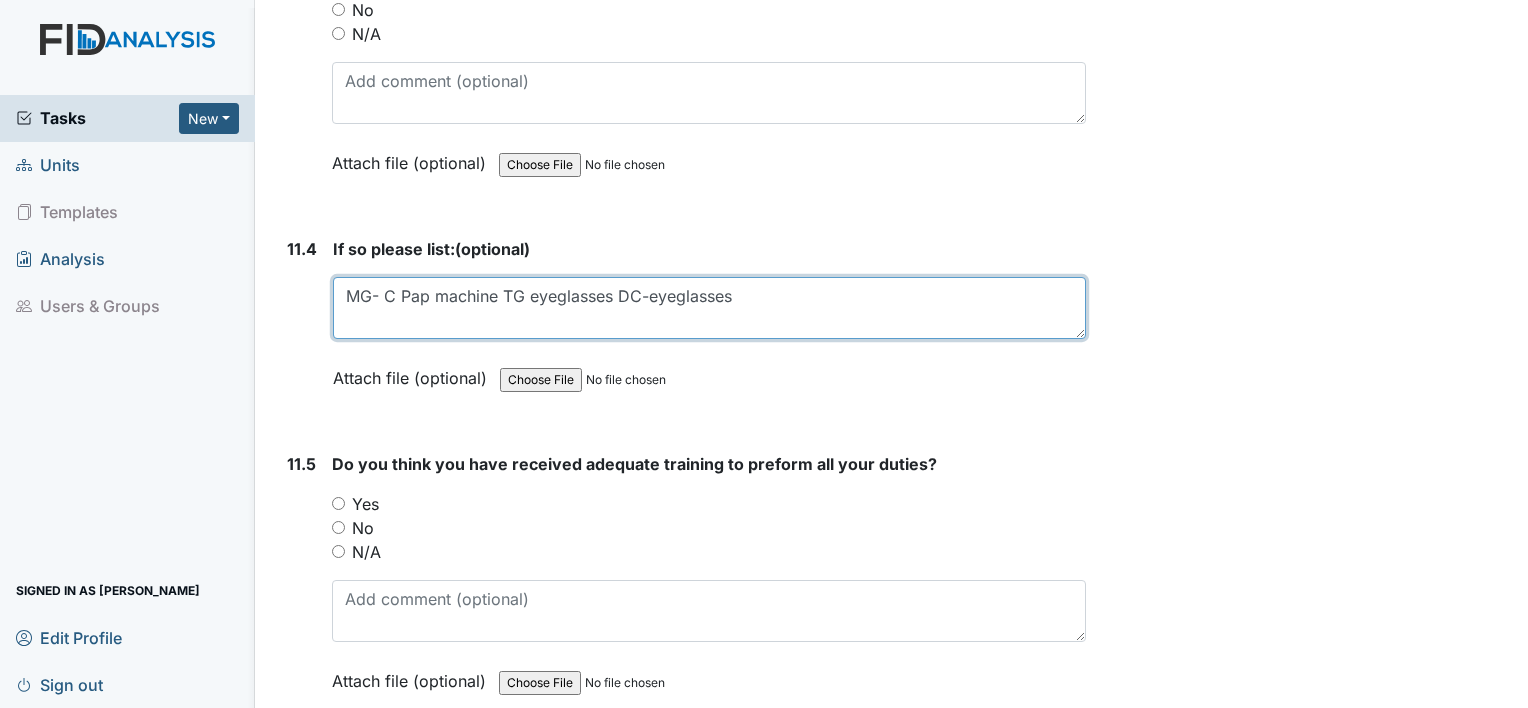 scroll, scrollTop: 32814, scrollLeft: 0, axis: vertical 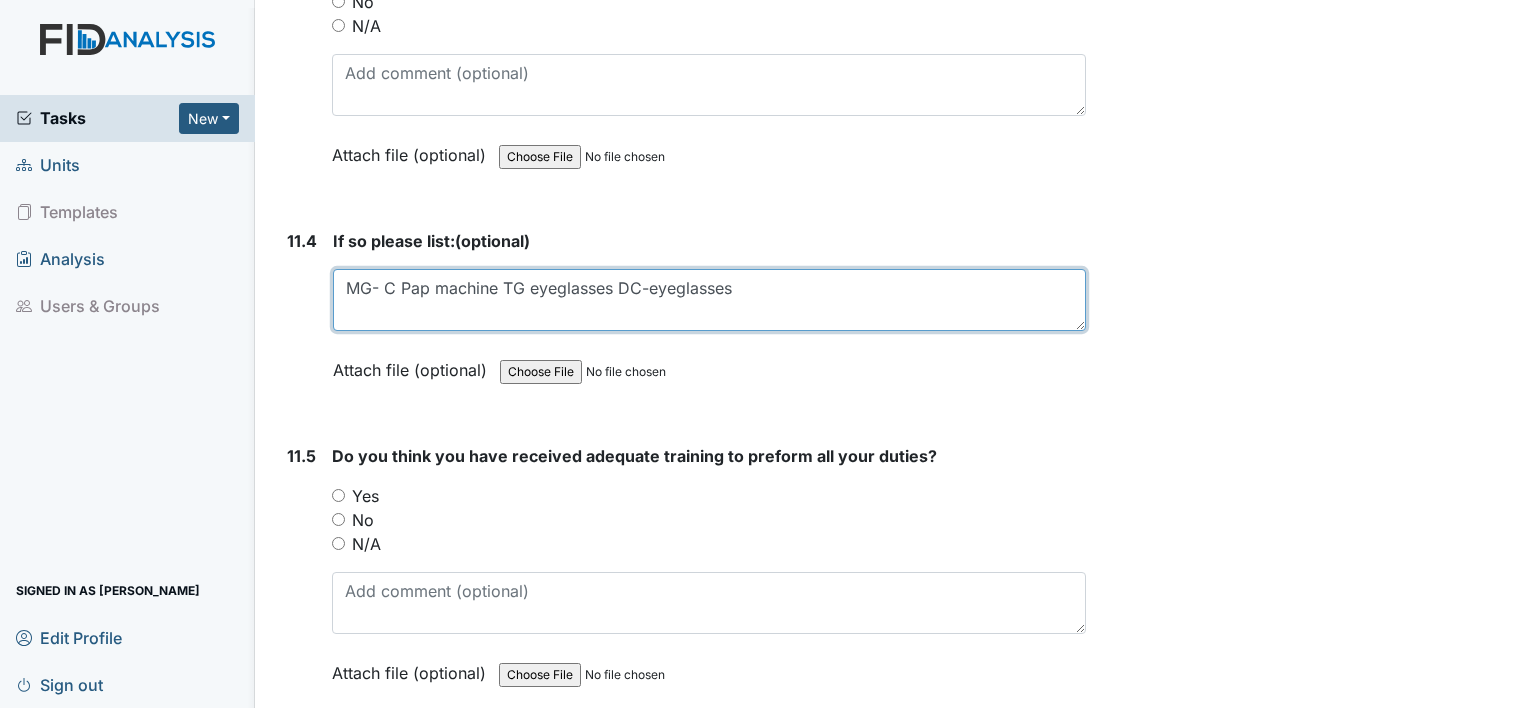 type on "MG- C Pap machine TG eyeglasses DC-eyeglasses" 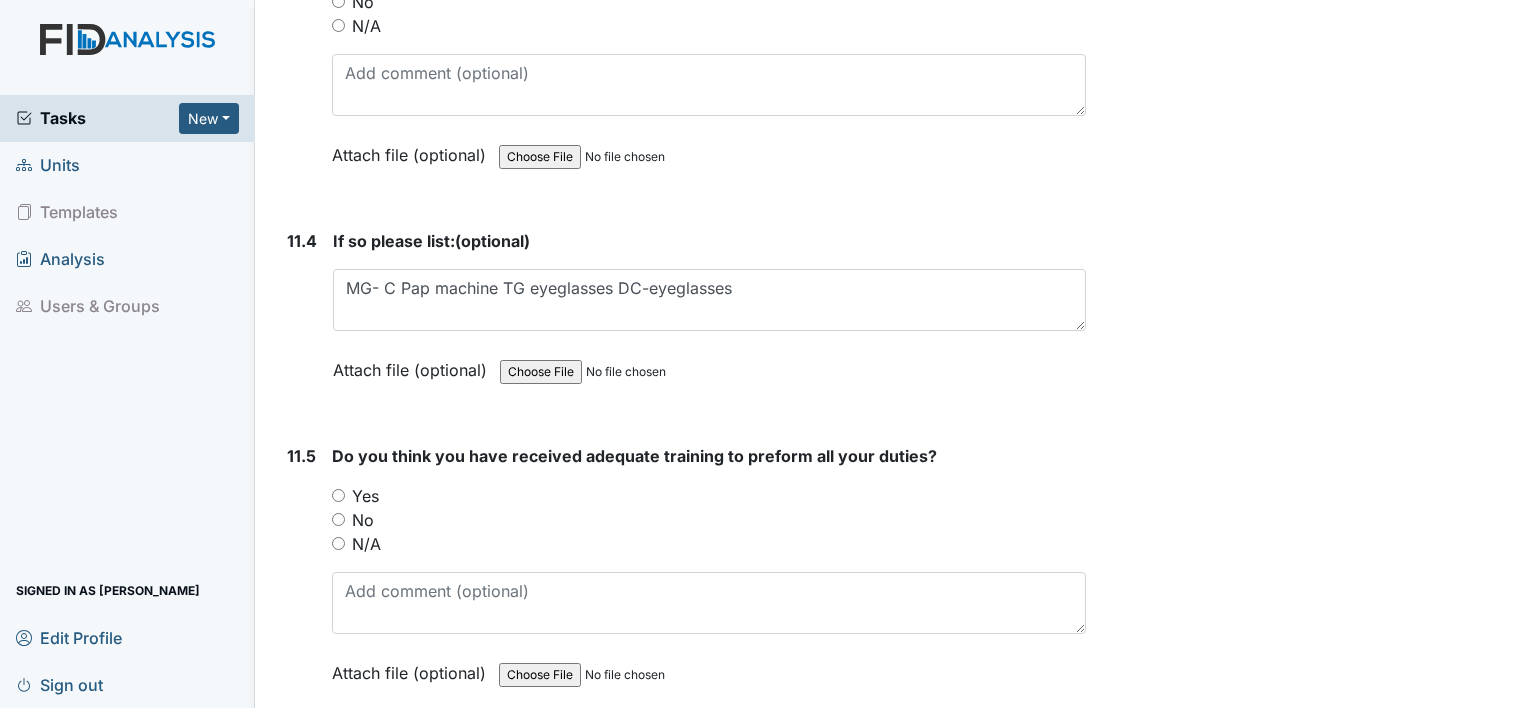 click on "Yes" at bounding box center (338, 495) 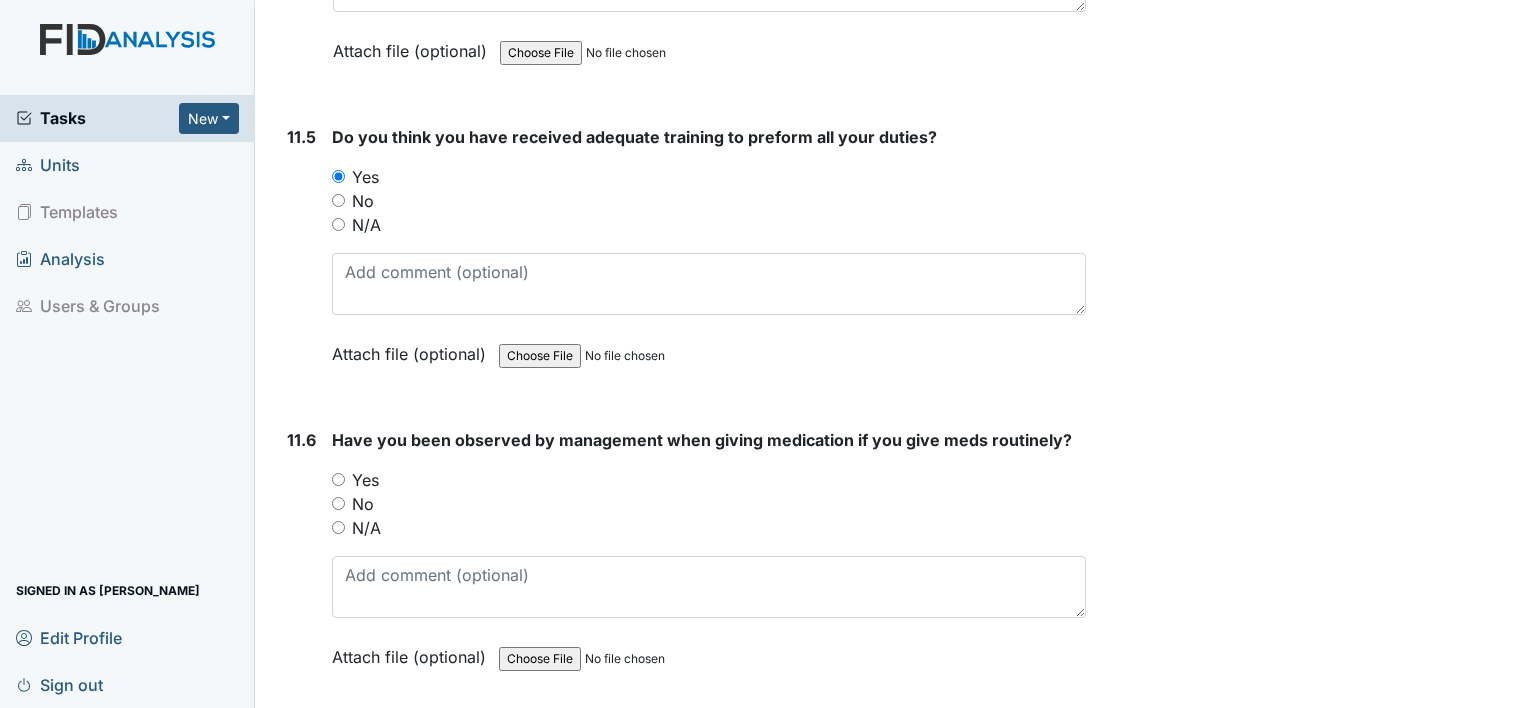 scroll, scrollTop: 33134, scrollLeft: 0, axis: vertical 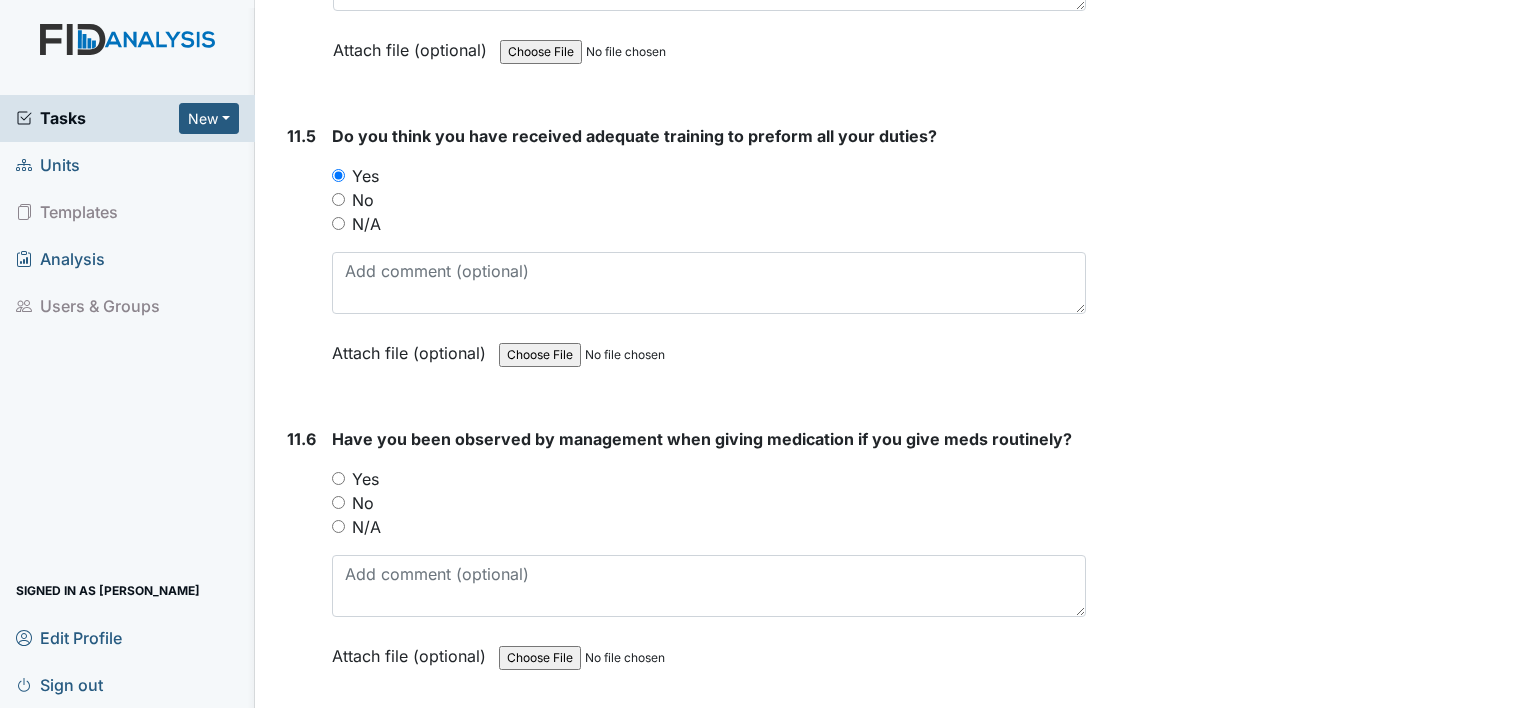 click on "Yes" at bounding box center (709, 479) 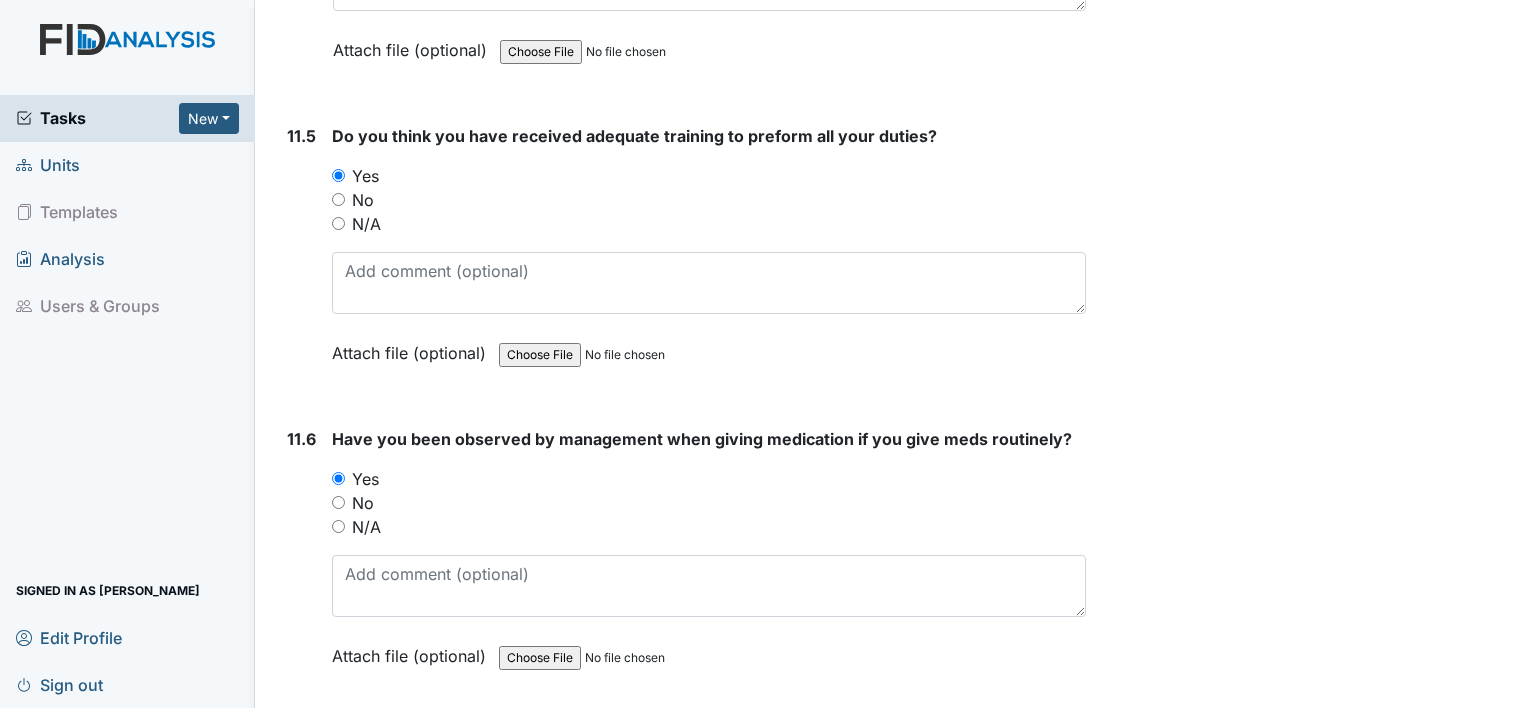 click at bounding box center [708, 801] 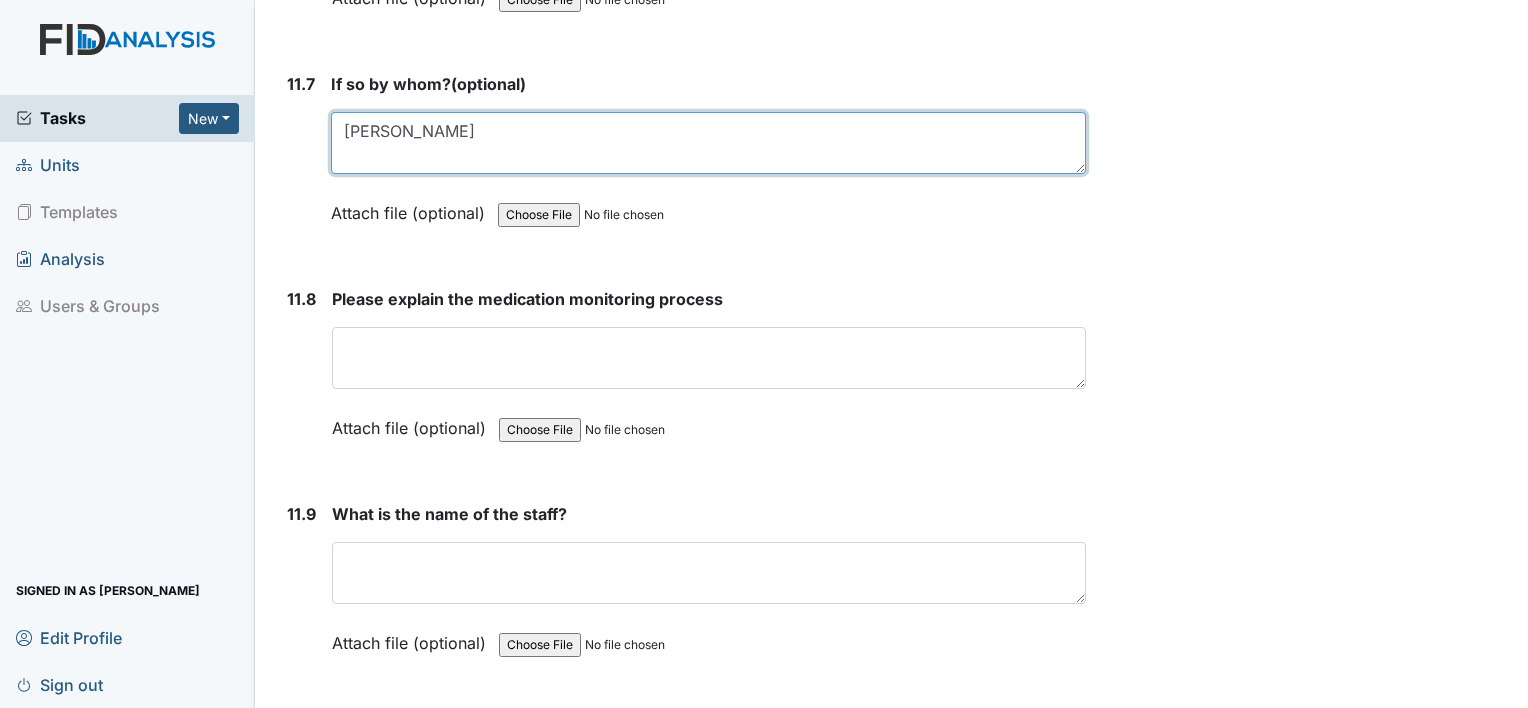 scroll, scrollTop: 33814, scrollLeft: 0, axis: vertical 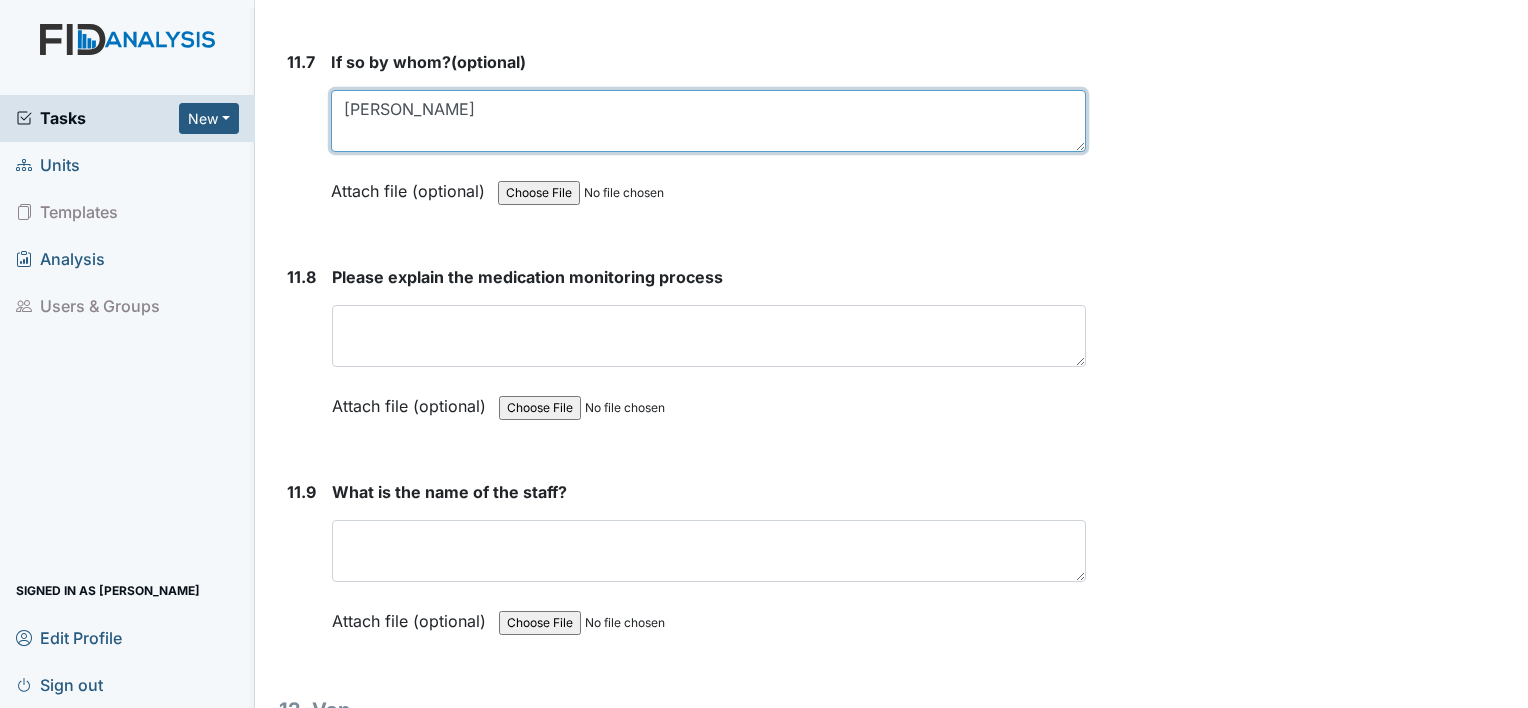 type on "[PERSON_NAME]" 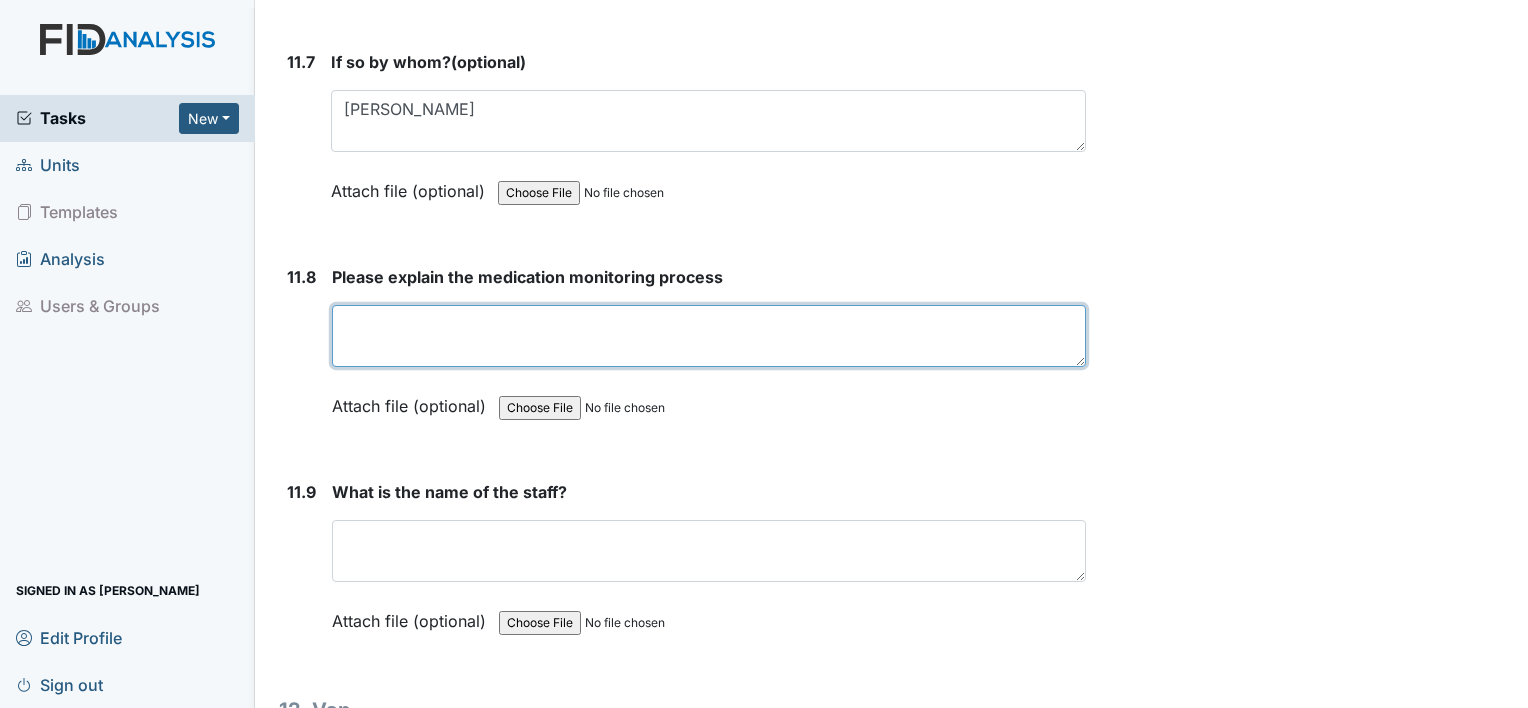 click at bounding box center [709, 336] 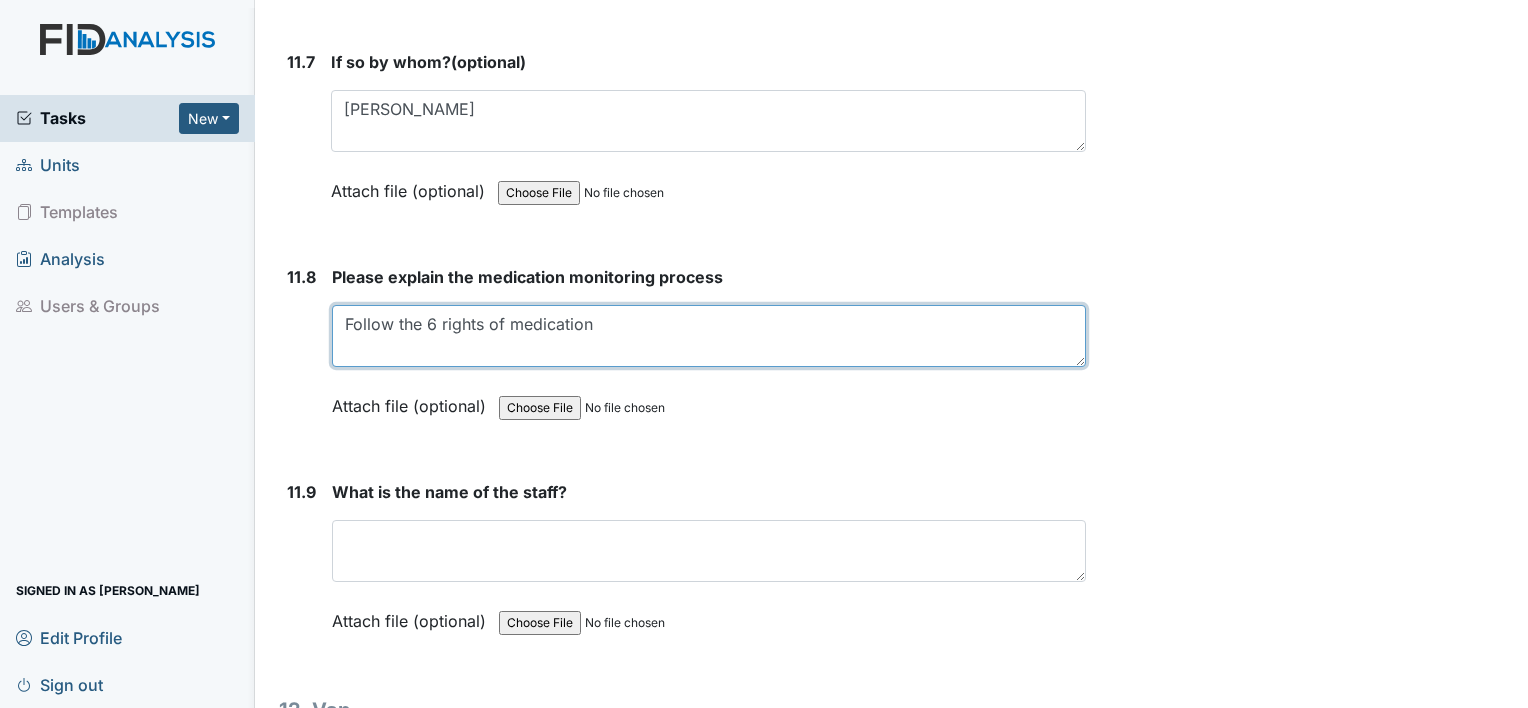 click on "Follow the 6 rights of medication" at bounding box center (709, 336) 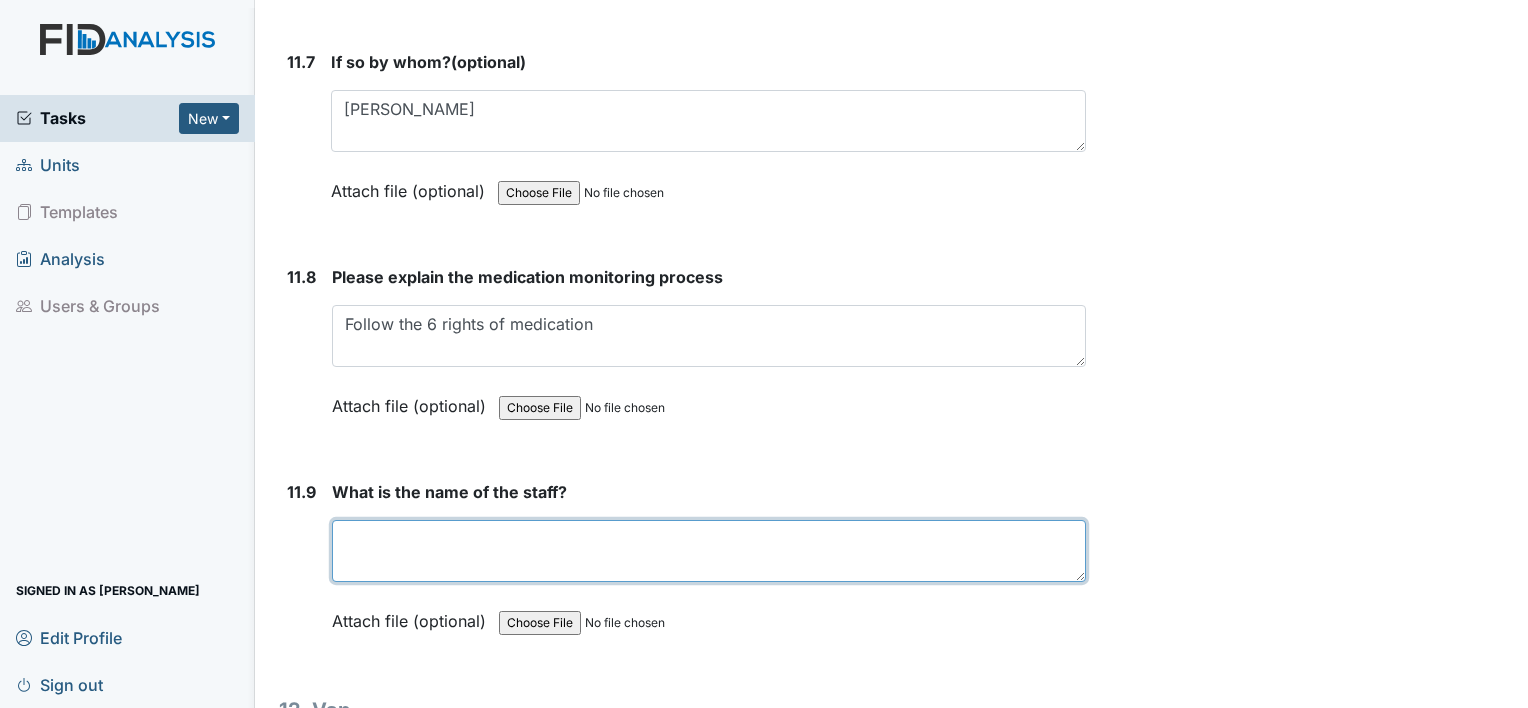 click at bounding box center (709, 551) 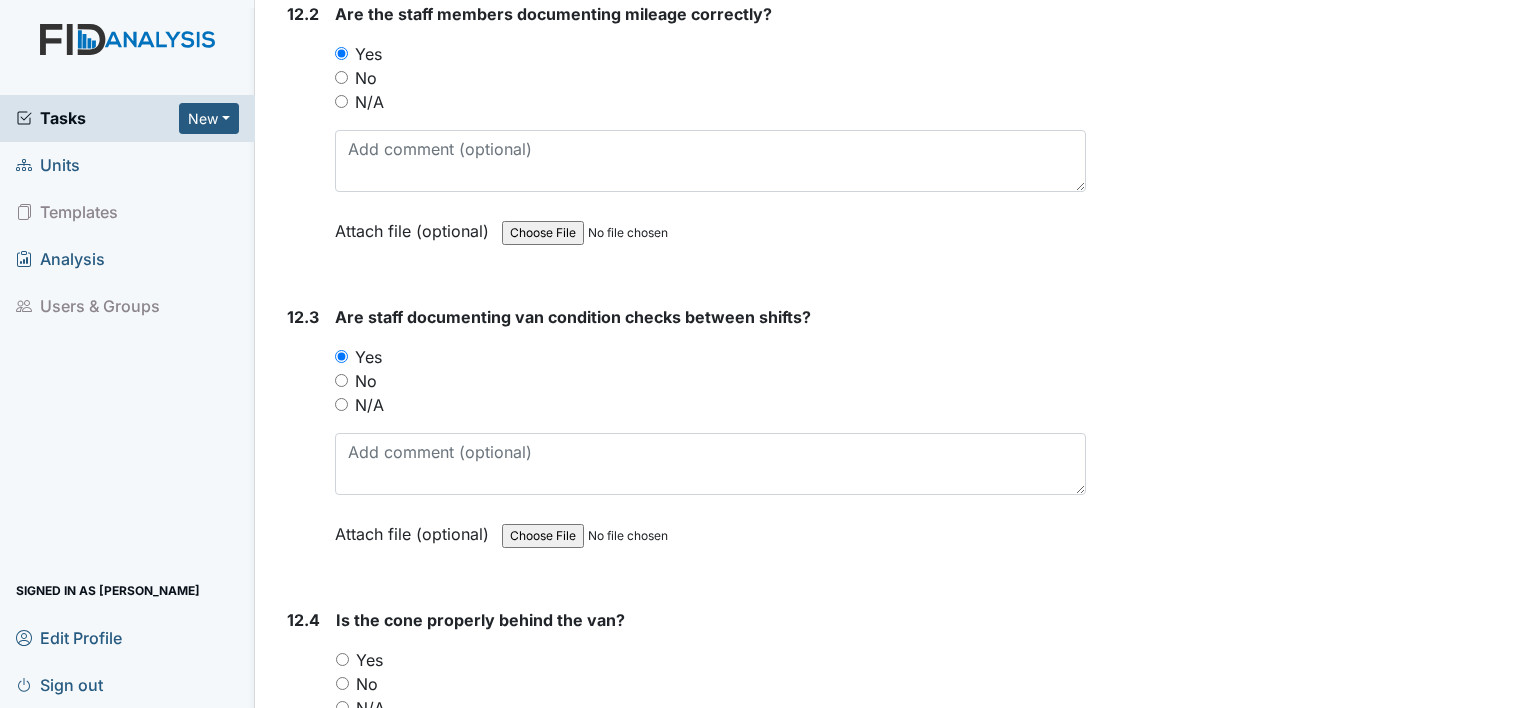 scroll, scrollTop: 34894, scrollLeft: 0, axis: vertical 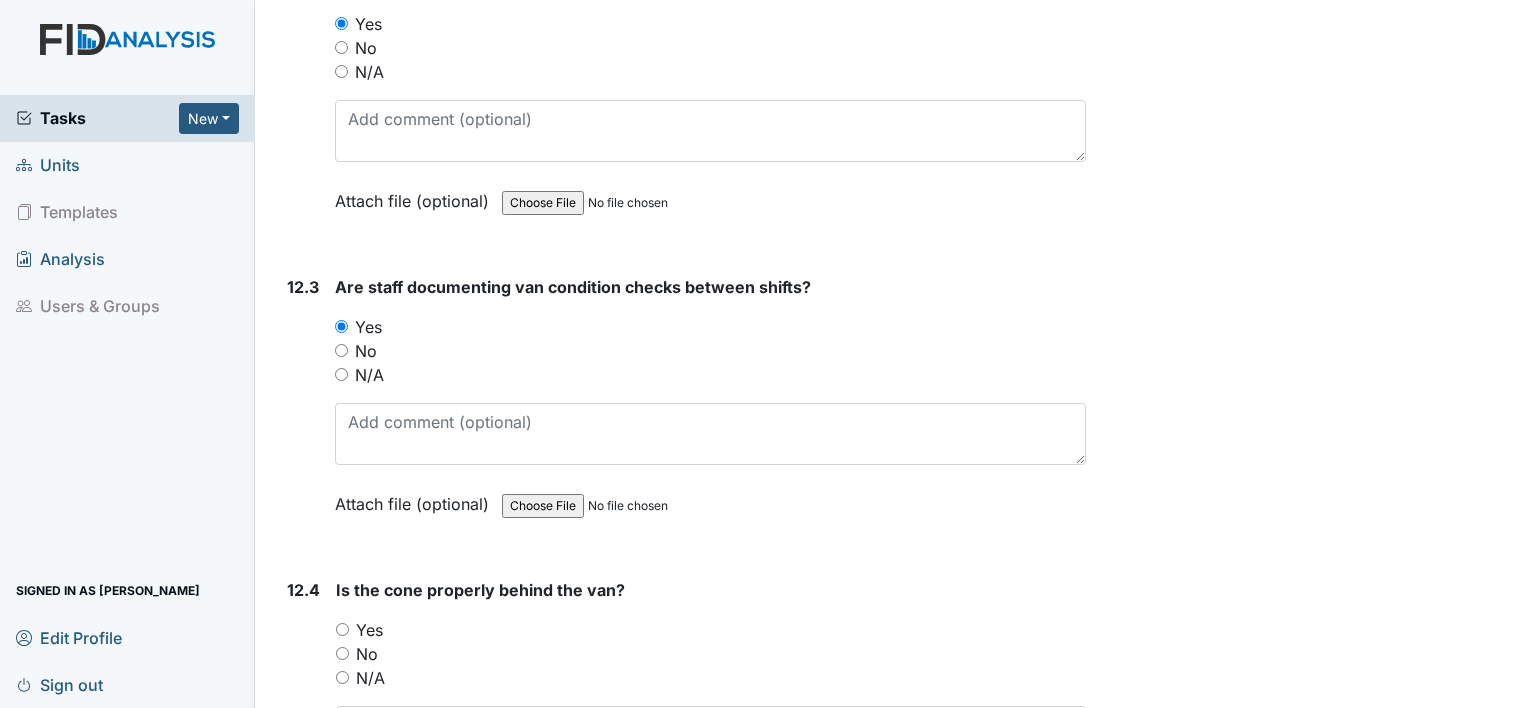 type on "[PERSON_NAME]" 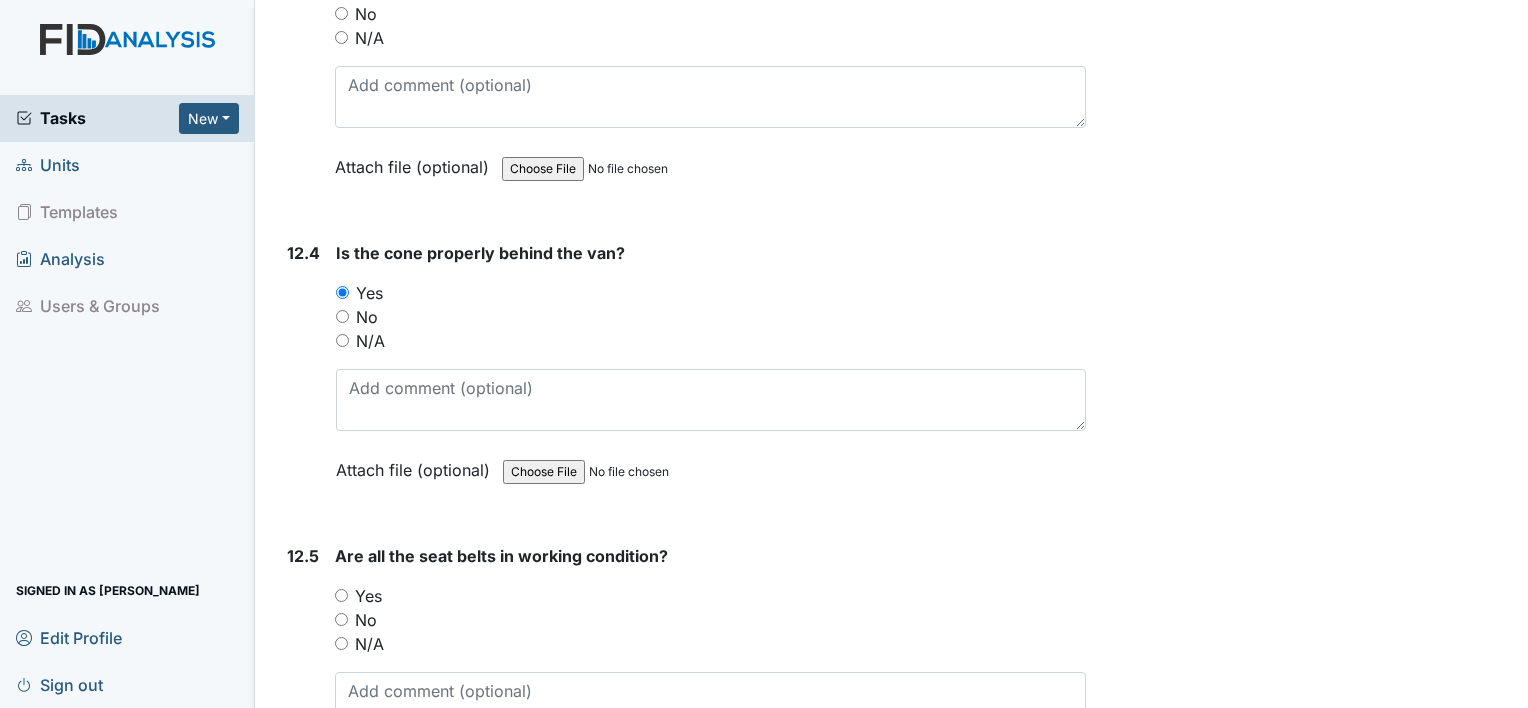 scroll, scrollTop: 35254, scrollLeft: 0, axis: vertical 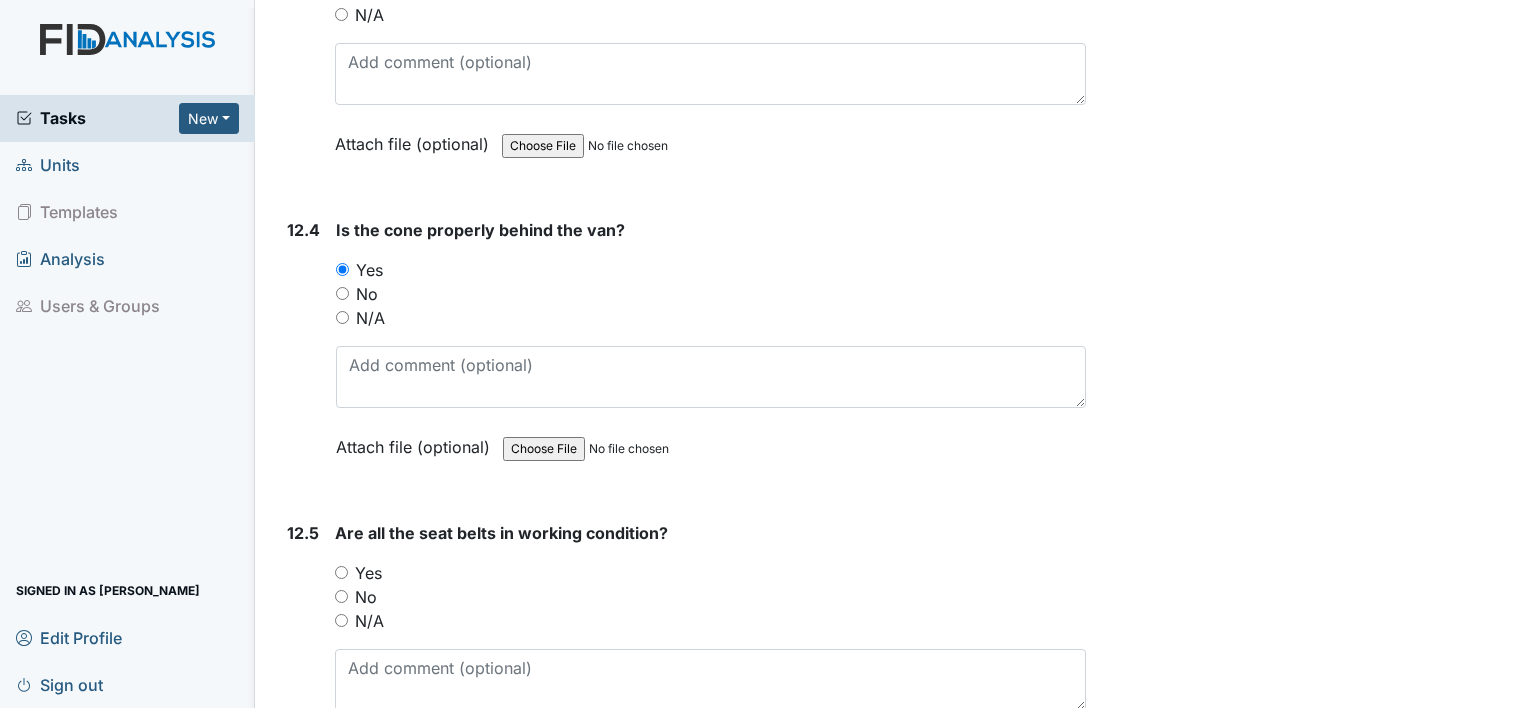 click on "Yes" at bounding box center (341, 572) 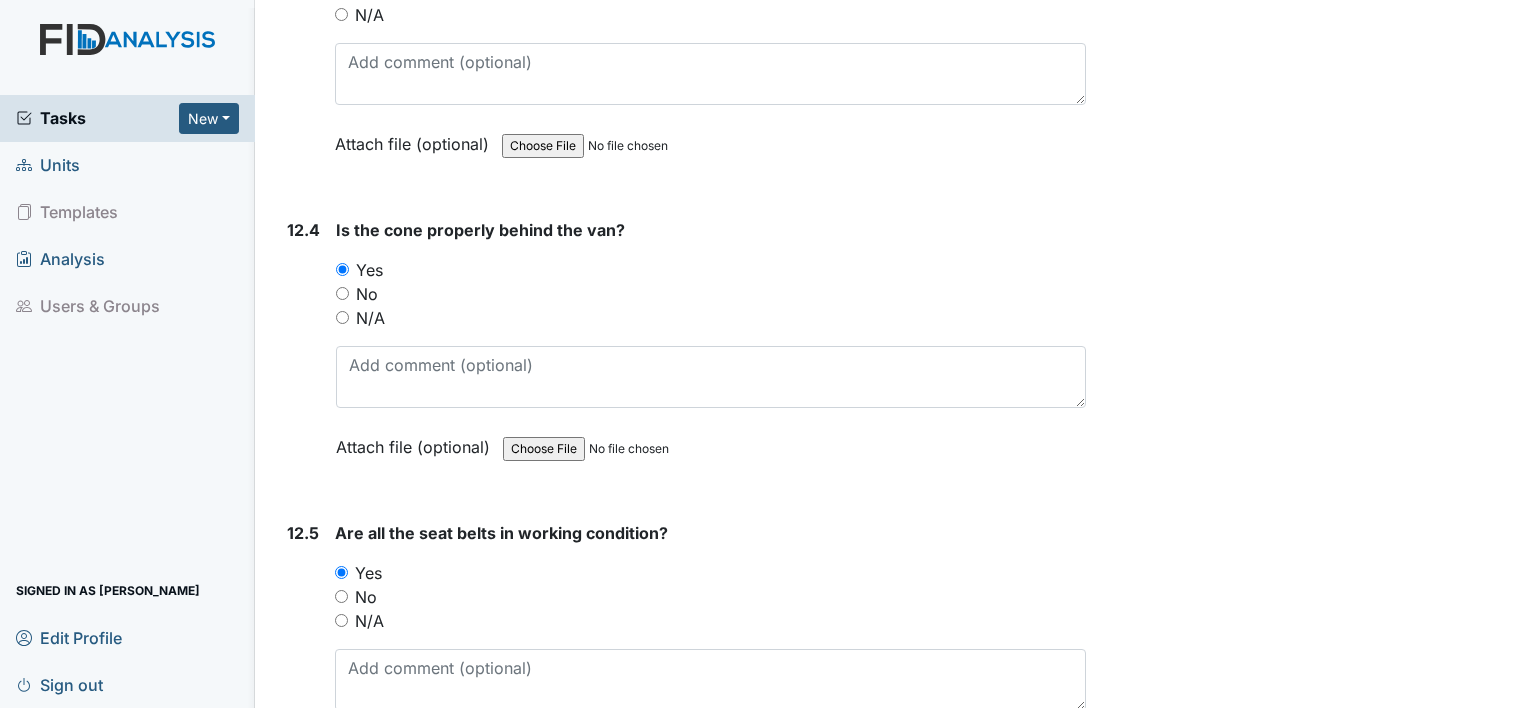 click on "Submit" at bounding box center [330, 843] 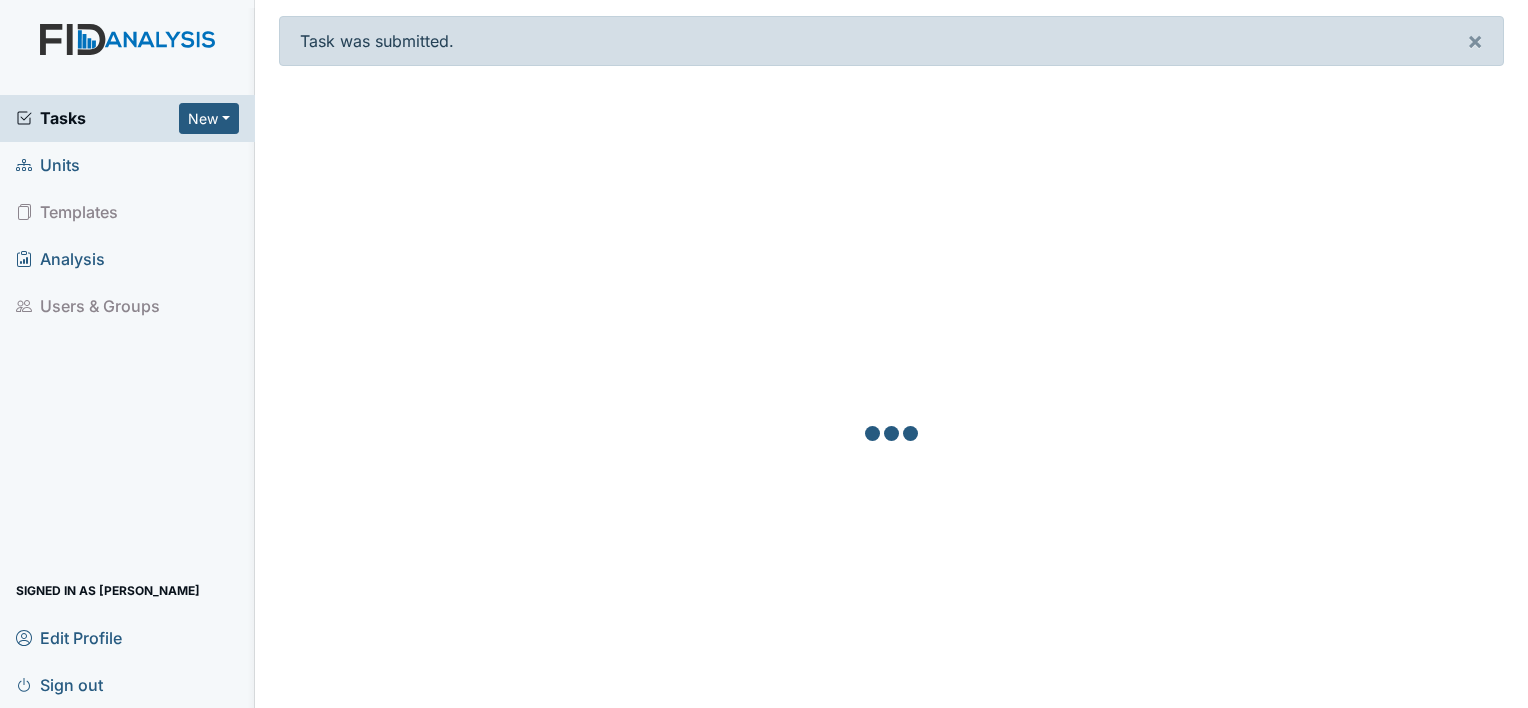 scroll, scrollTop: 0, scrollLeft: 0, axis: both 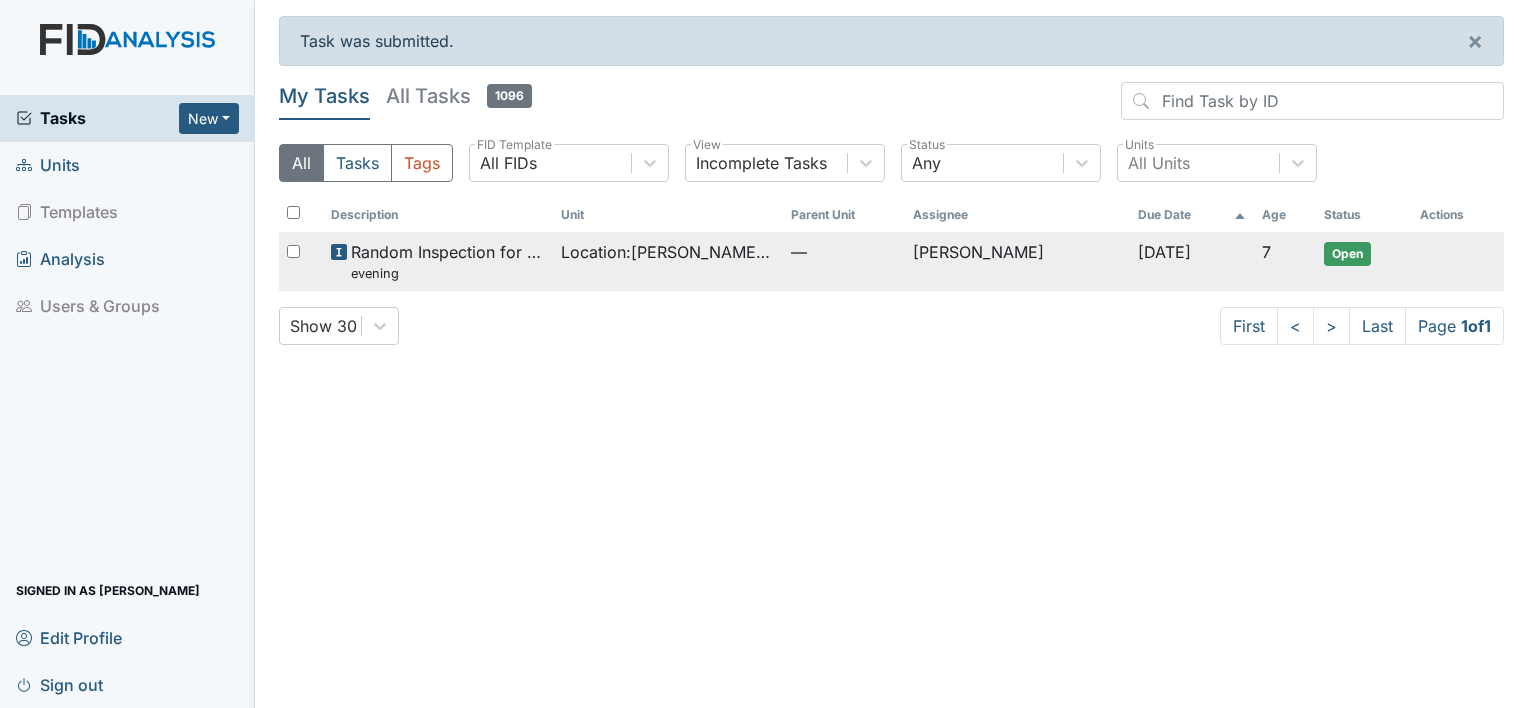 click on "Location :  Wickham Rd. Camden" at bounding box center [668, 252] 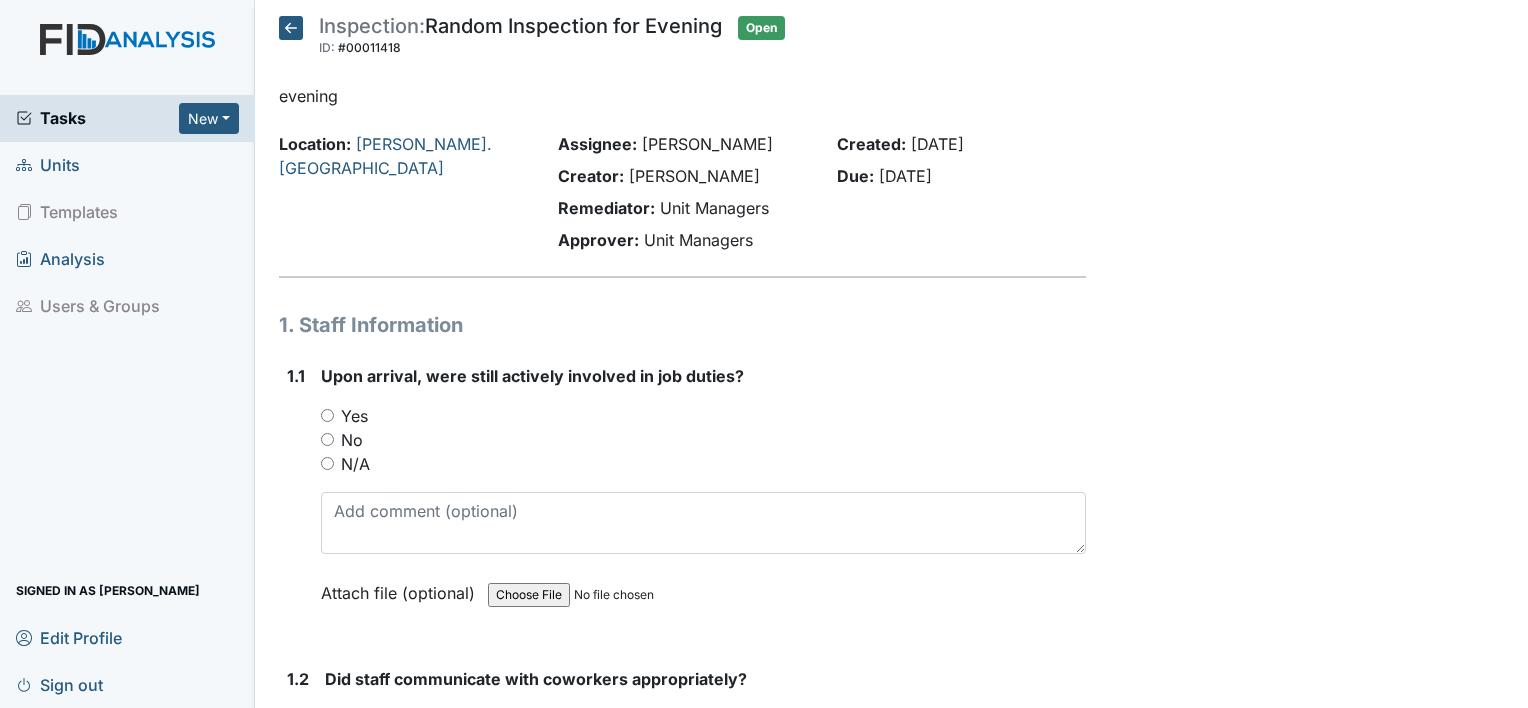 scroll, scrollTop: 0, scrollLeft: 0, axis: both 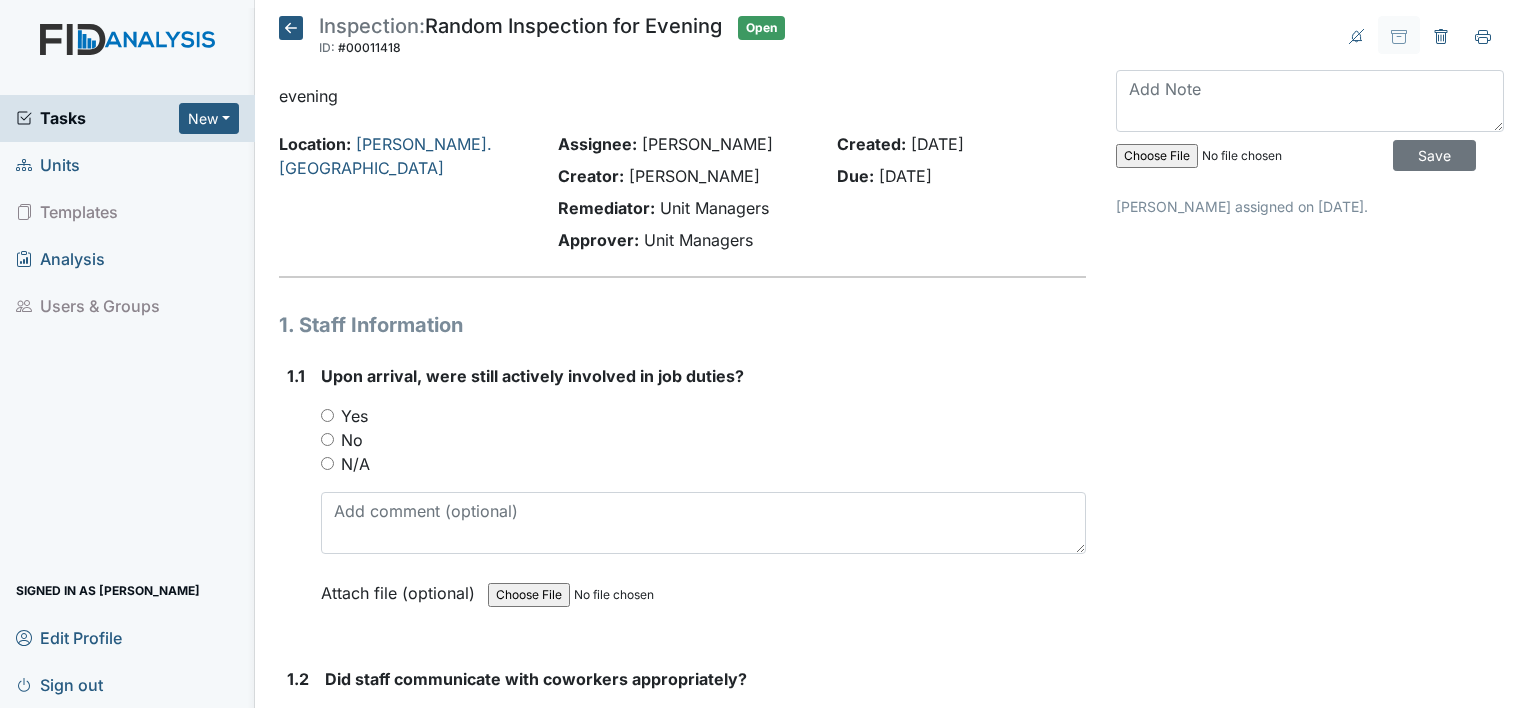 click on "Yes" at bounding box center (327, 415) 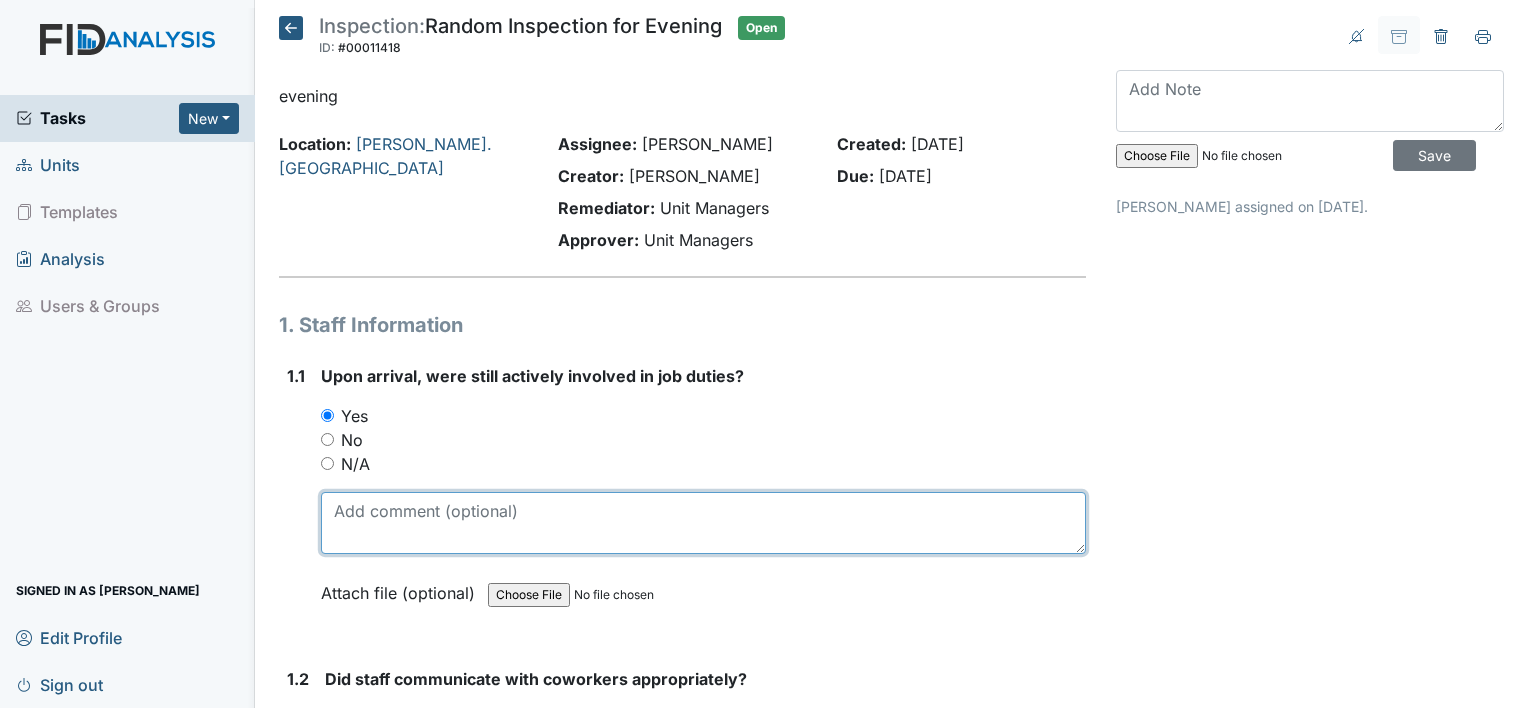 click at bounding box center [703, 523] 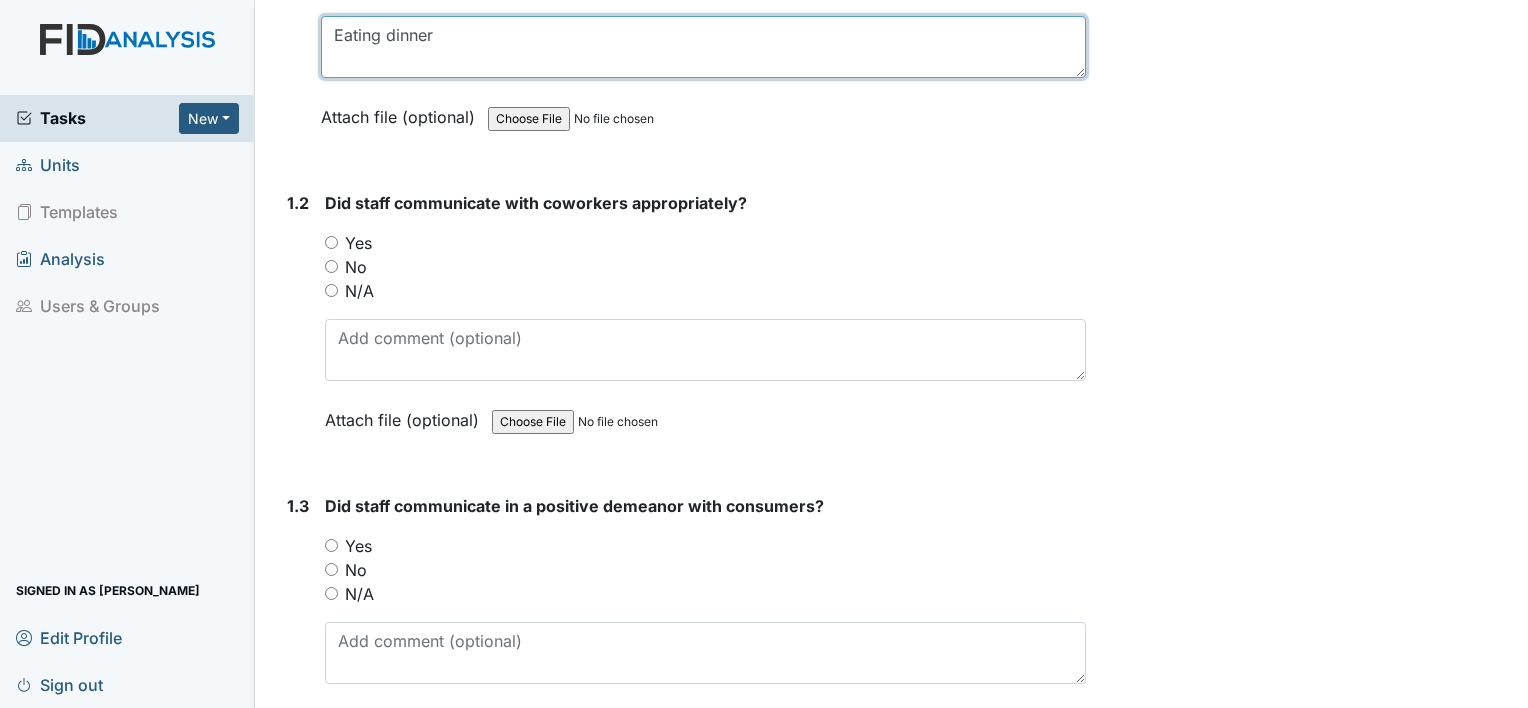 scroll, scrollTop: 480, scrollLeft: 0, axis: vertical 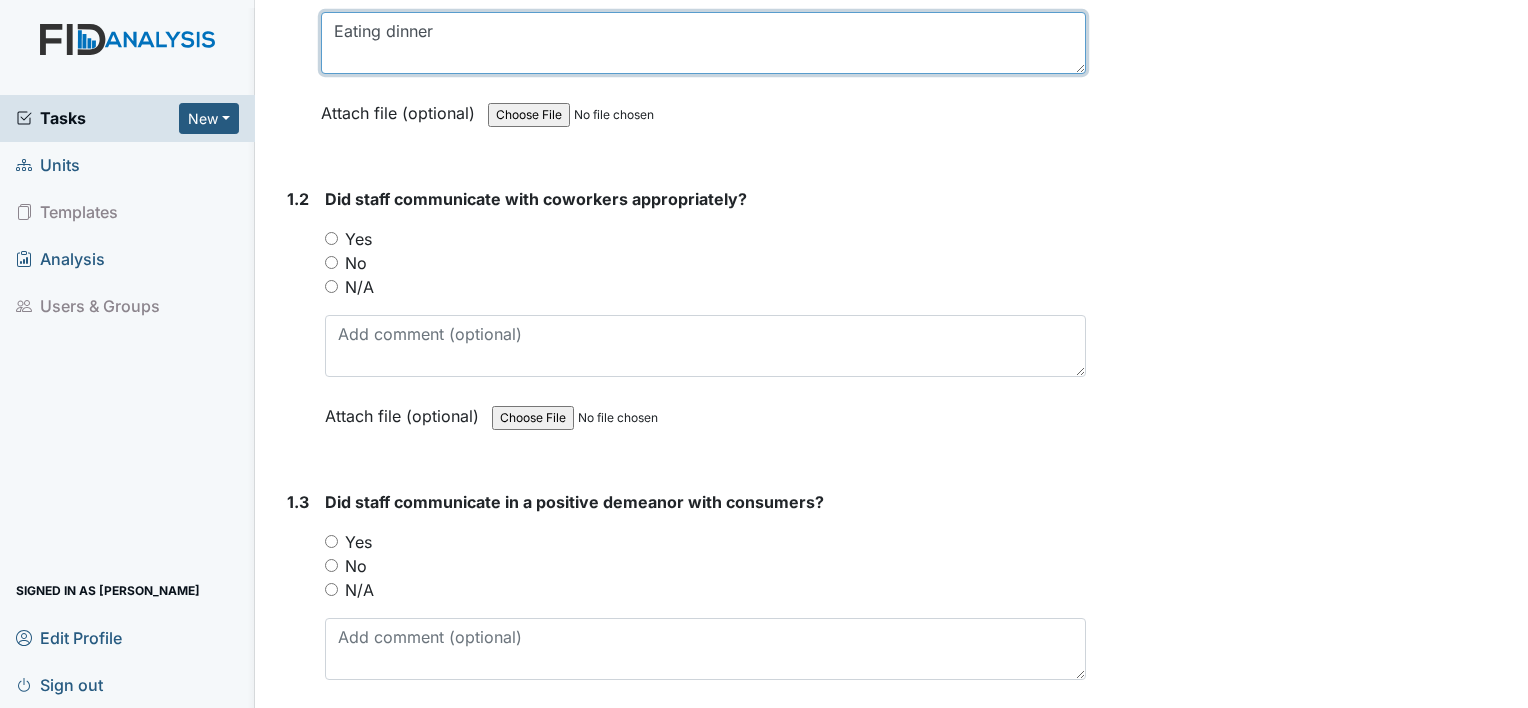 type on "Eating dinner" 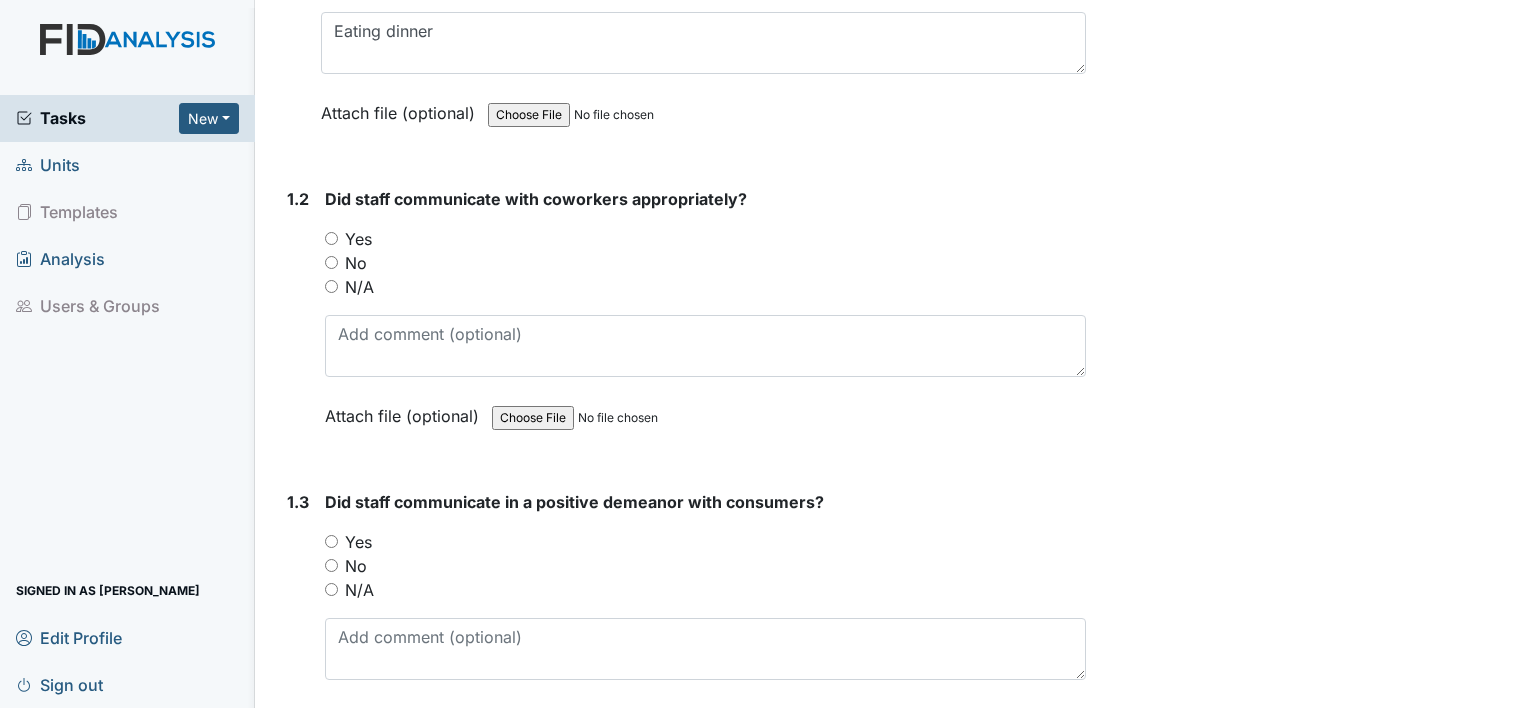 click on "Yes" at bounding box center [331, 238] 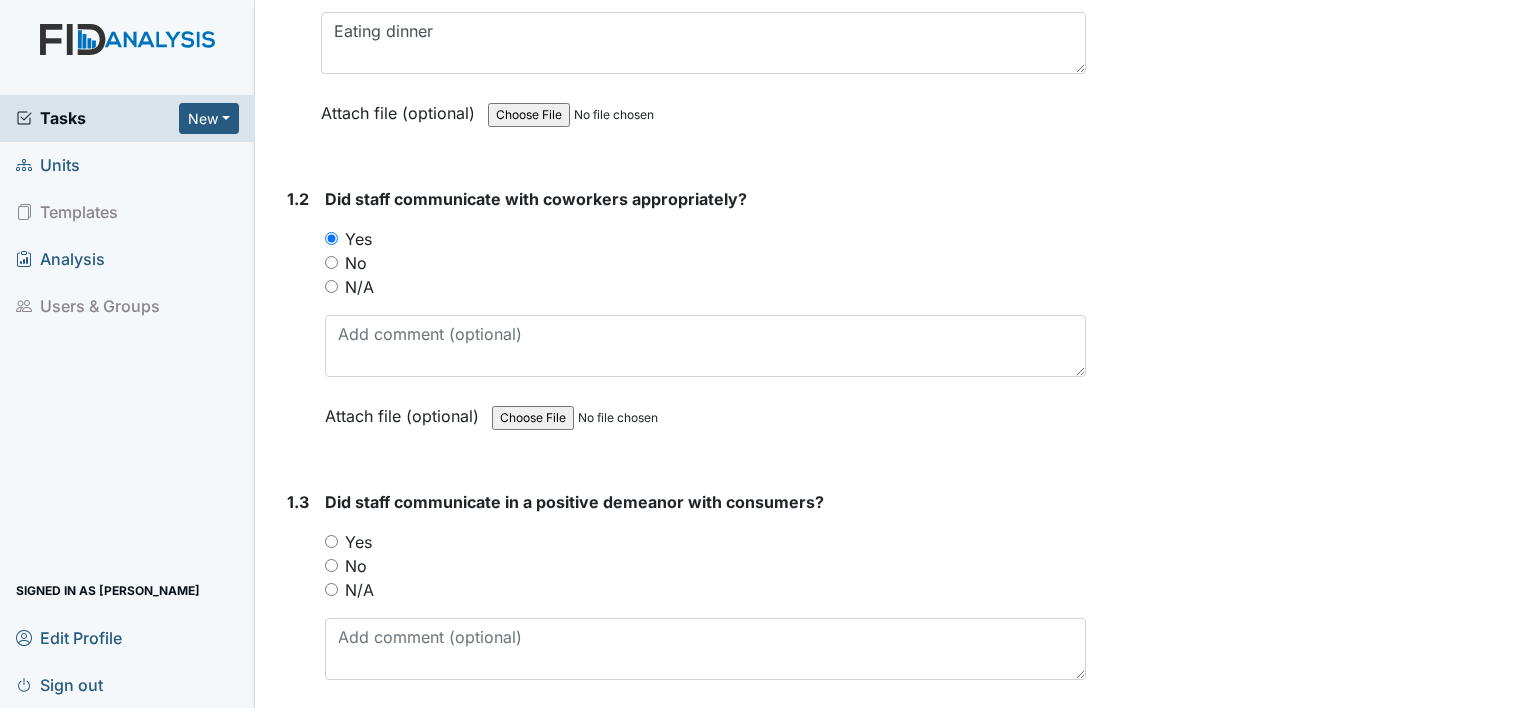 click on "Yes" at bounding box center (331, 541) 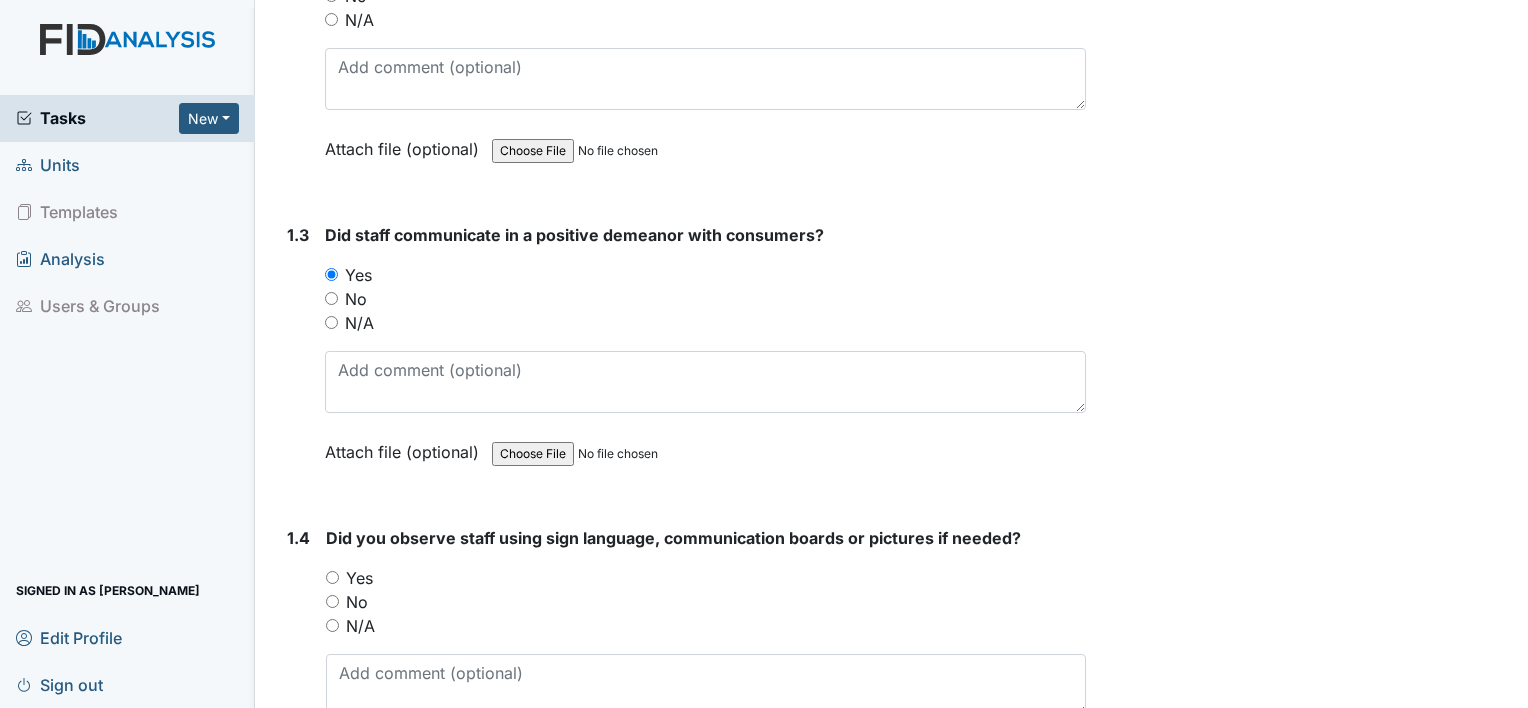 scroll, scrollTop: 760, scrollLeft: 0, axis: vertical 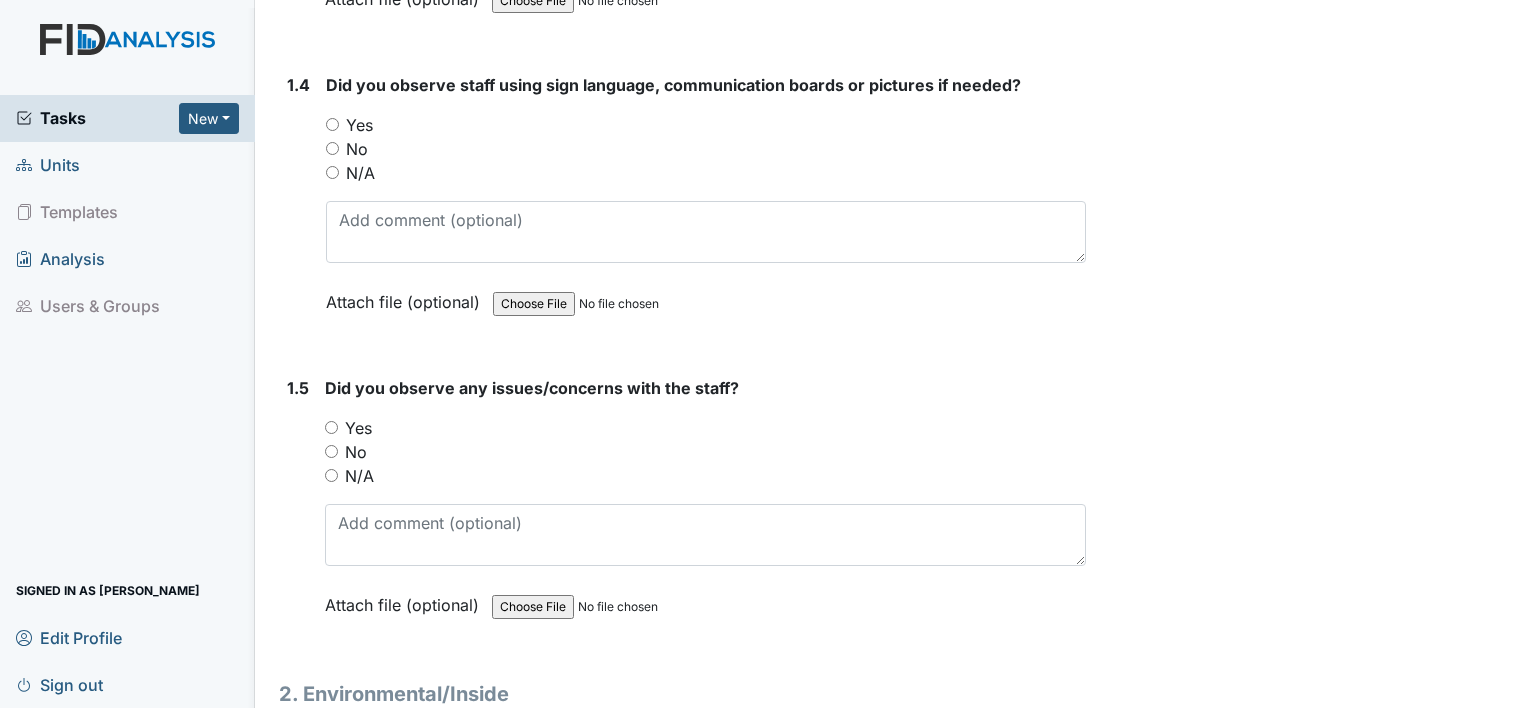 click on "Yes" at bounding box center [332, 124] 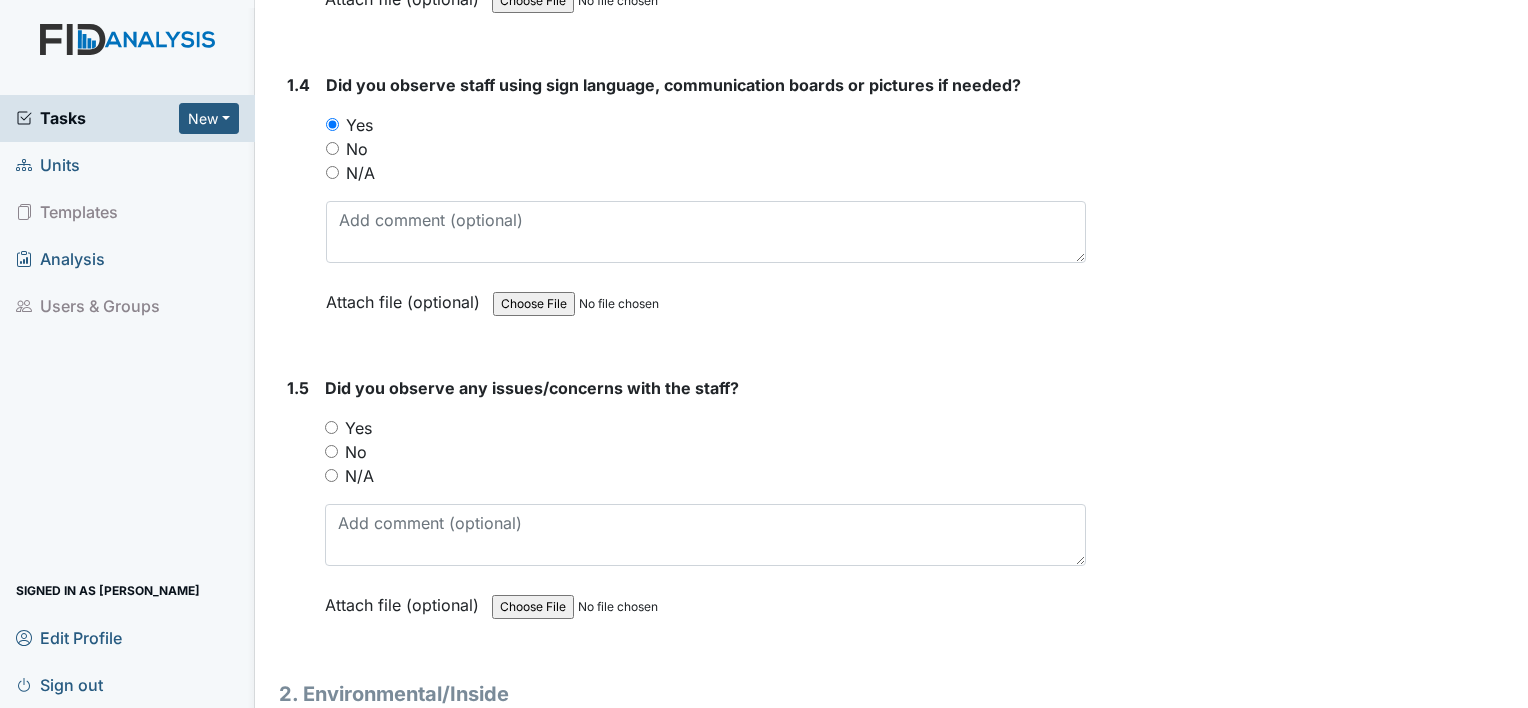 click on "N/A" at bounding box center (332, 172) 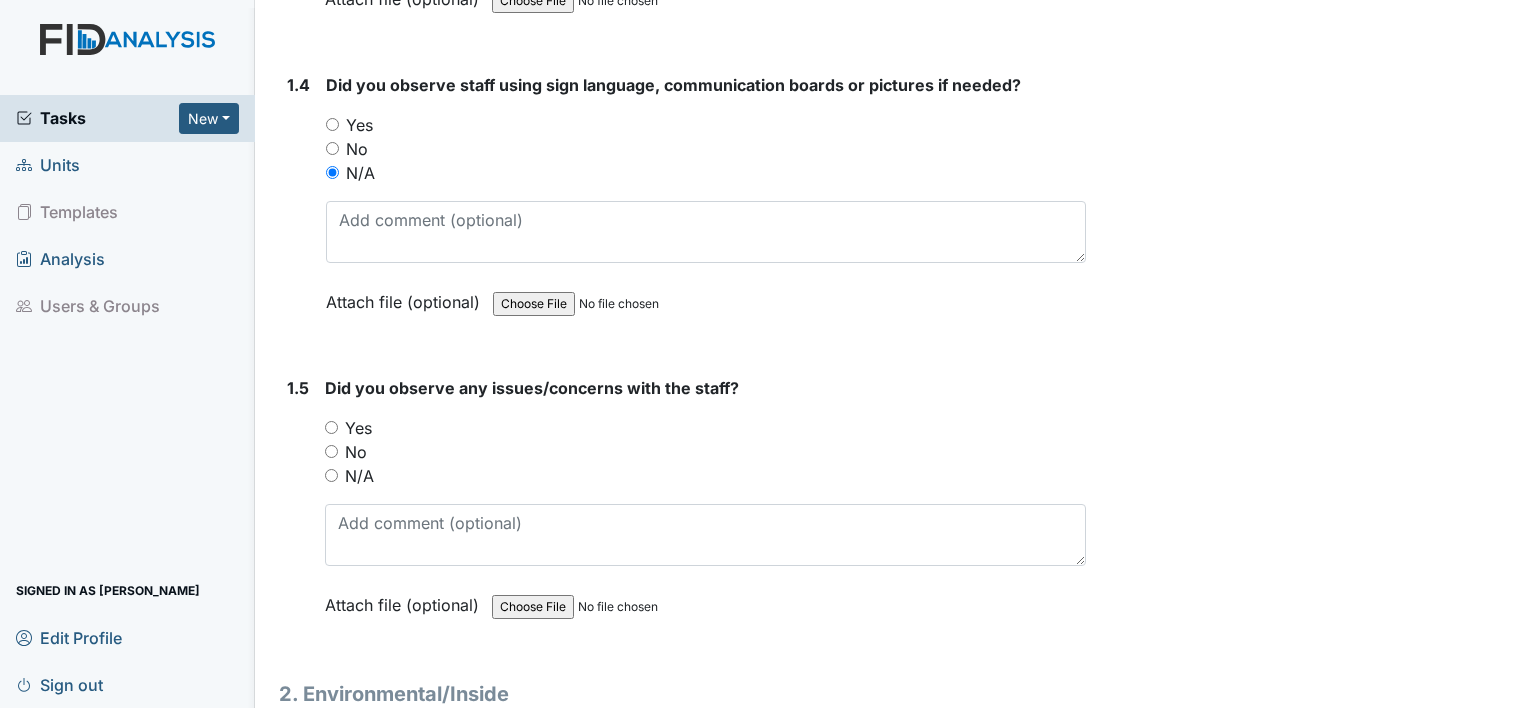 radio on "true" 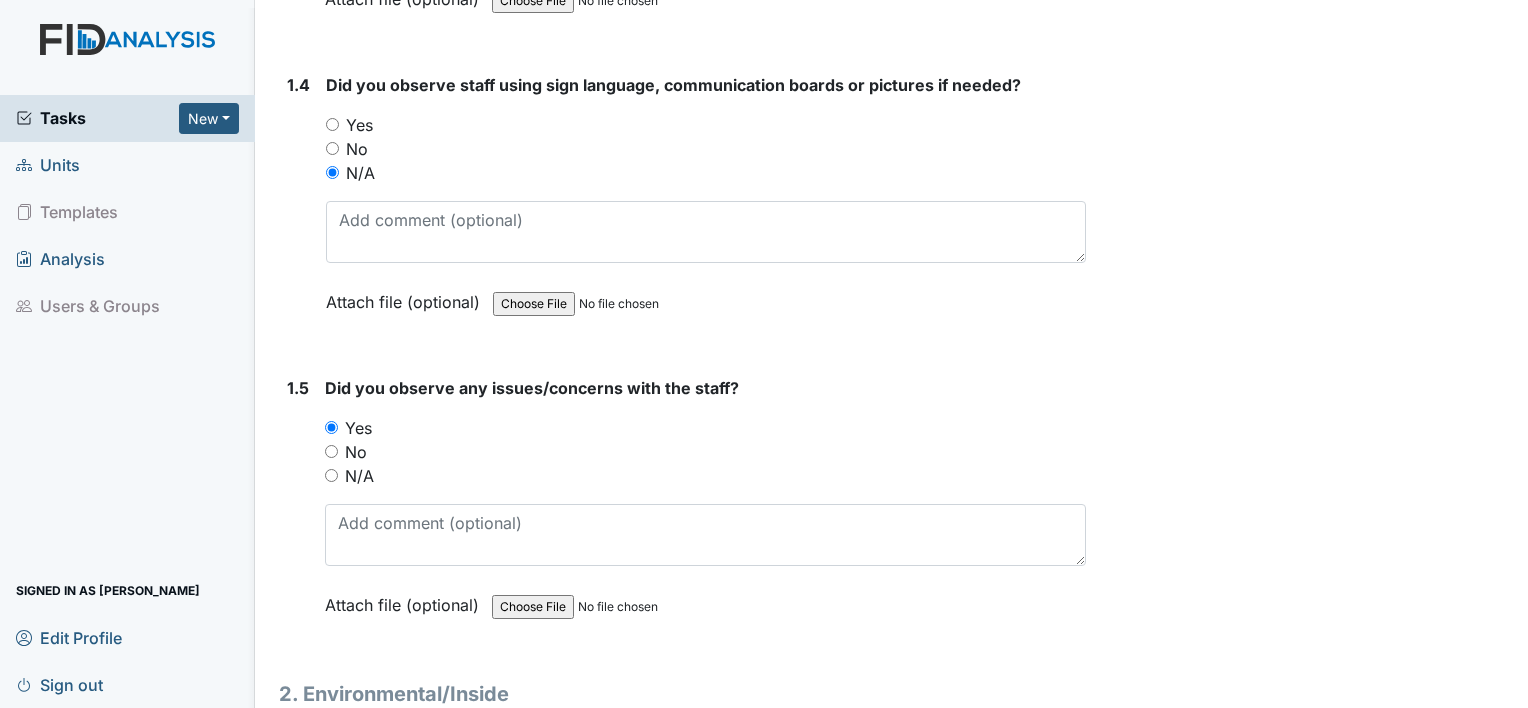 click on "No" at bounding box center [331, 451] 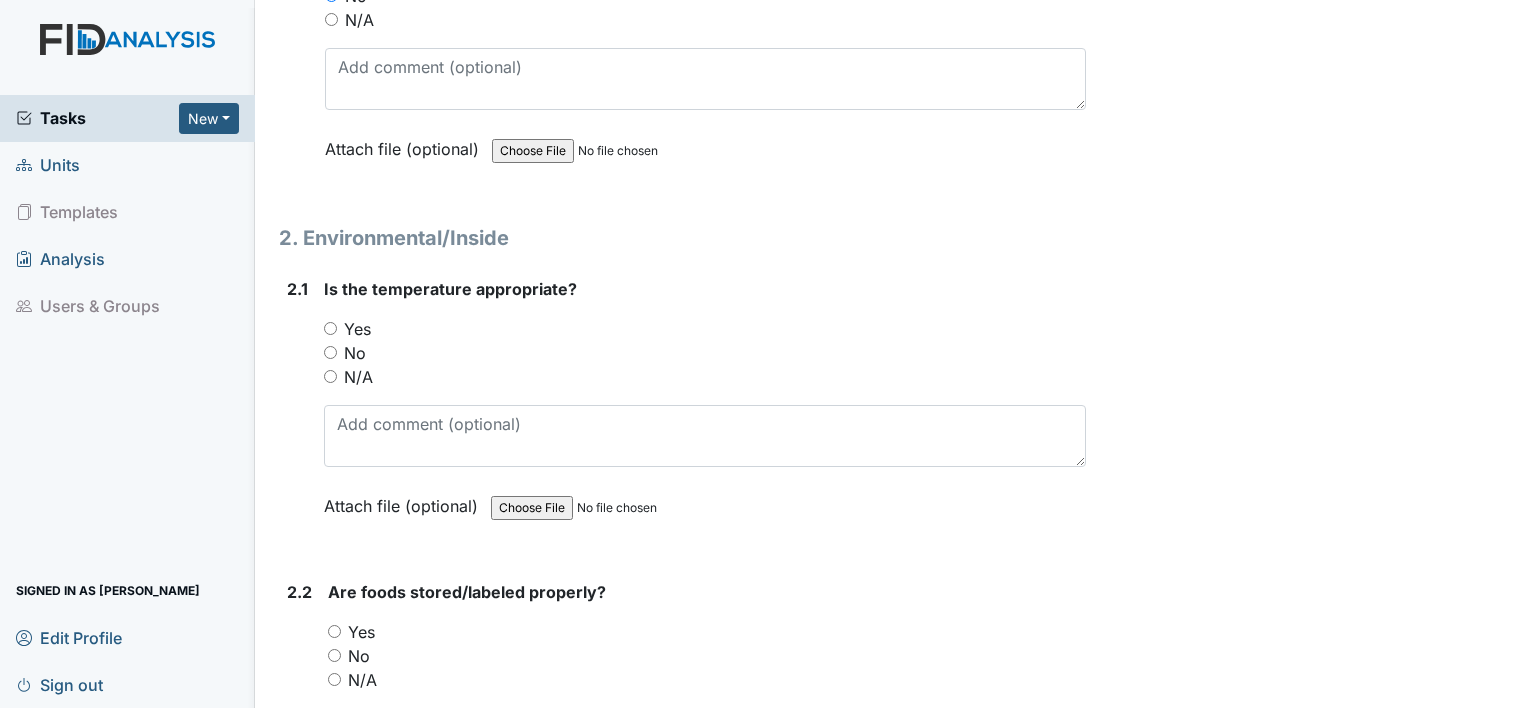 scroll, scrollTop: 1680, scrollLeft: 0, axis: vertical 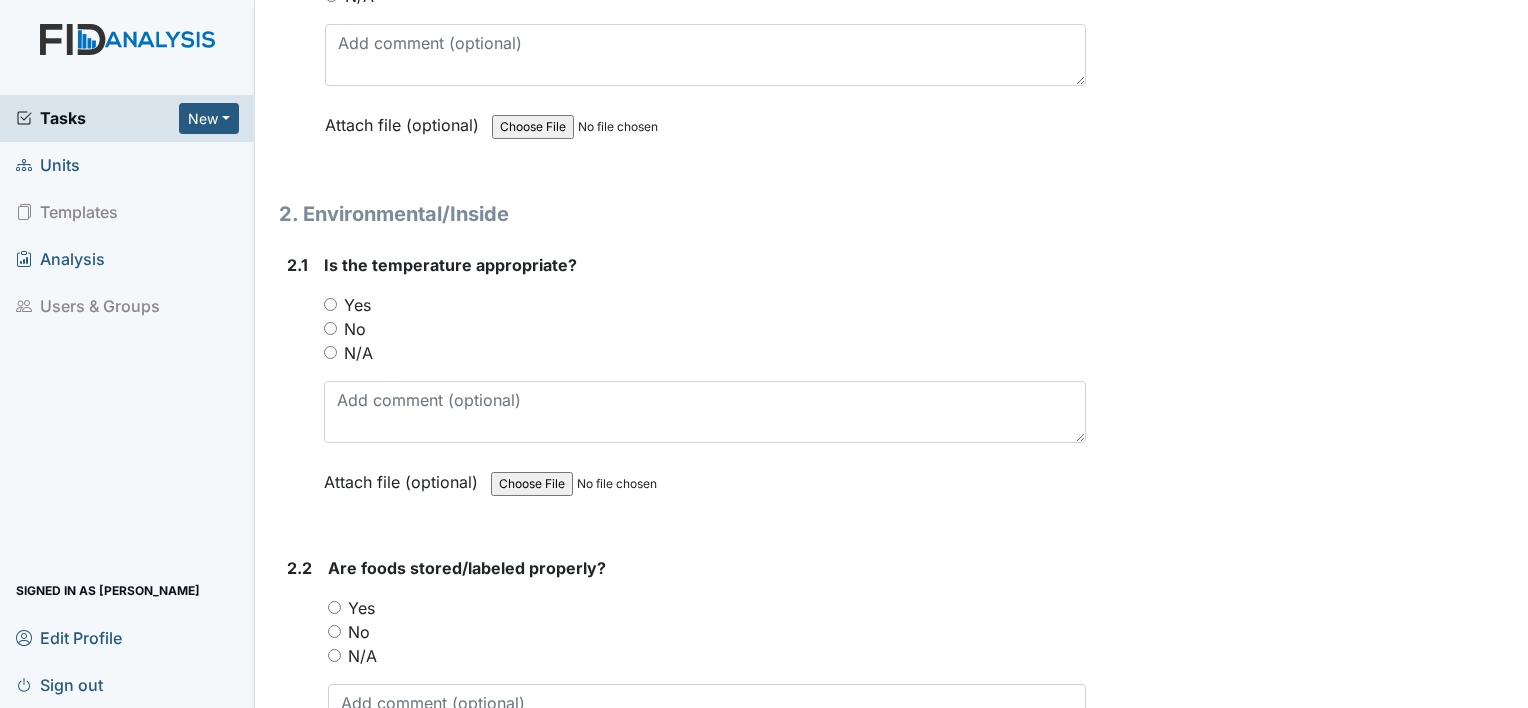 click on "Yes" at bounding box center [330, 304] 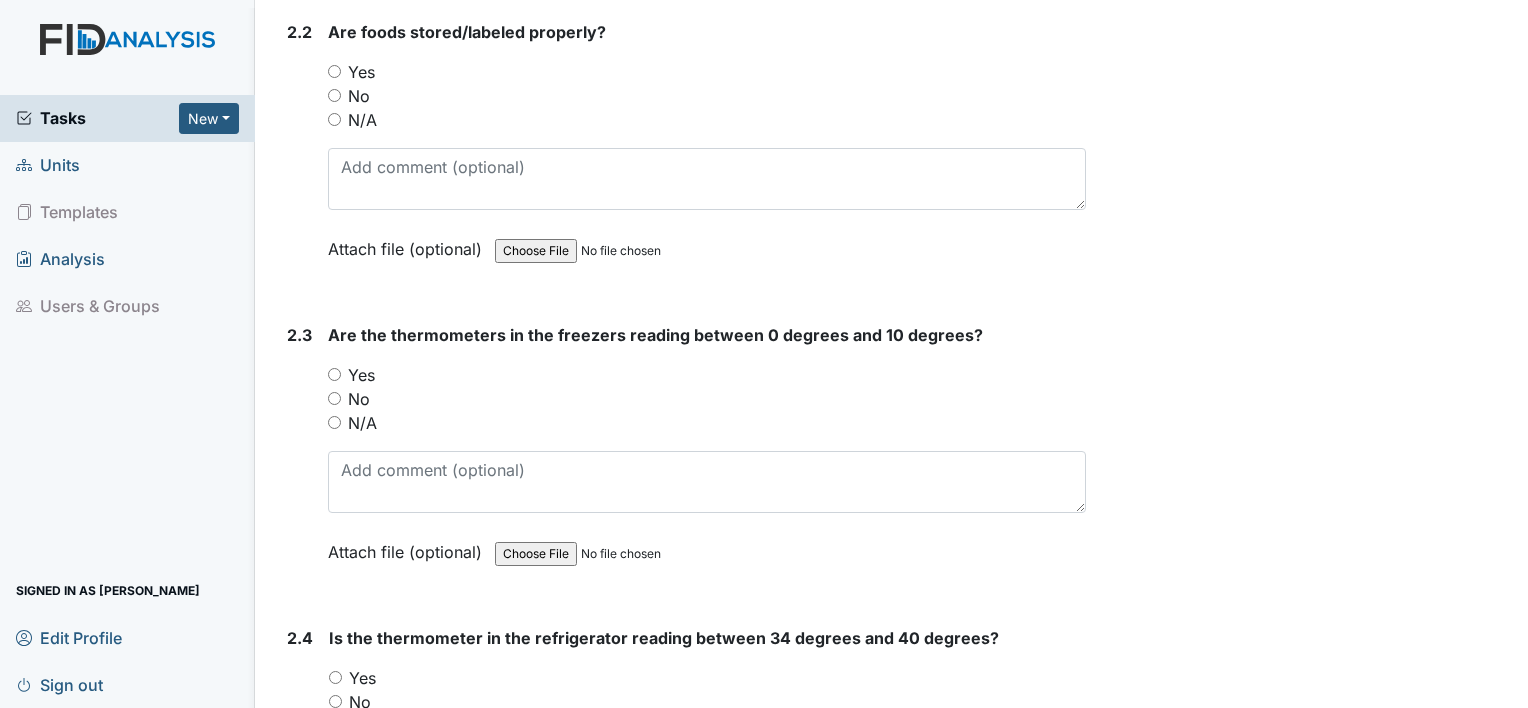 scroll, scrollTop: 2240, scrollLeft: 0, axis: vertical 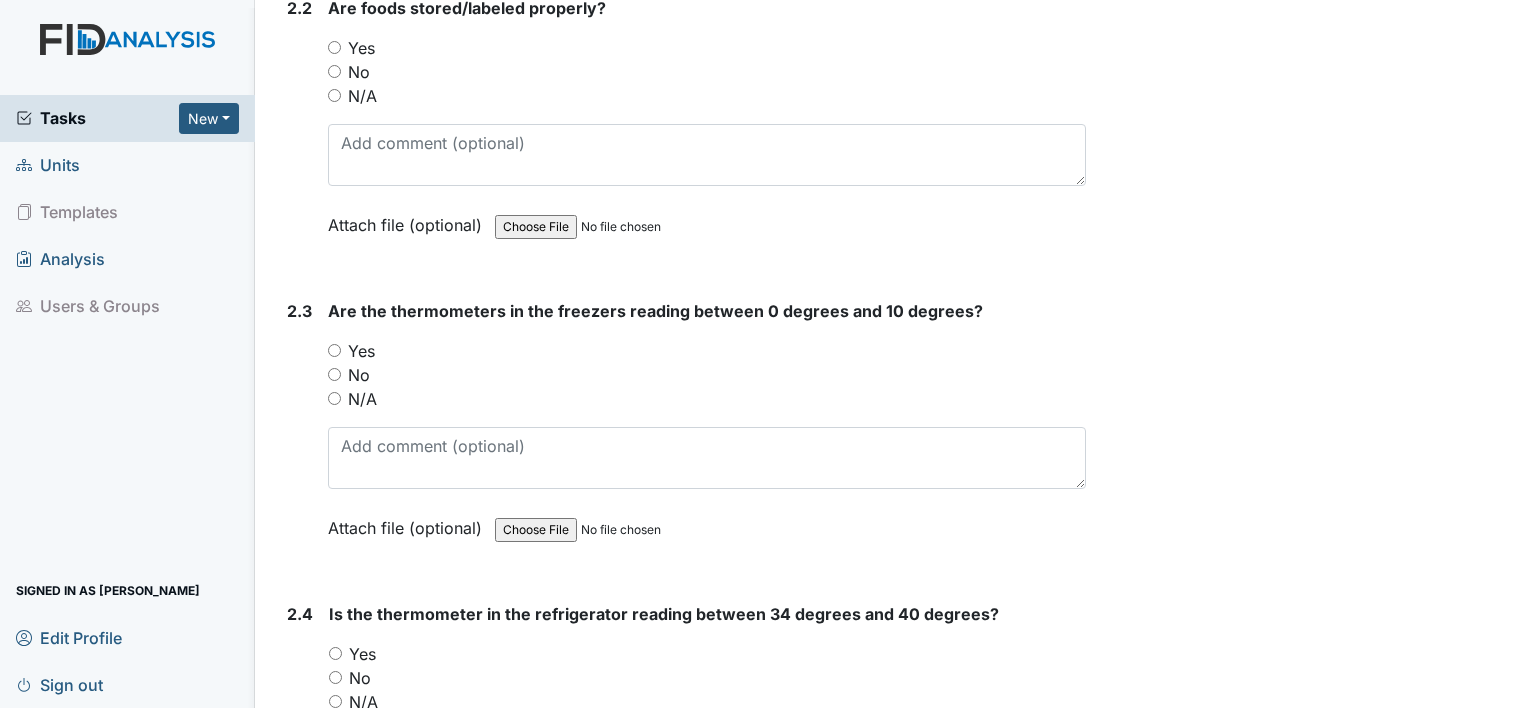 click on "Yes" at bounding box center [334, 47] 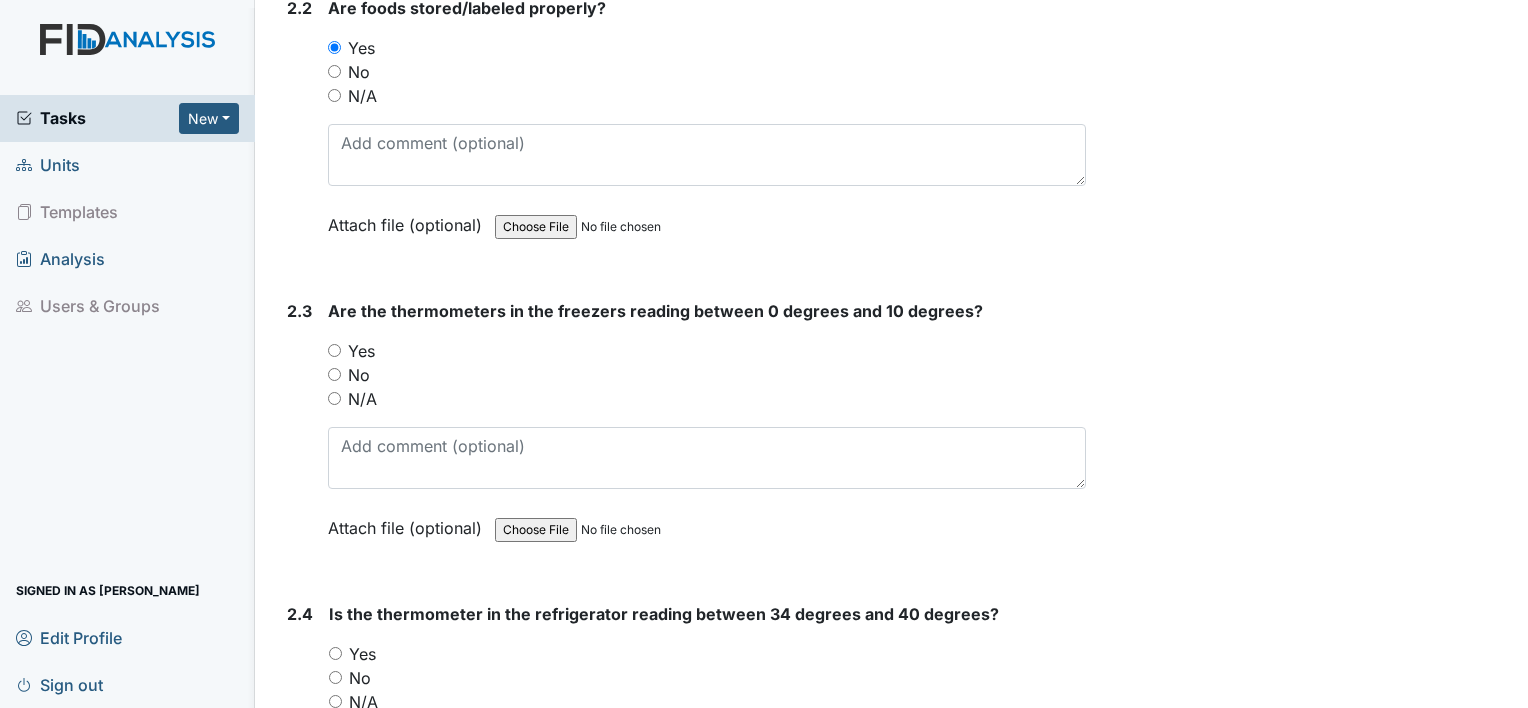 click on "Yes" at bounding box center [707, 351] 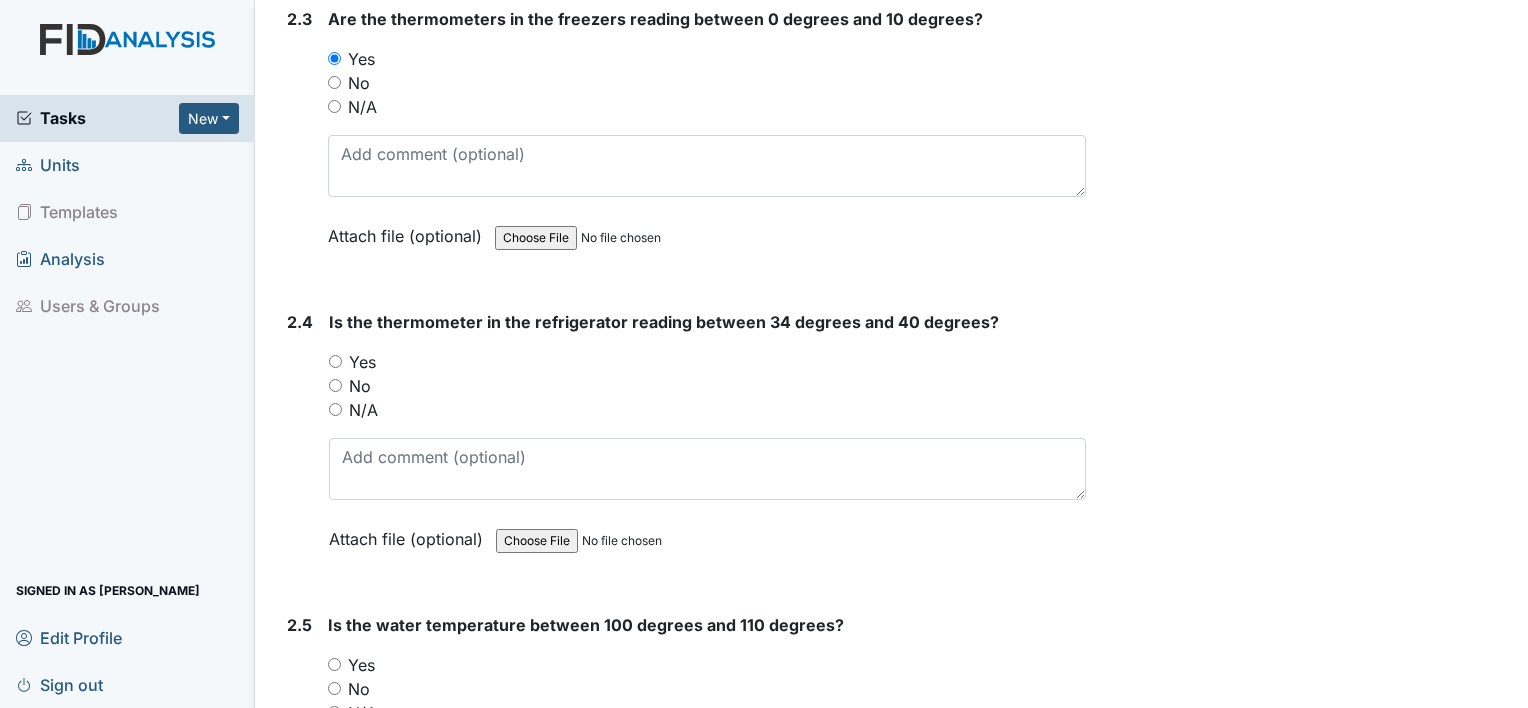 scroll, scrollTop: 2560, scrollLeft: 0, axis: vertical 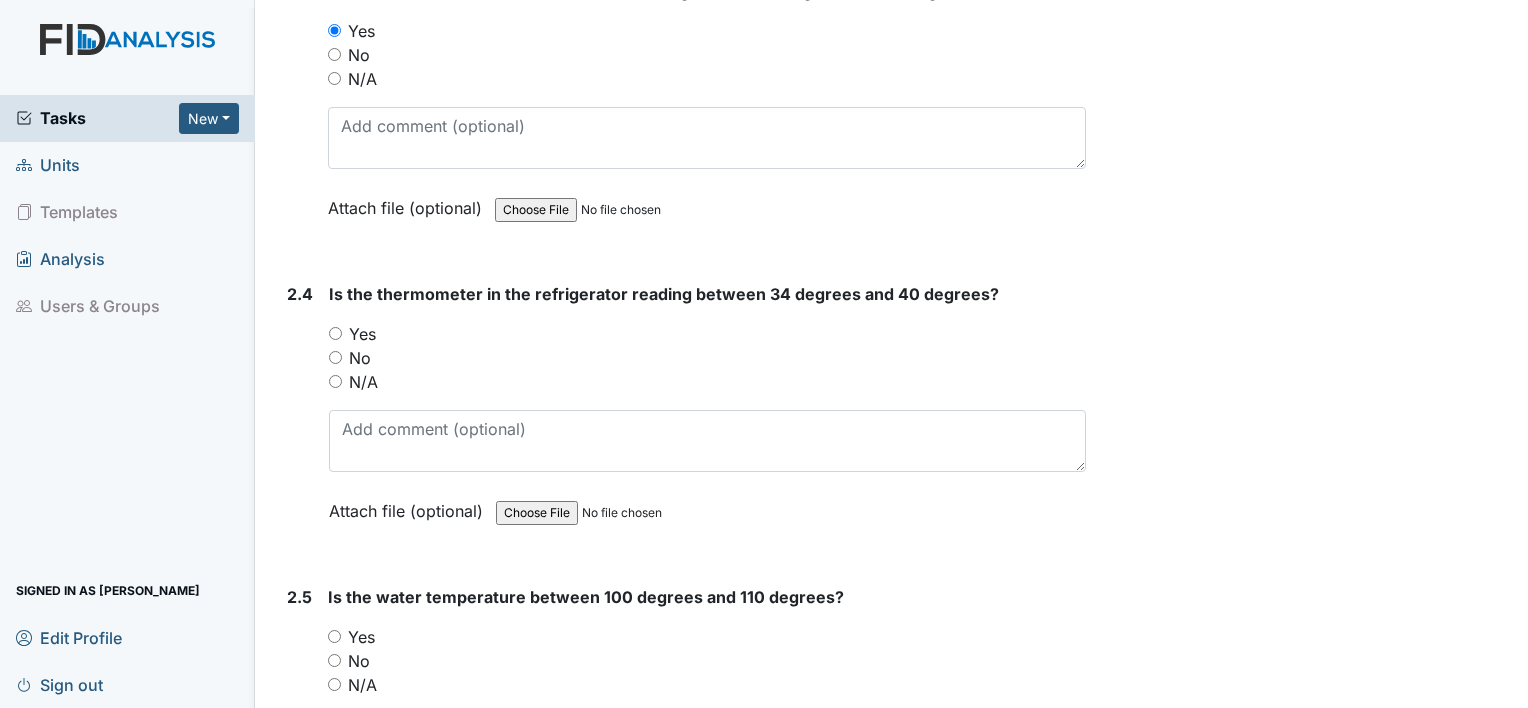 click on "Yes" at bounding box center [335, 333] 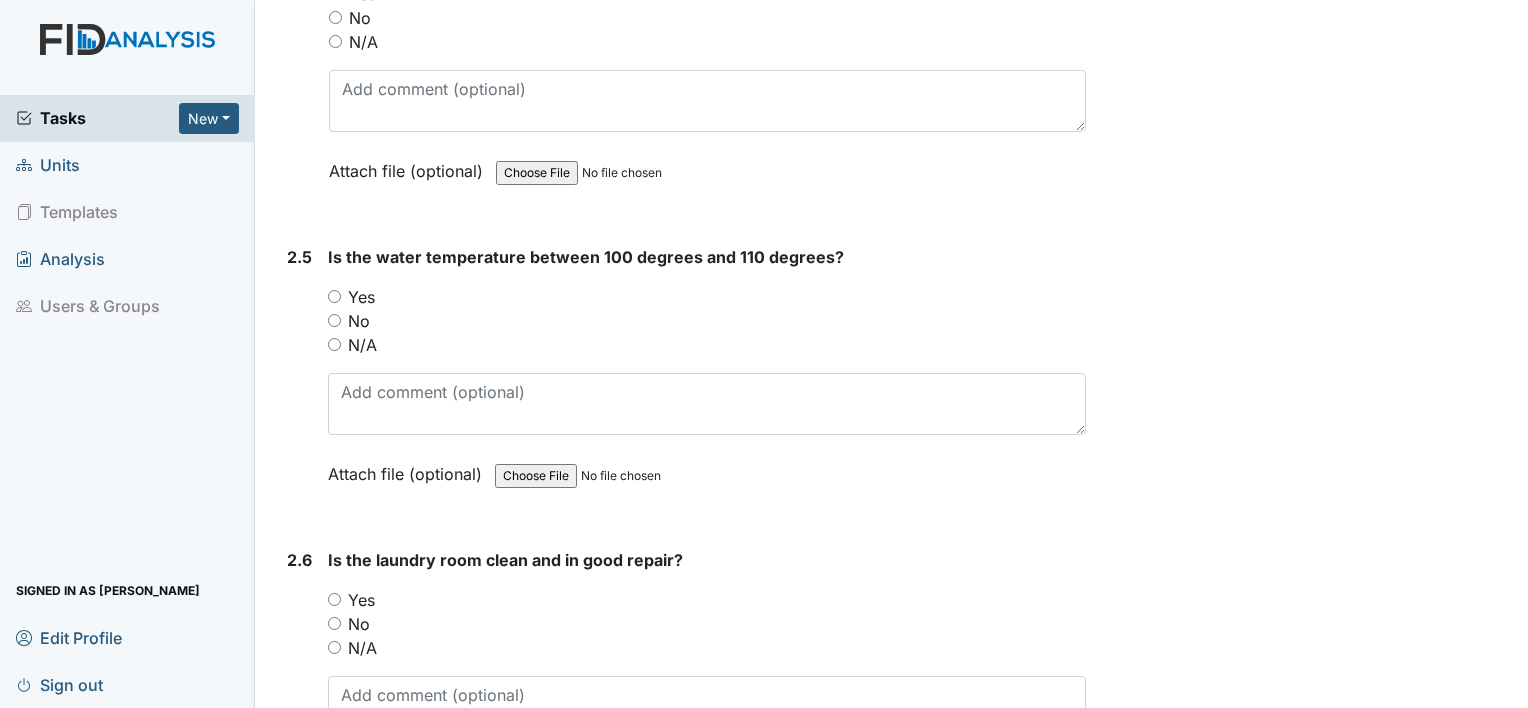 scroll, scrollTop: 2920, scrollLeft: 0, axis: vertical 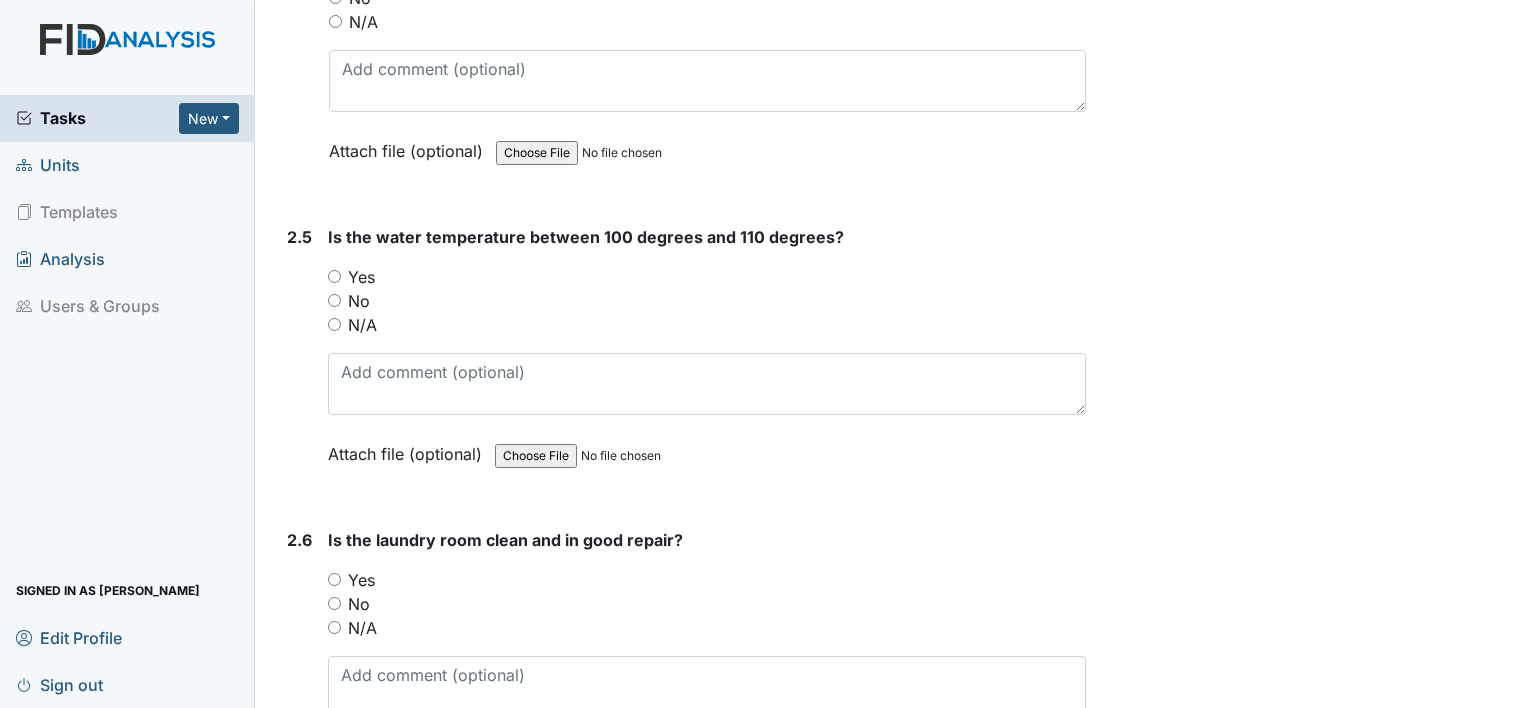 click on "Yes" at bounding box center (334, 276) 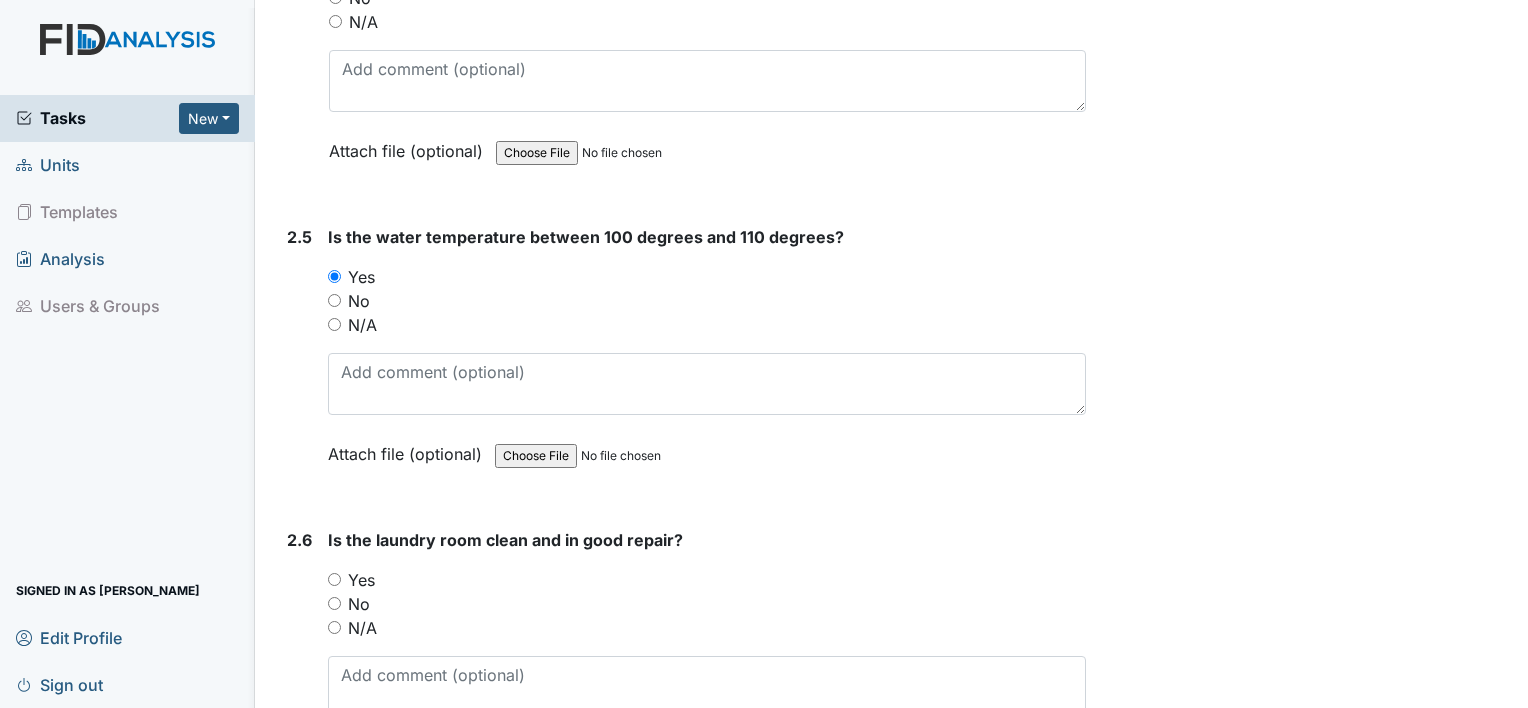 click on "Yes" at bounding box center (334, 579) 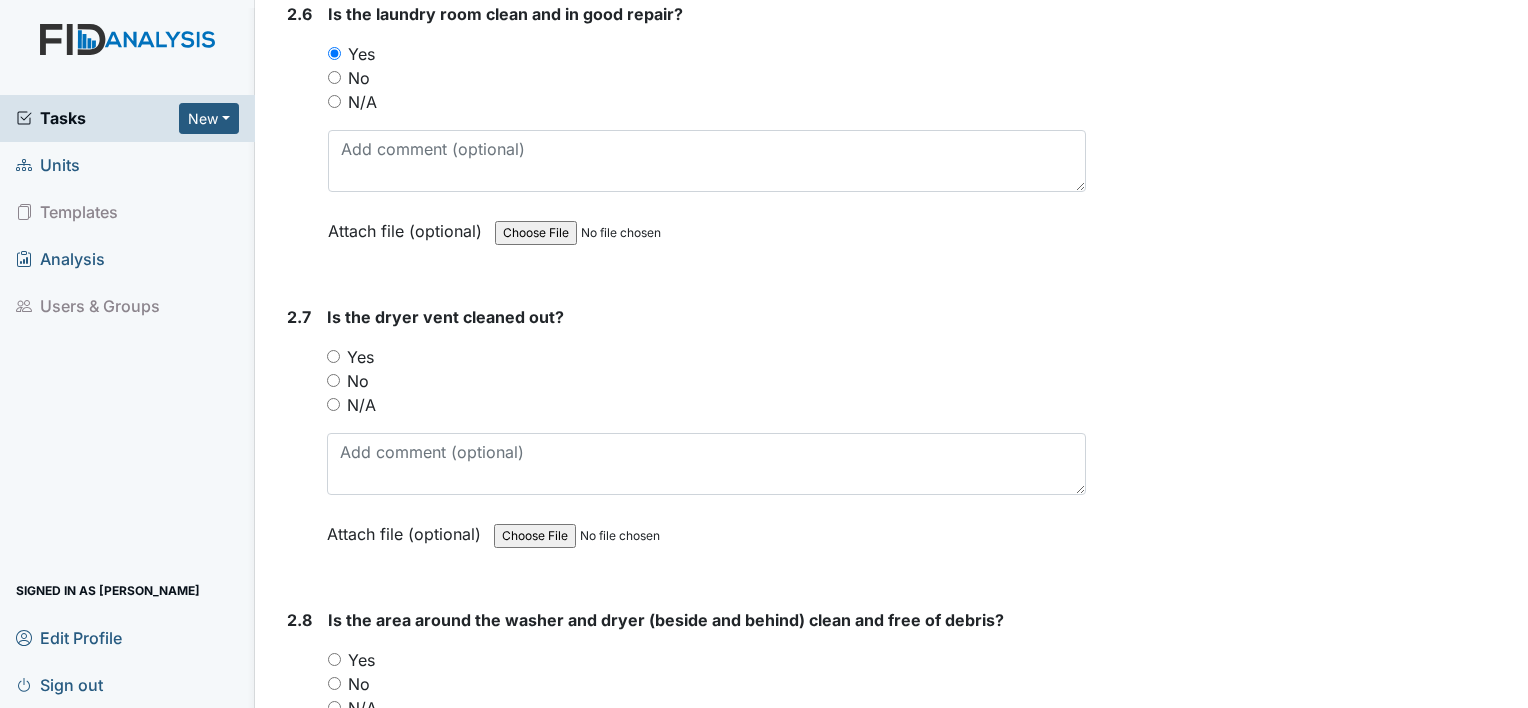 scroll, scrollTop: 3480, scrollLeft: 0, axis: vertical 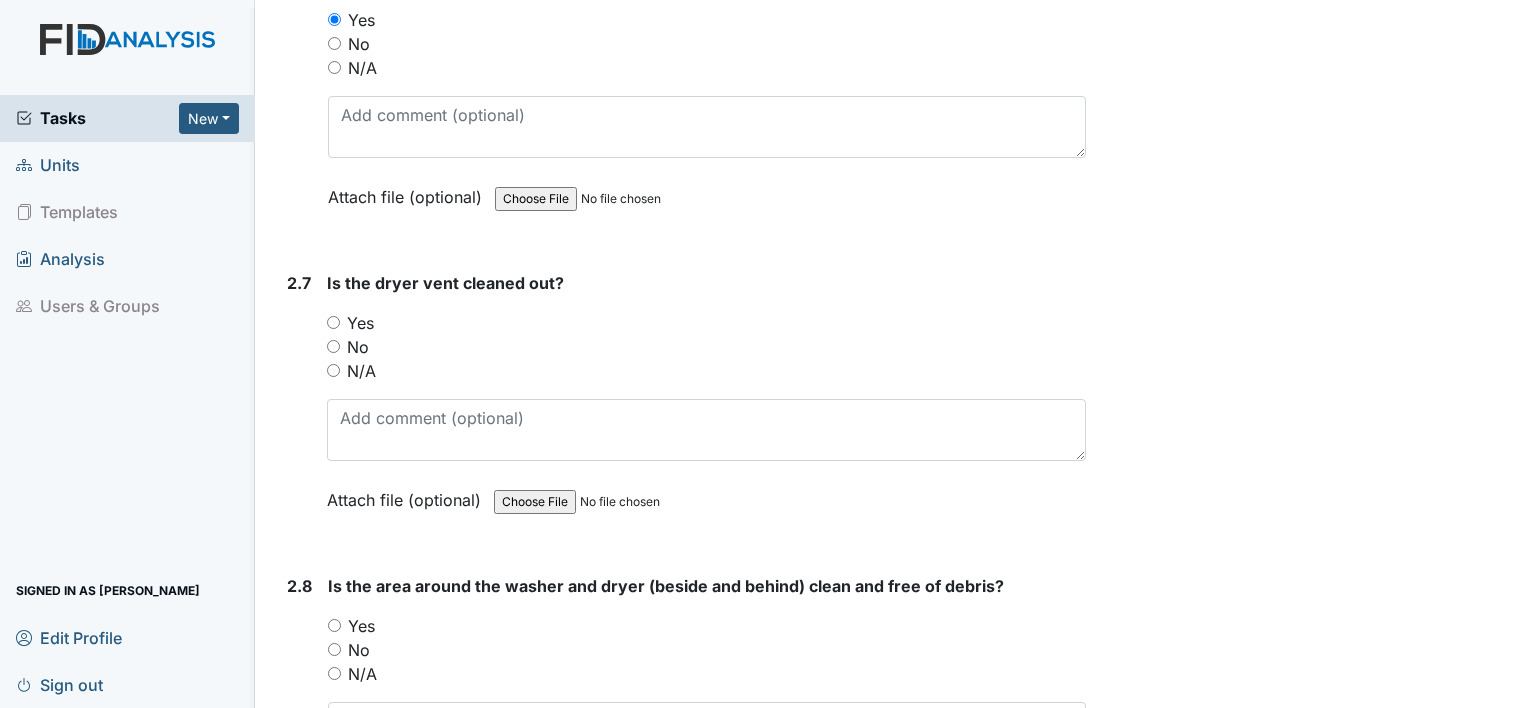 click on "Yes" at bounding box center (706, 323) 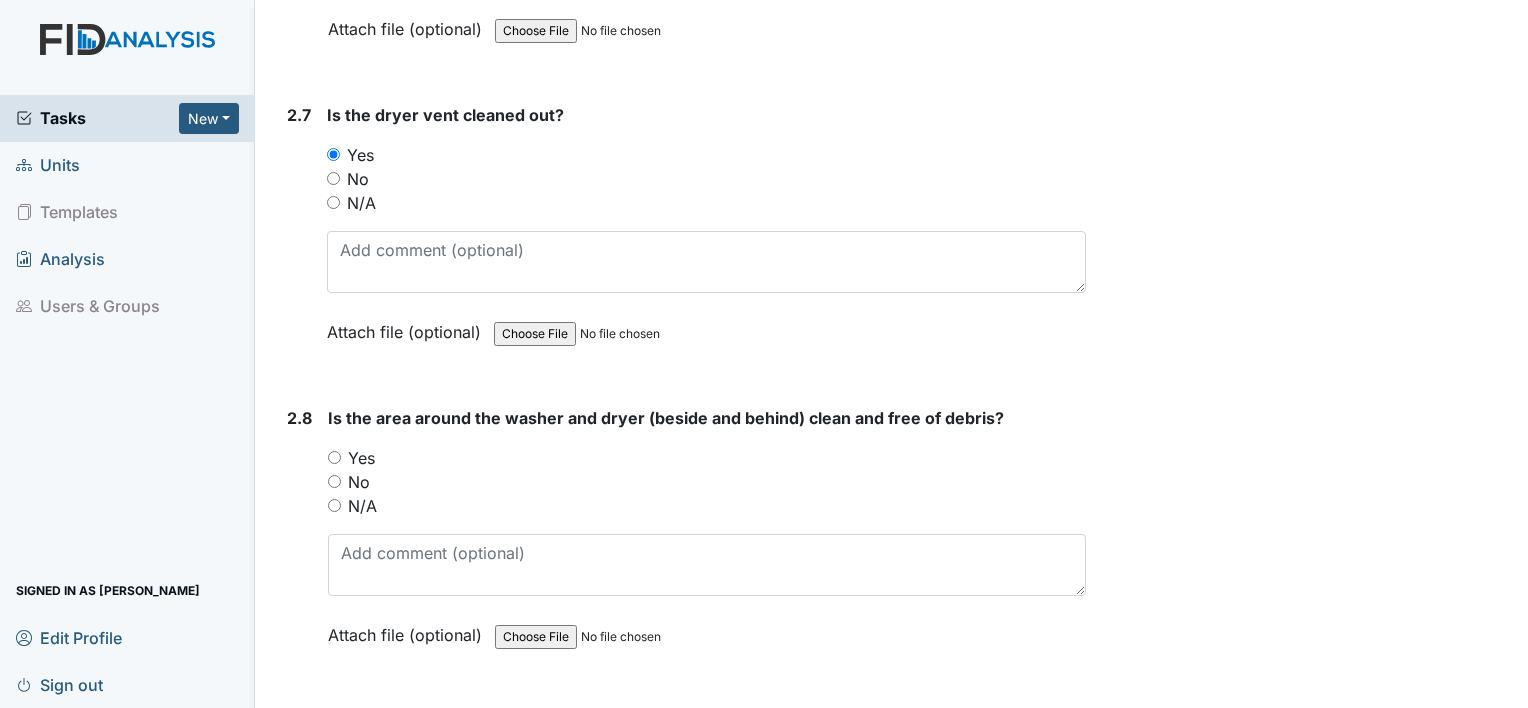 scroll, scrollTop: 3681, scrollLeft: 0, axis: vertical 